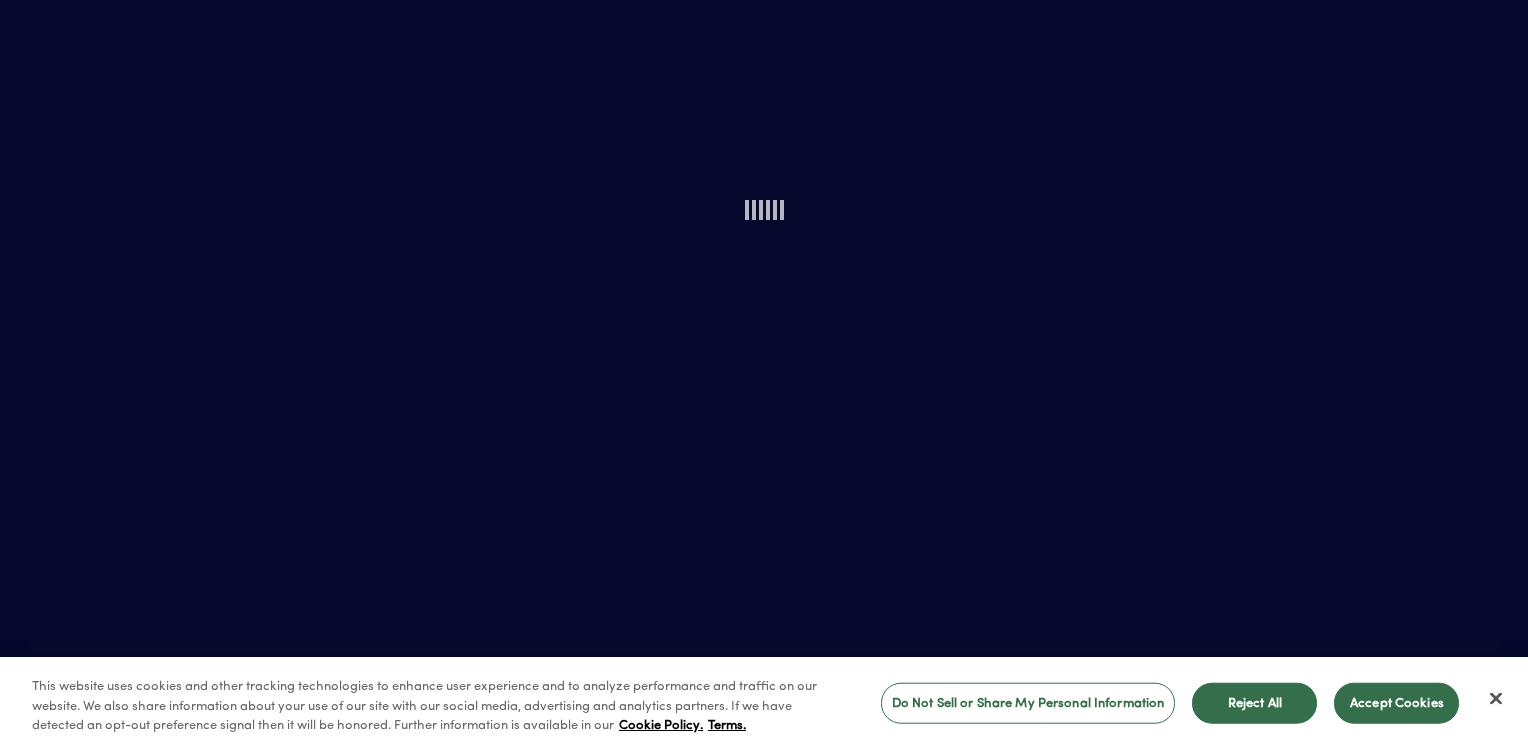scroll, scrollTop: 0, scrollLeft: 0, axis: both 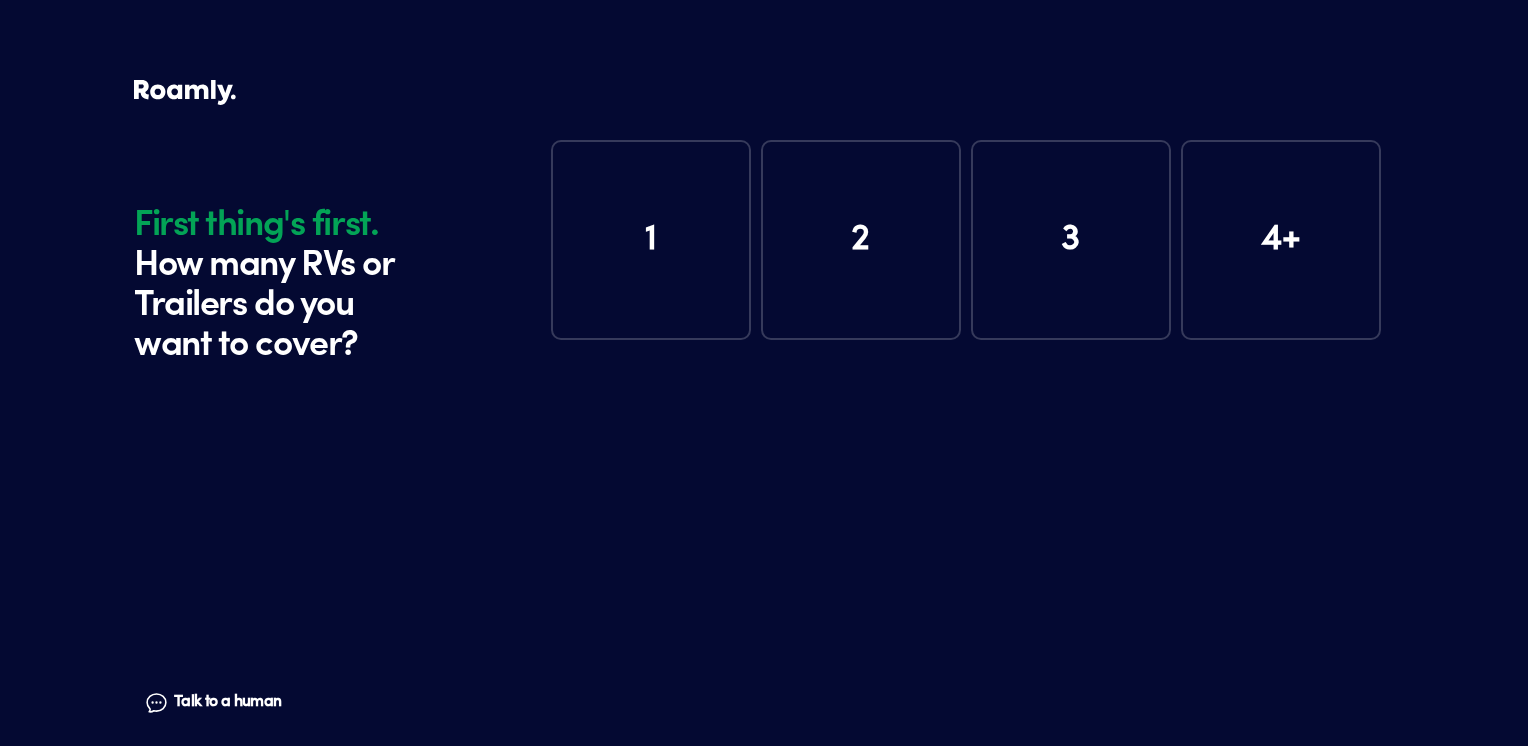 click on "1" at bounding box center [651, 240] 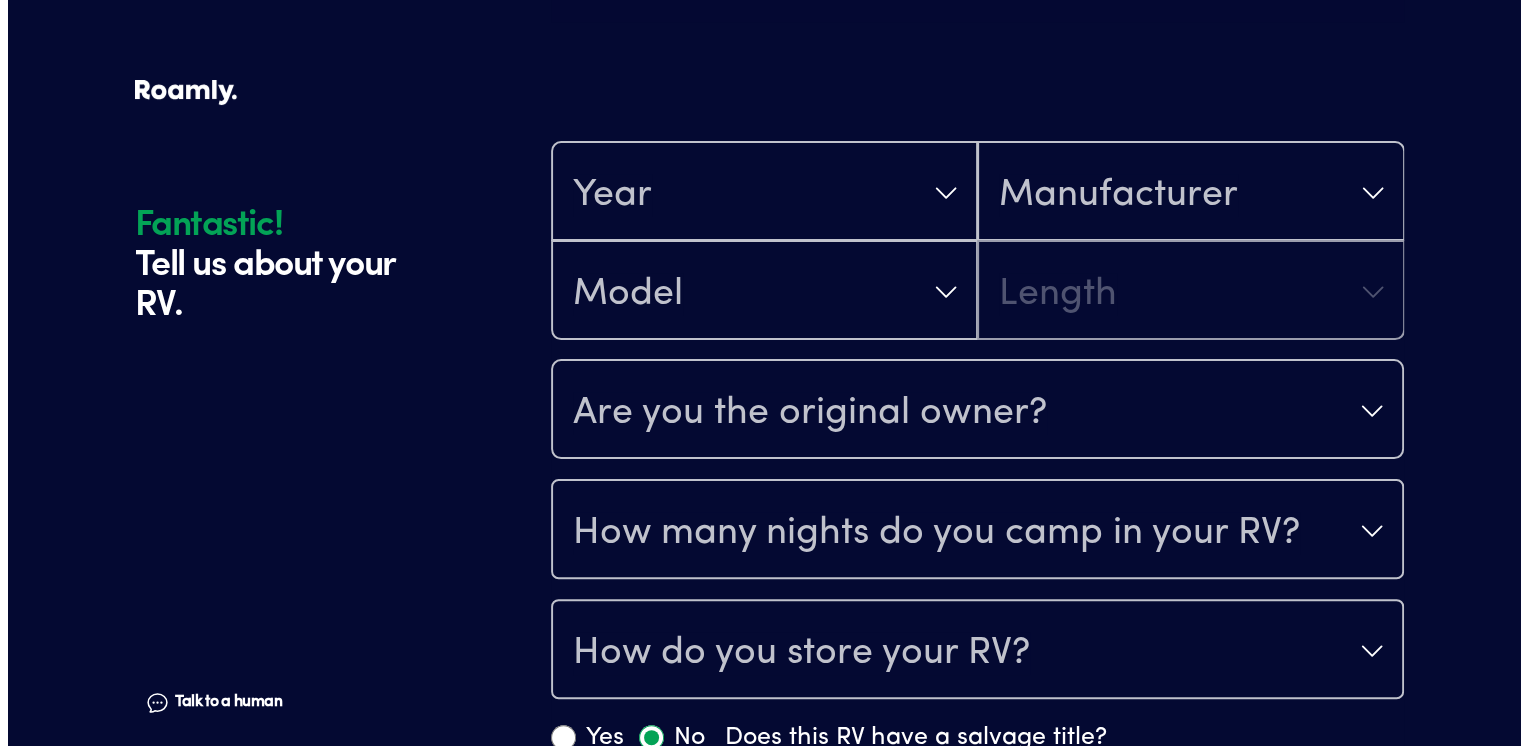 scroll, scrollTop: 390, scrollLeft: 0, axis: vertical 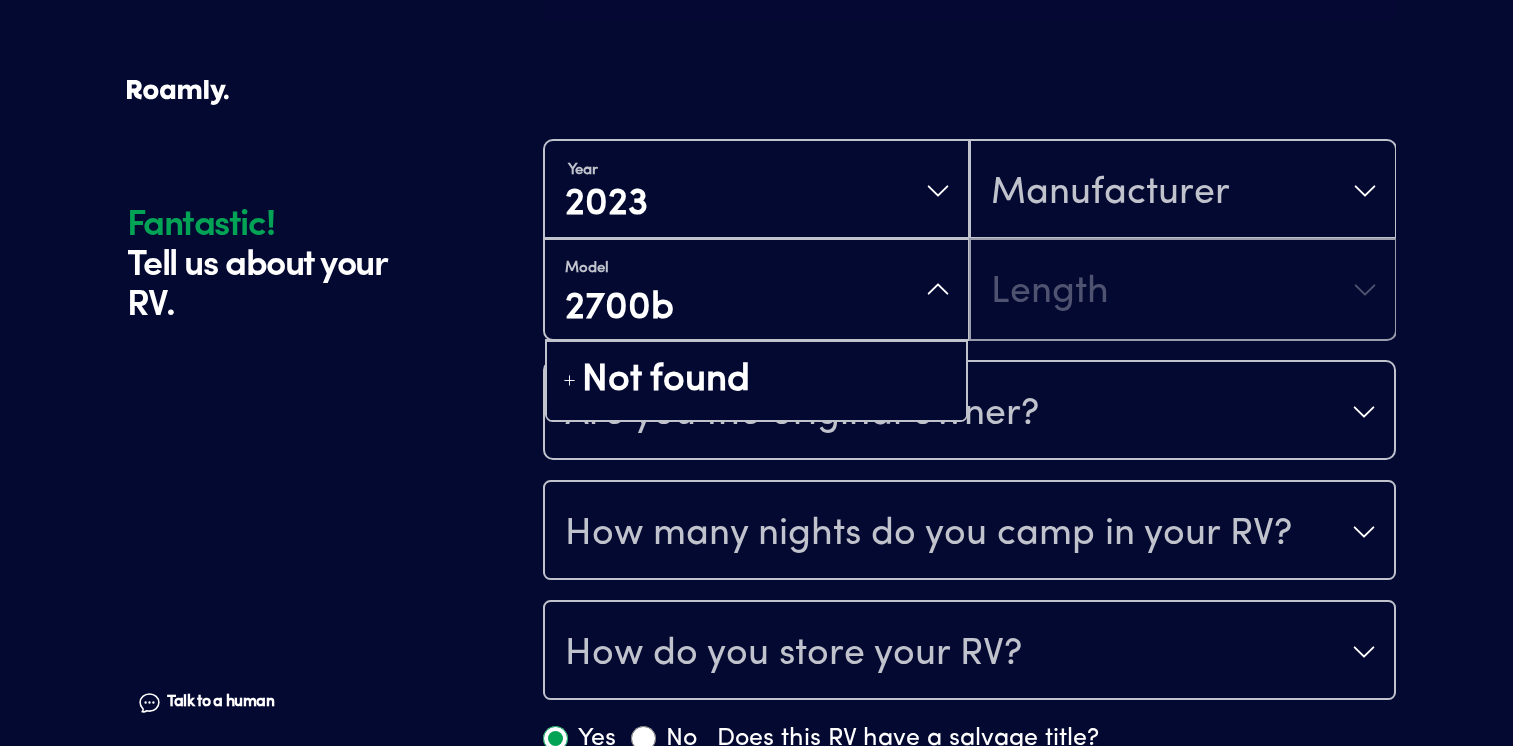 type on "2700bh" 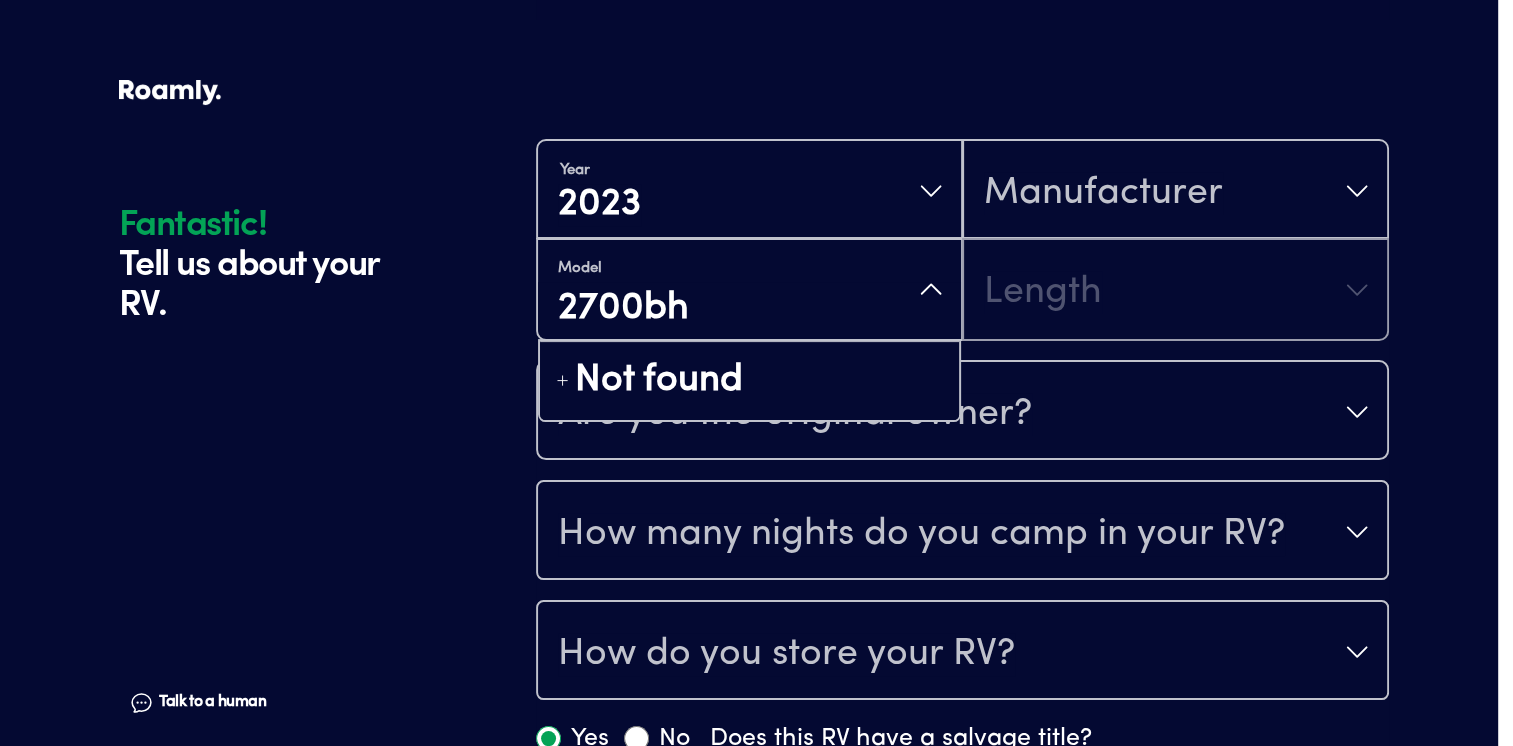 click on "Year 2023 Manufacturer Model 2700bh Not found Length" at bounding box center (962, 240) 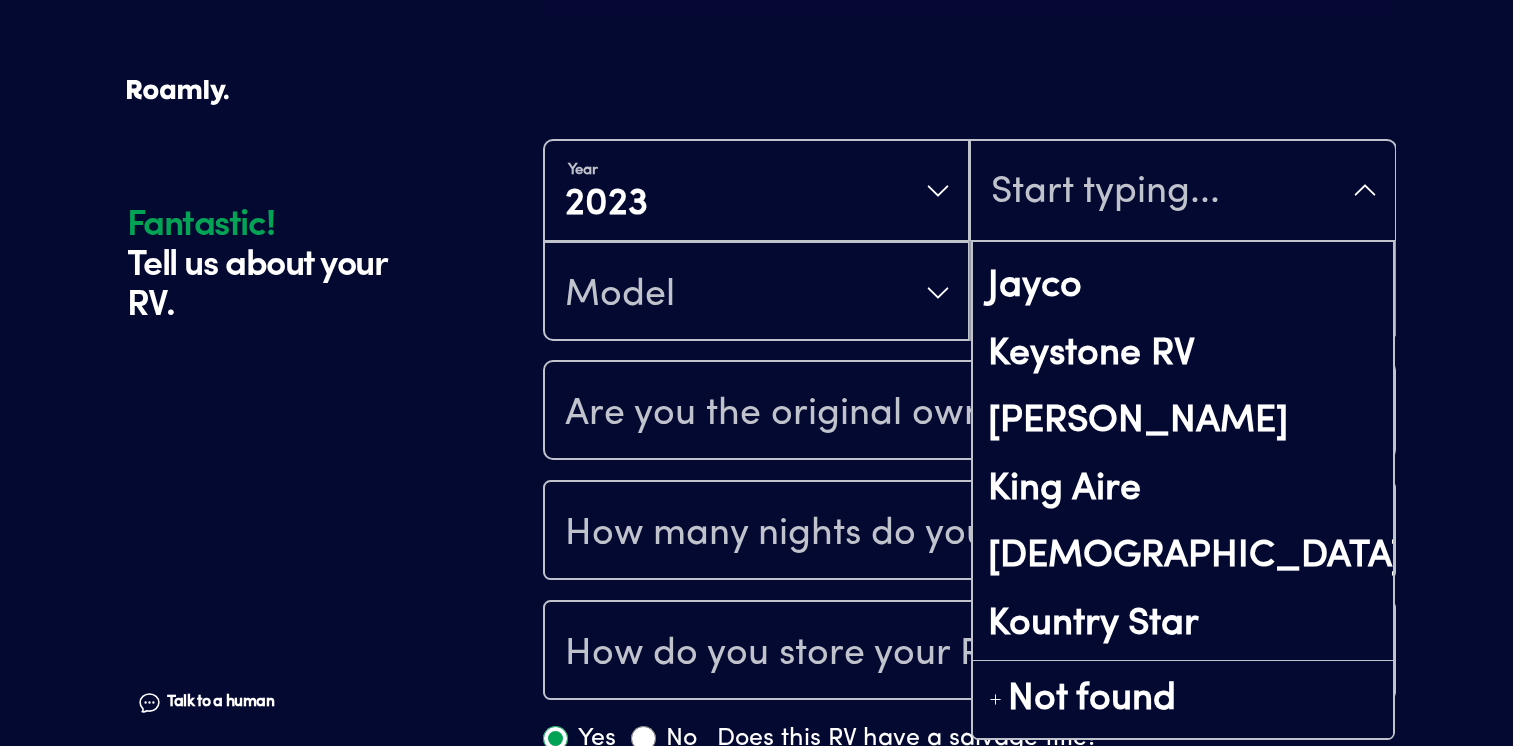 scroll, scrollTop: 6916, scrollLeft: 0, axis: vertical 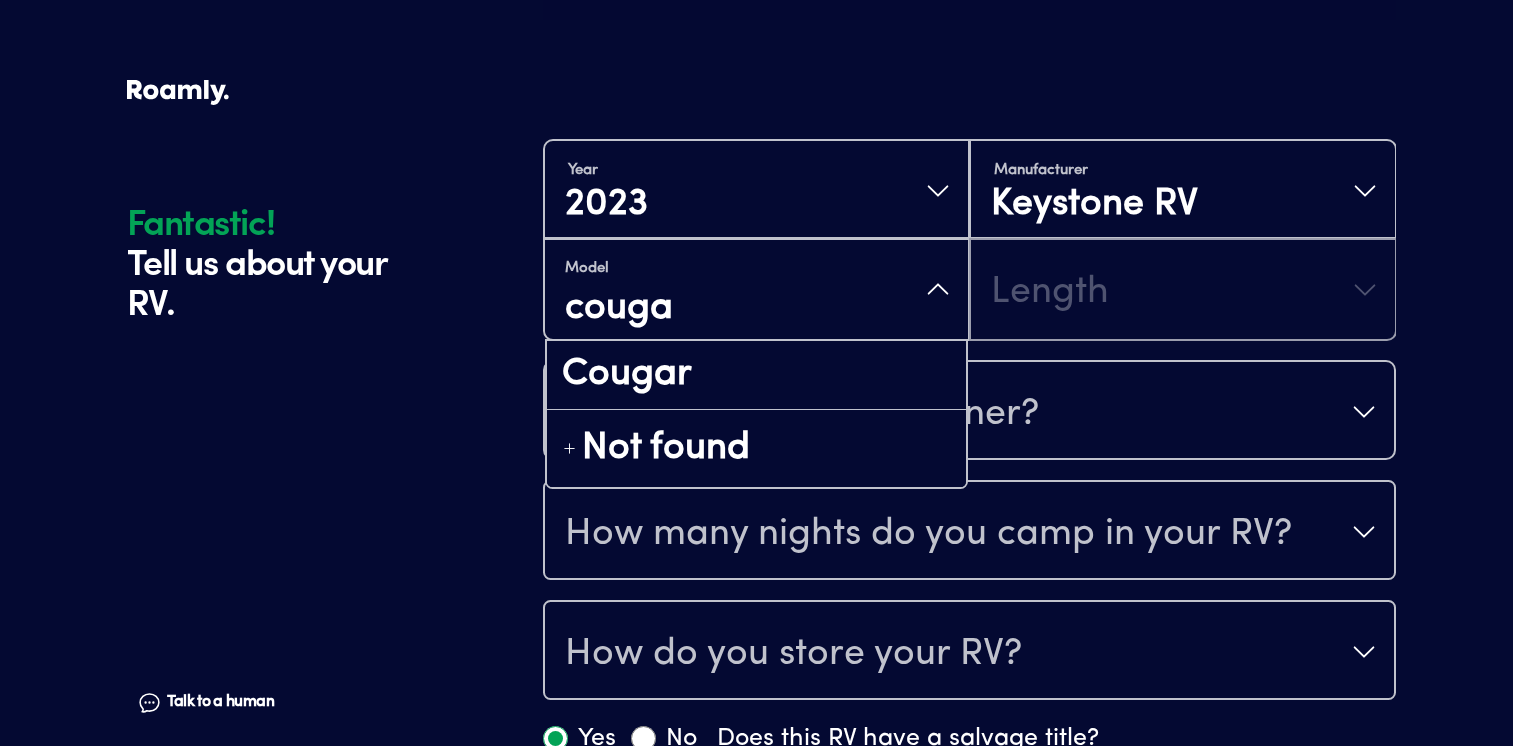 type on "cougar" 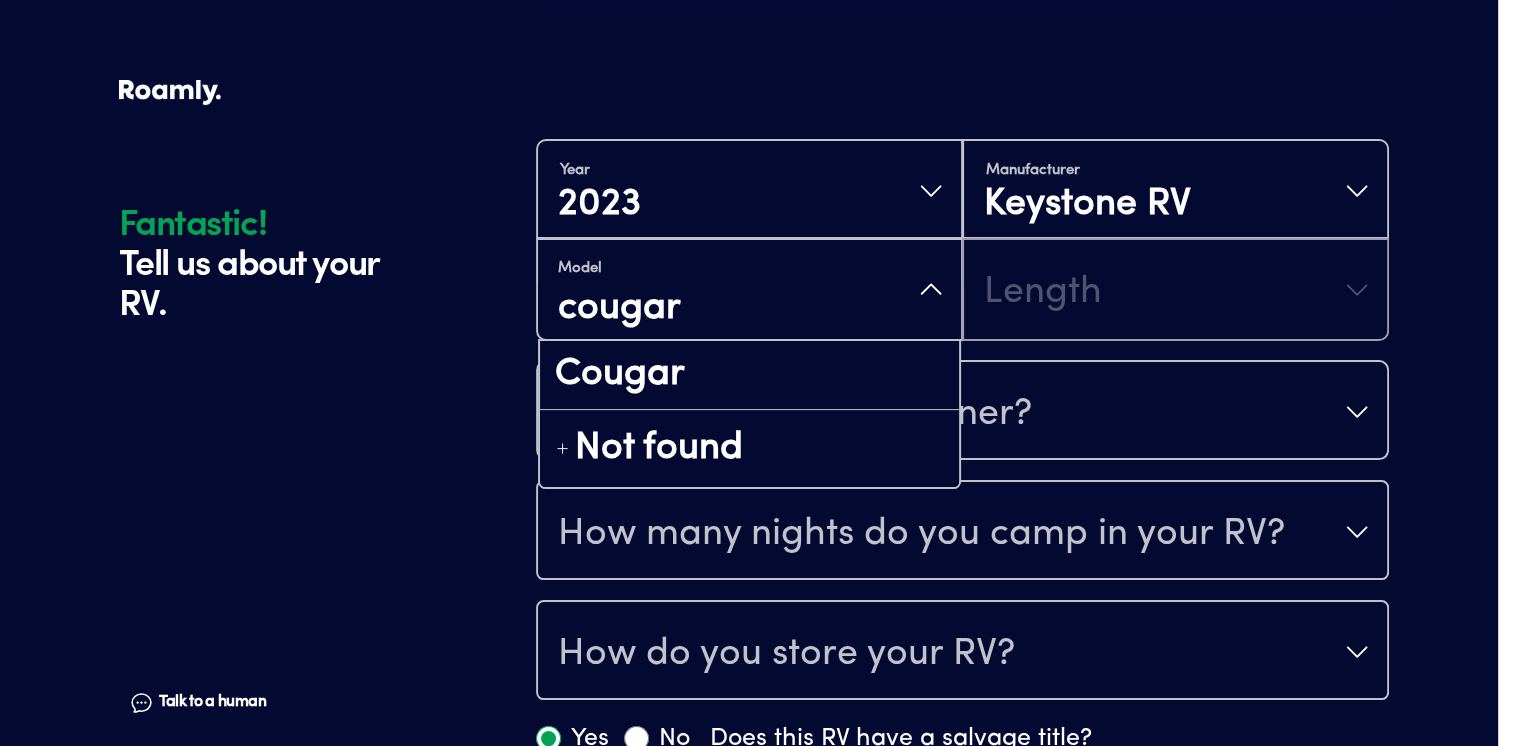 click on "Model cougar Cougar Not found Length" at bounding box center [962, 290] 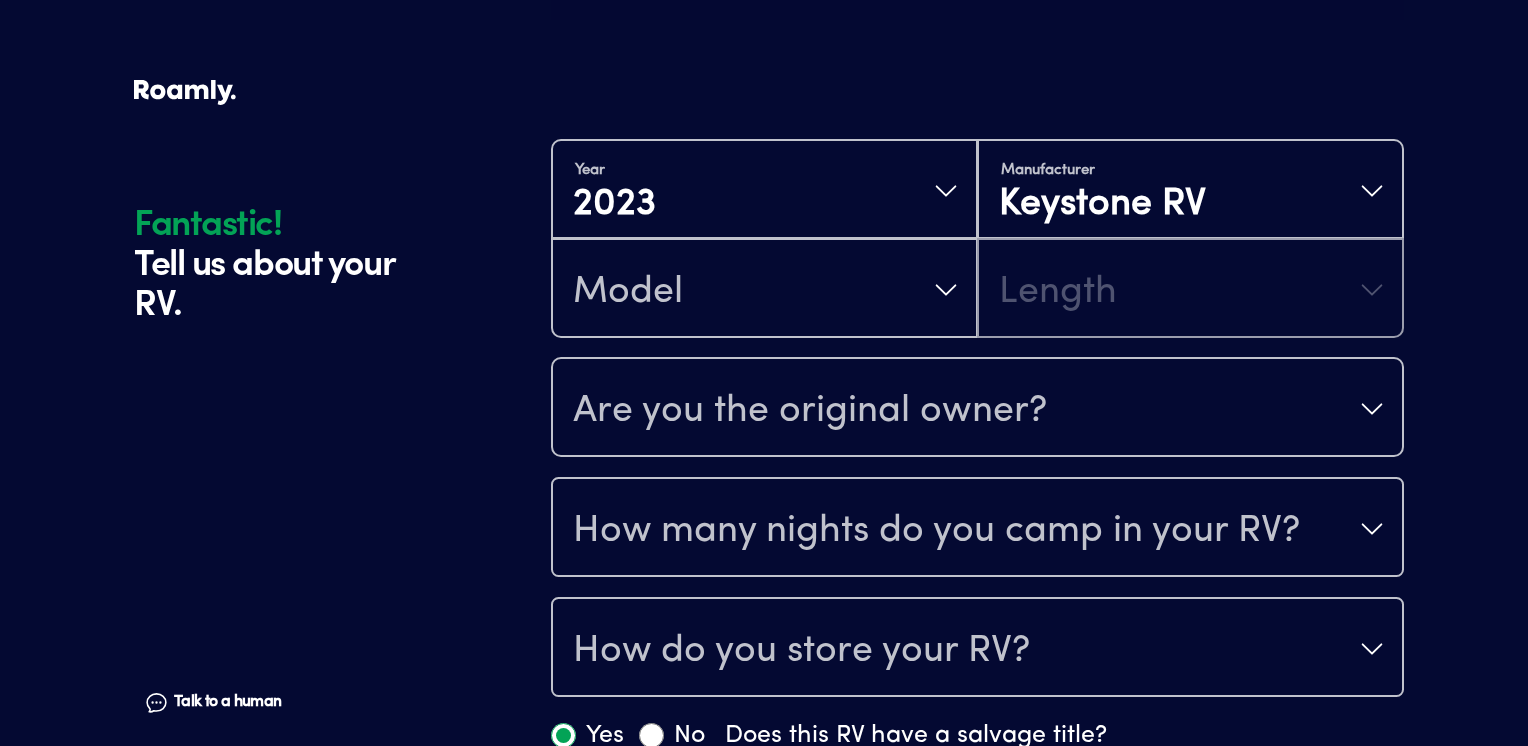 click on "Are you the original owner?" at bounding box center (977, 409) 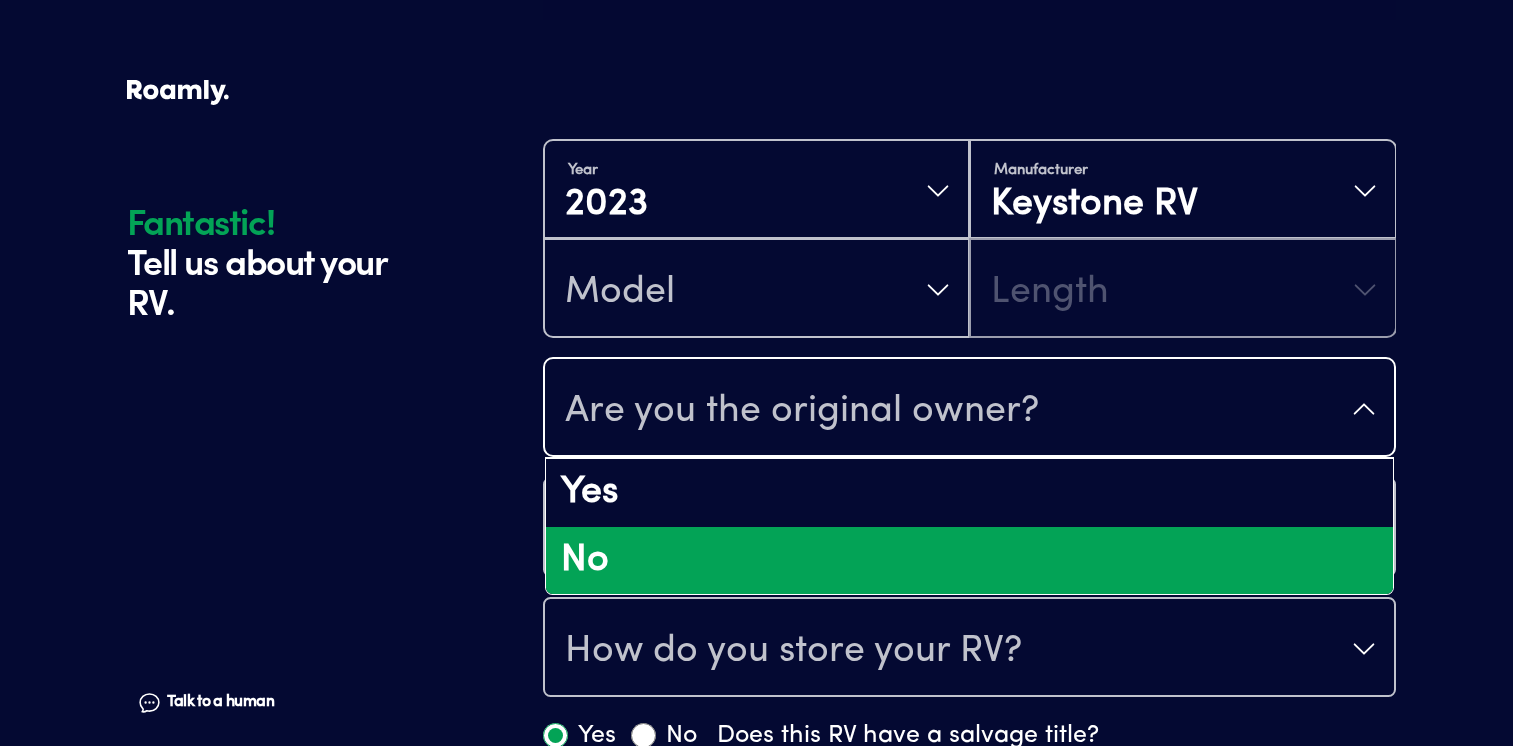 click on "No" at bounding box center [969, 561] 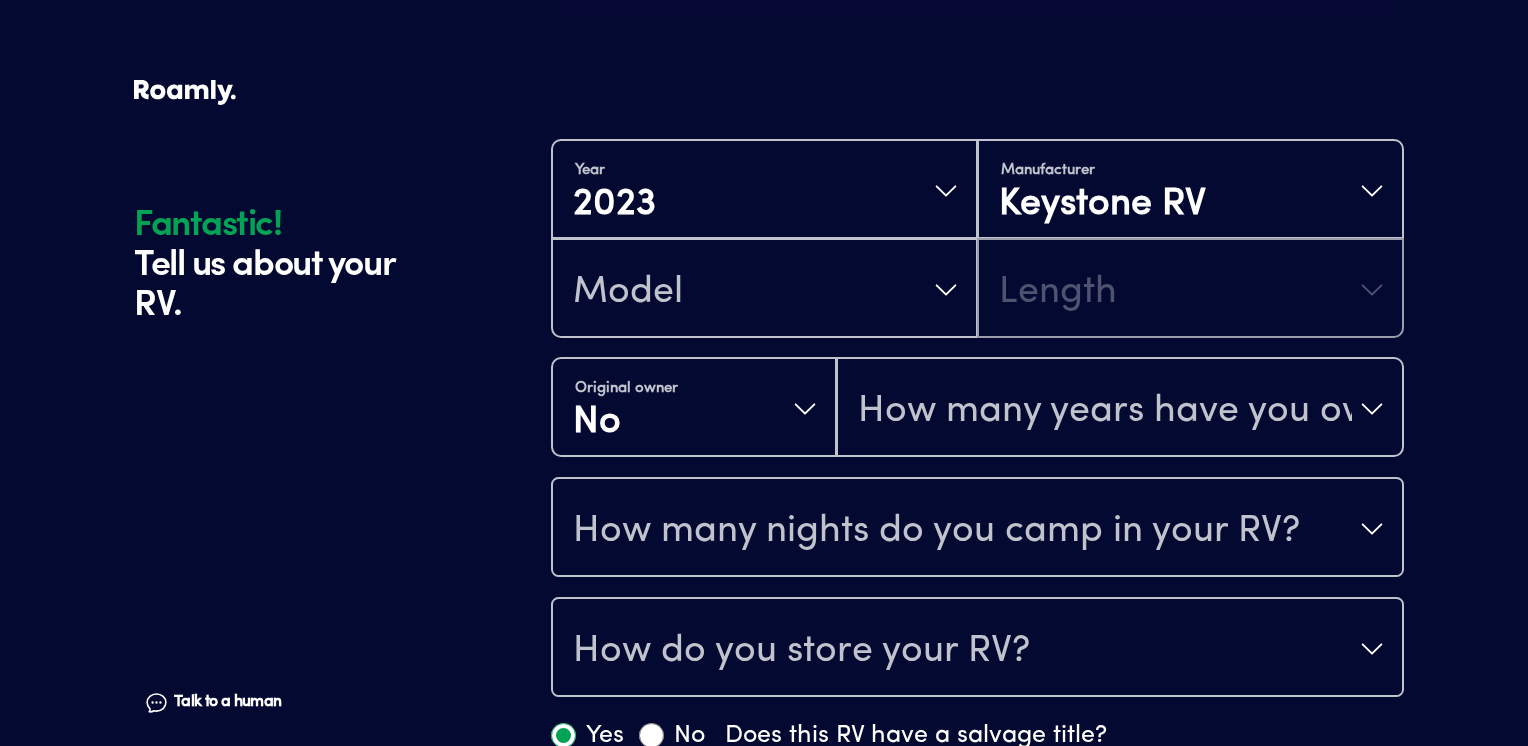 click on "How do you store your RV?" at bounding box center [977, 649] 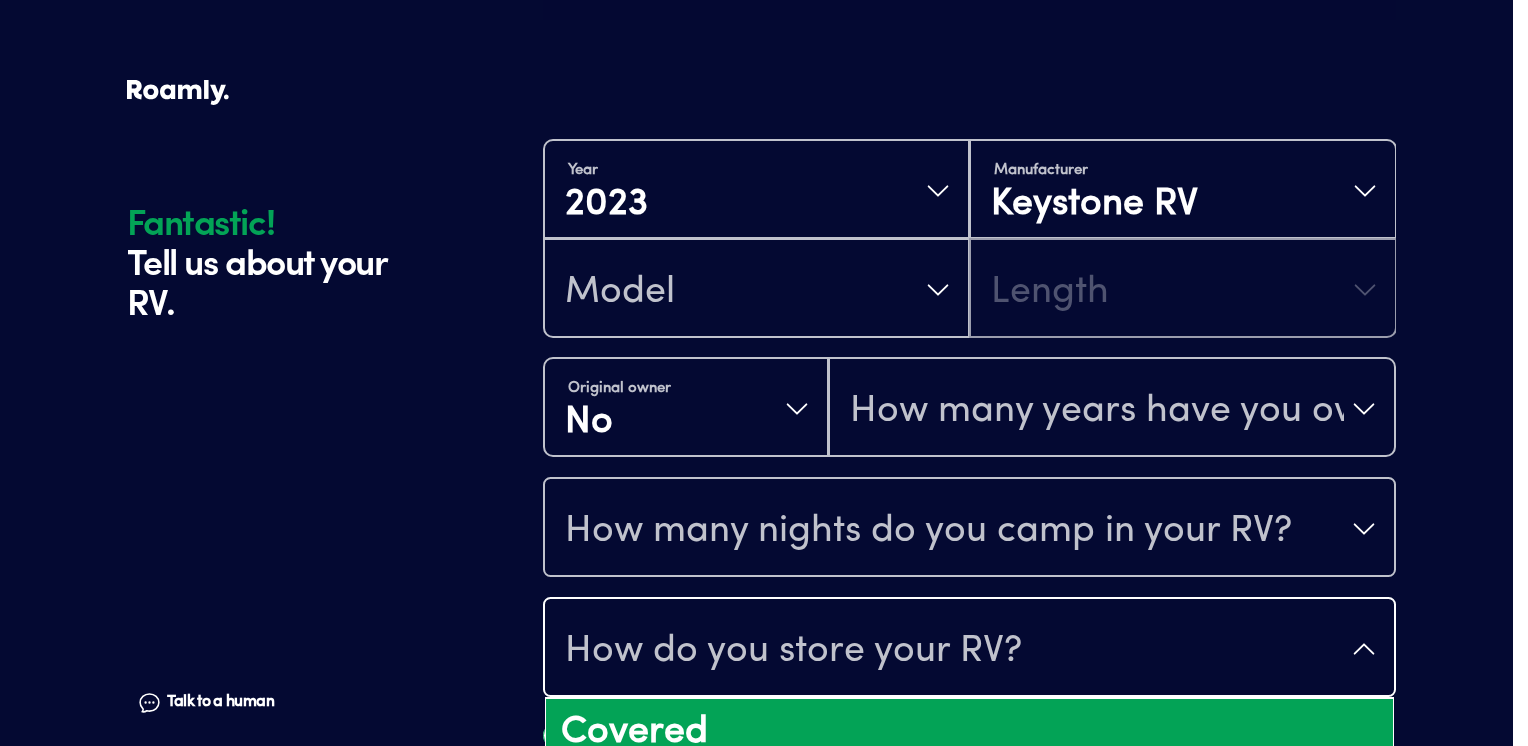 click on "Covered" at bounding box center (969, 733) 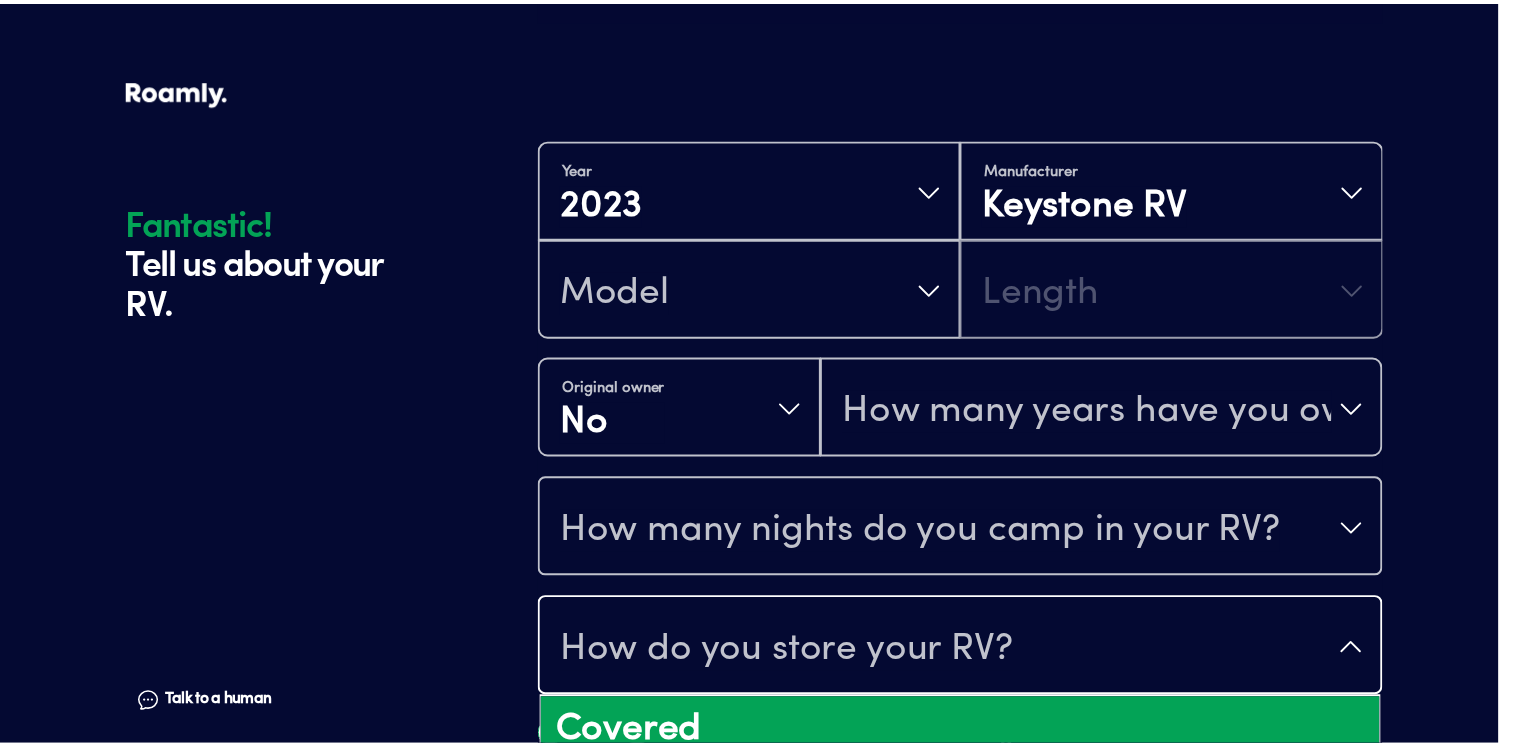 scroll, scrollTop: 409, scrollLeft: 0, axis: vertical 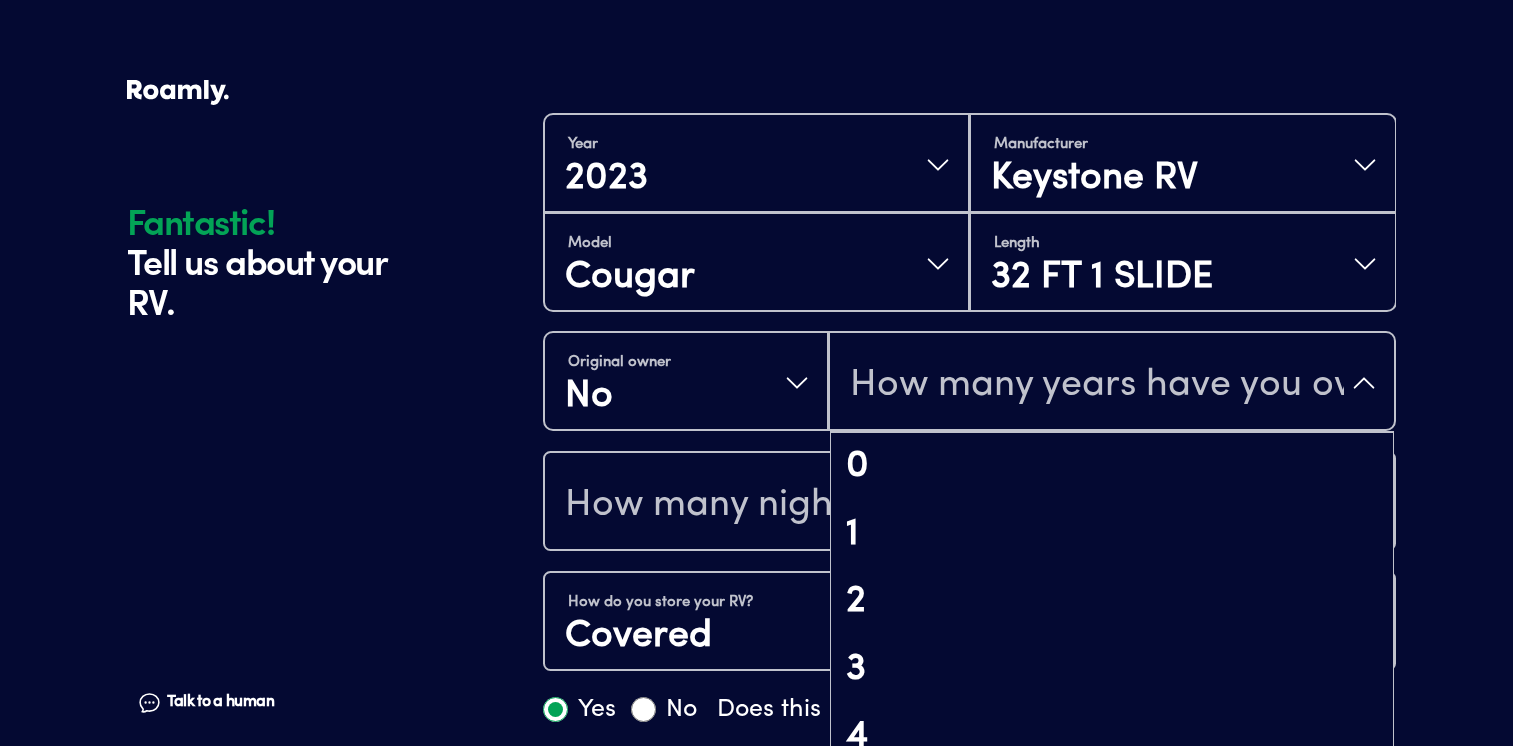 click on "How many years have you owned it?" at bounding box center [1112, 383] 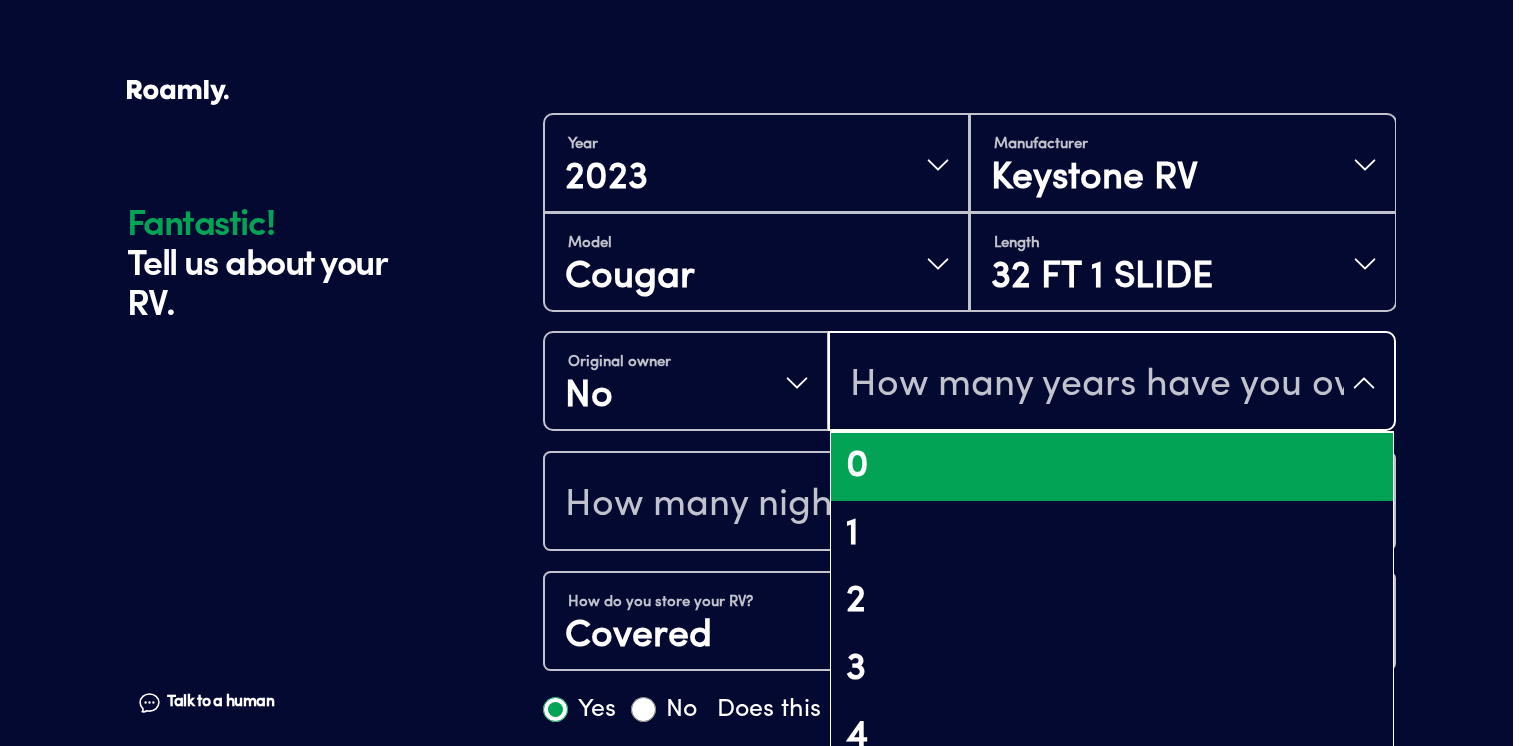 click on "0" at bounding box center (1112, 467) 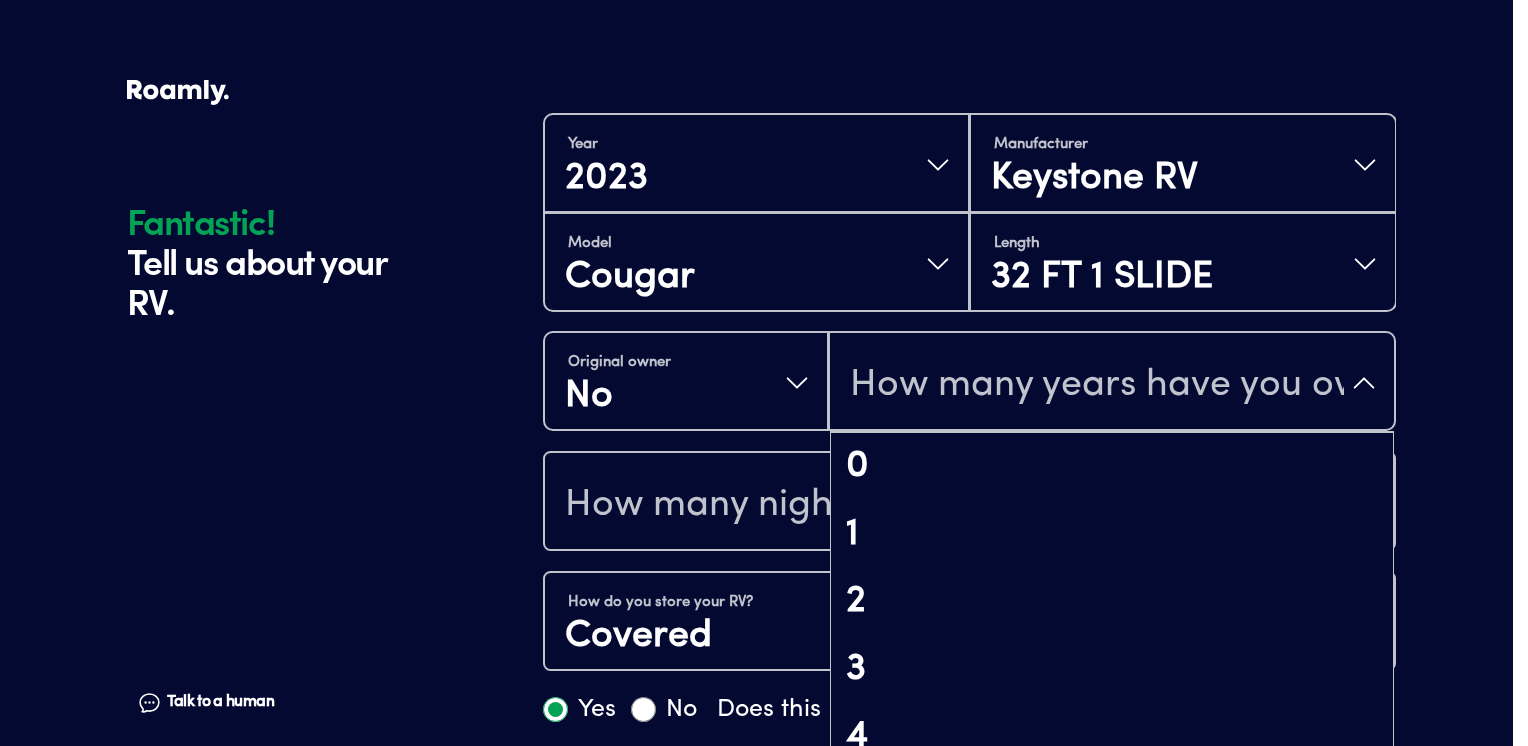 click on "How many years have you owned it?" at bounding box center [1112, 383] 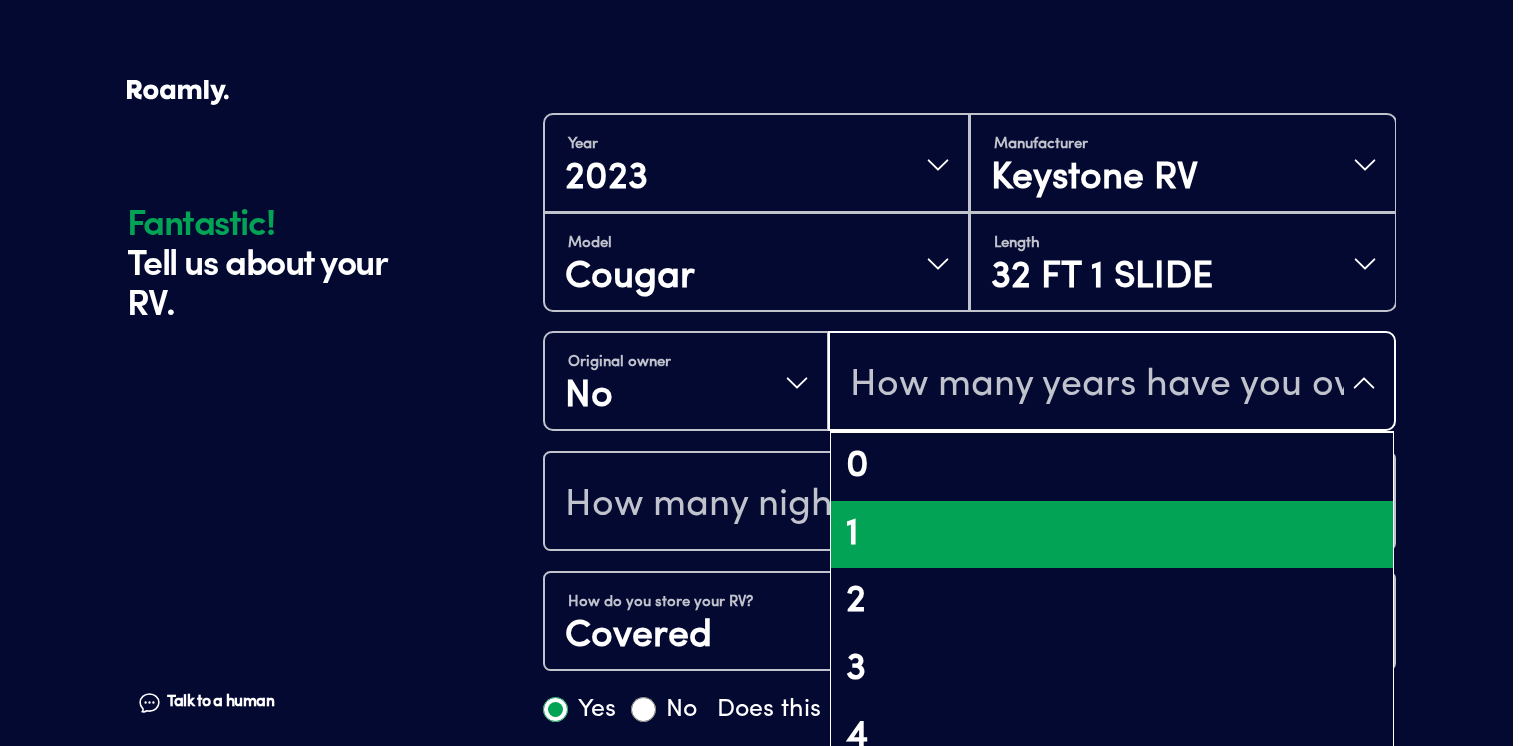 click on "1" at bounding box center (1112, 535) 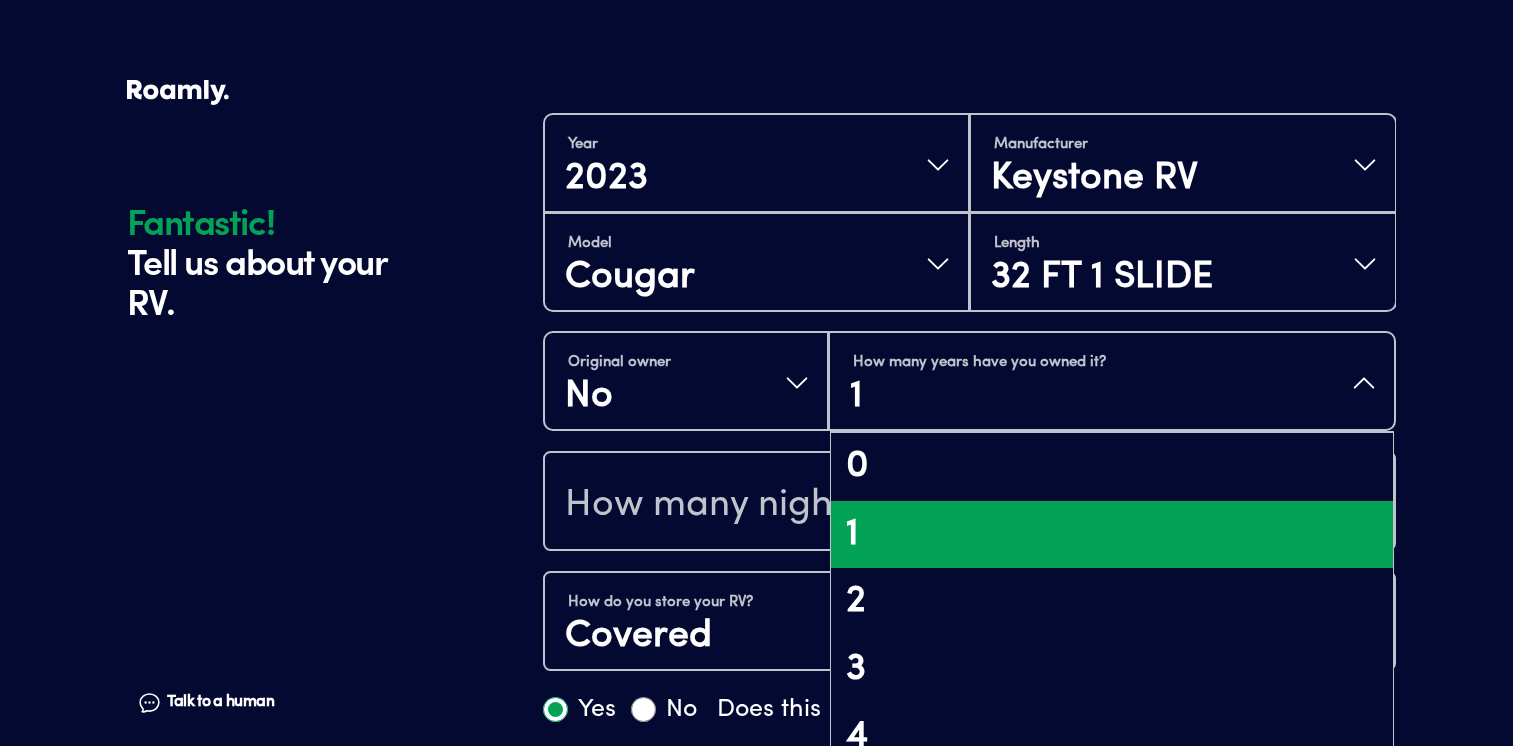 click on "How many years have you owned it? 1" at bounding box center [1112, 383] 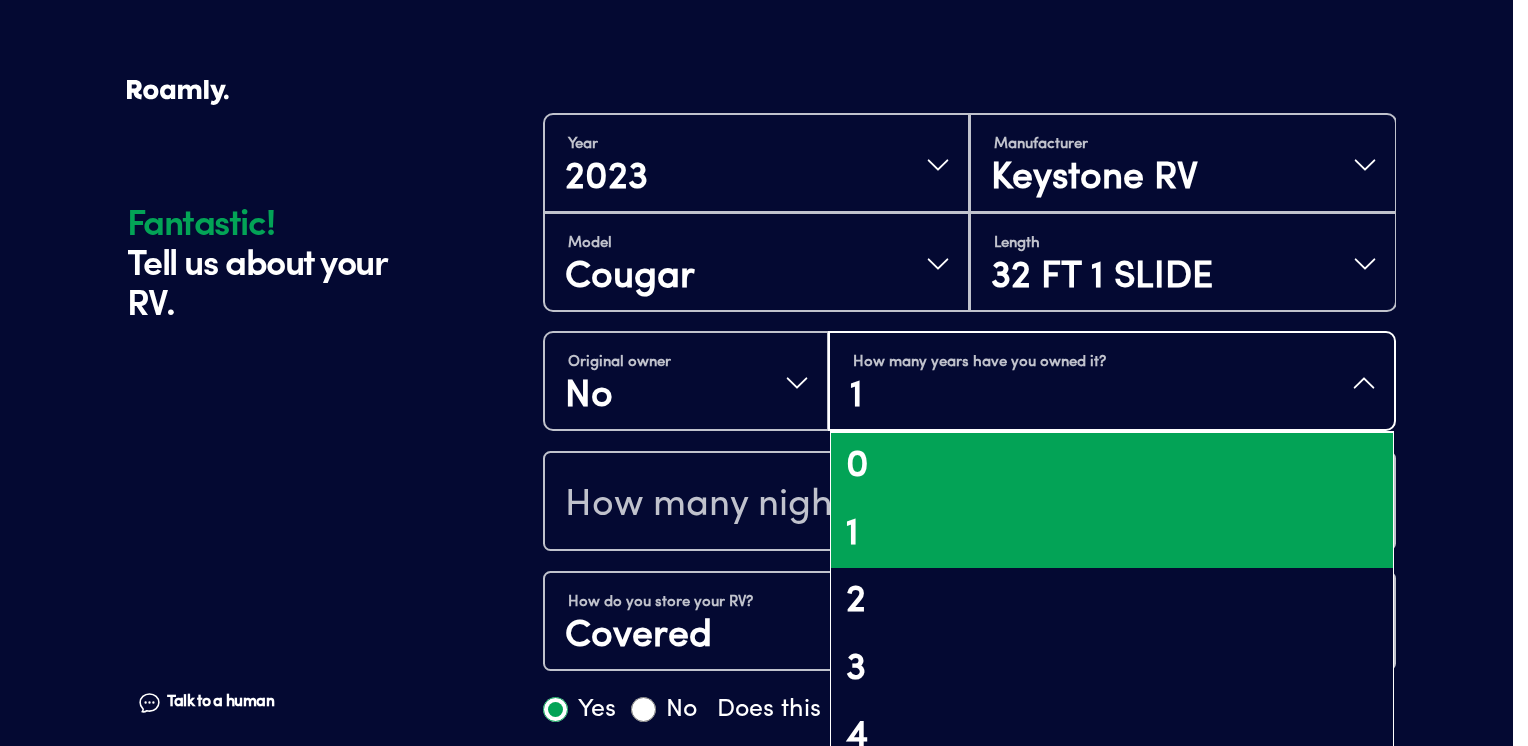 click on "0" at bounding box center (1112, 467) 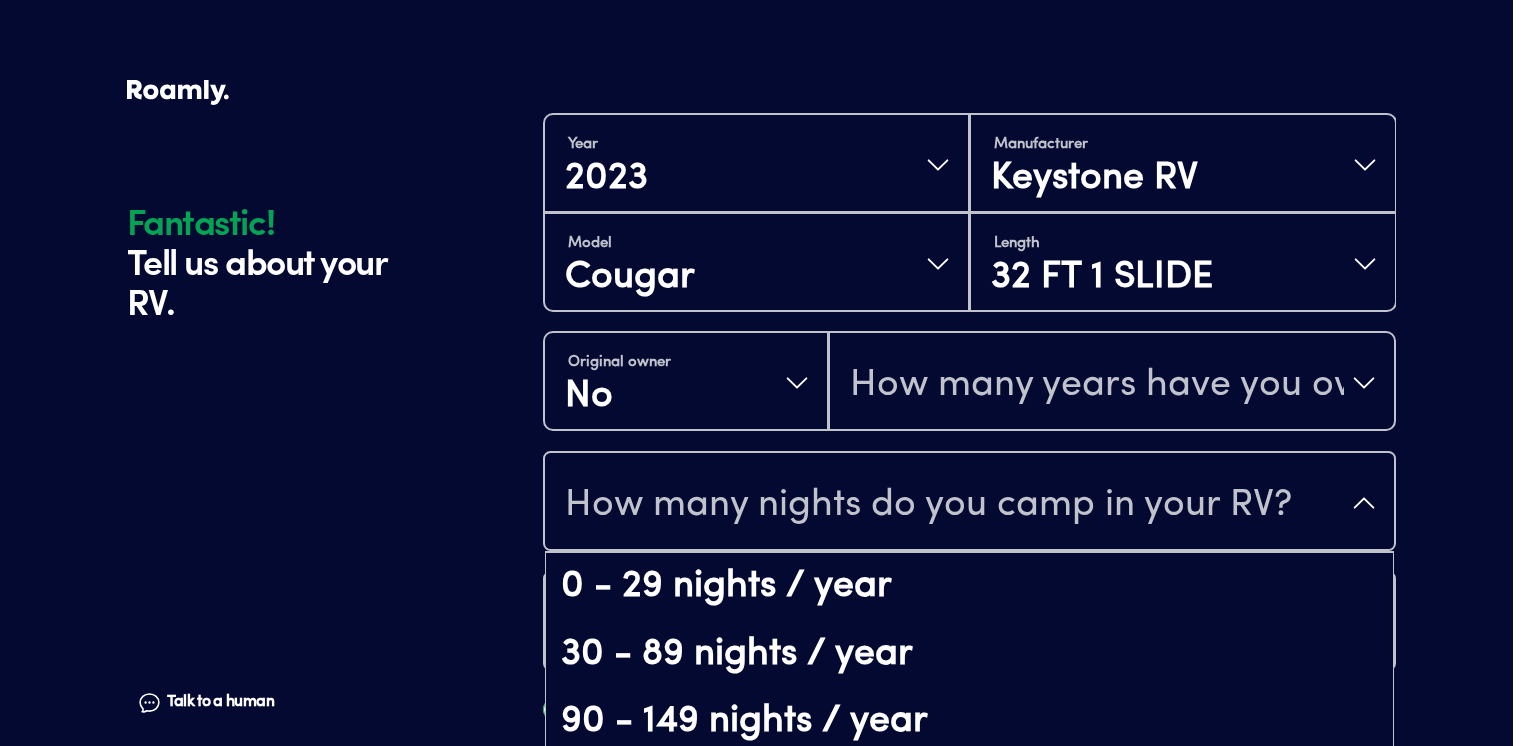 click on "How many nights do you camp in your RV?" at bounding box center (969, 503) 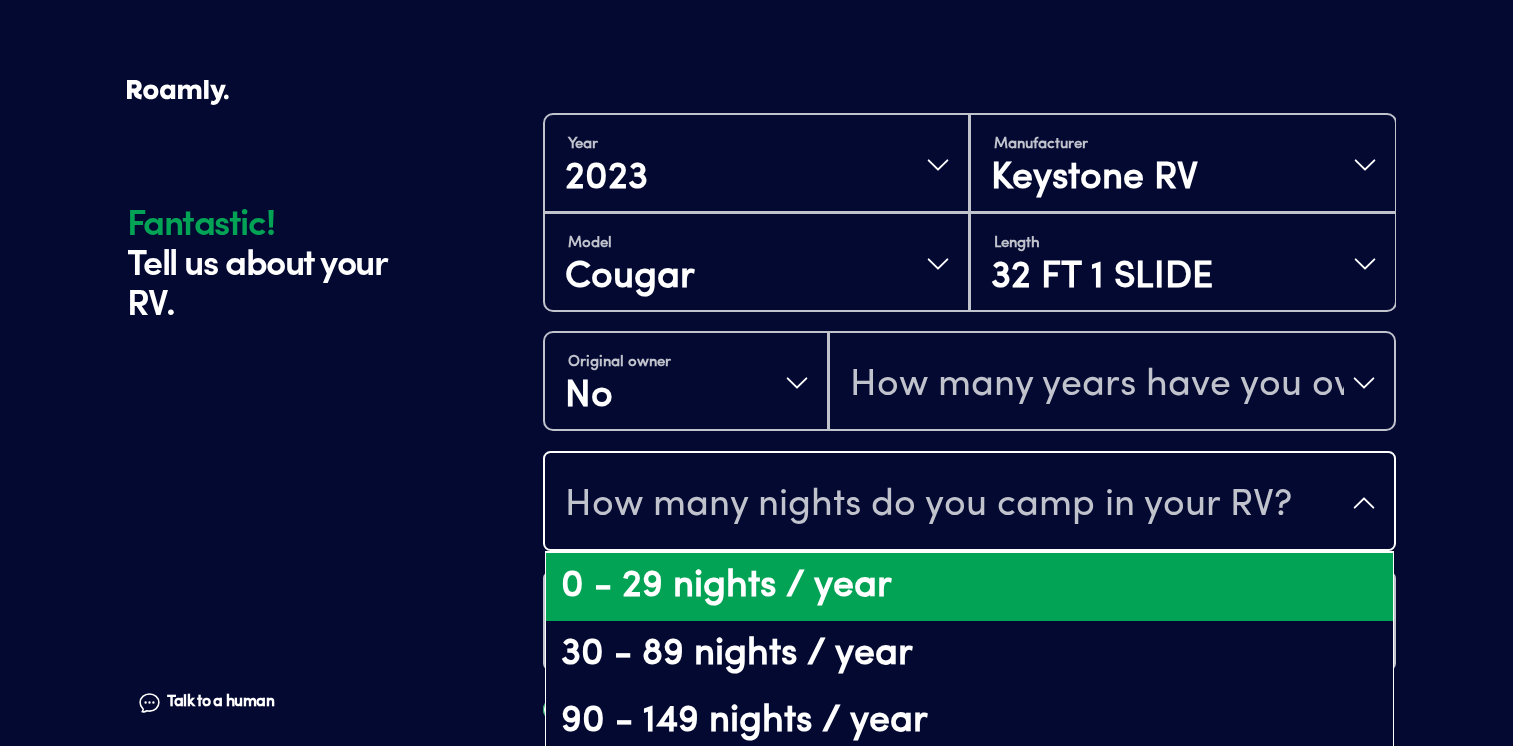 click on "0 - 29 nights / year" at bounding box center [969, 587] 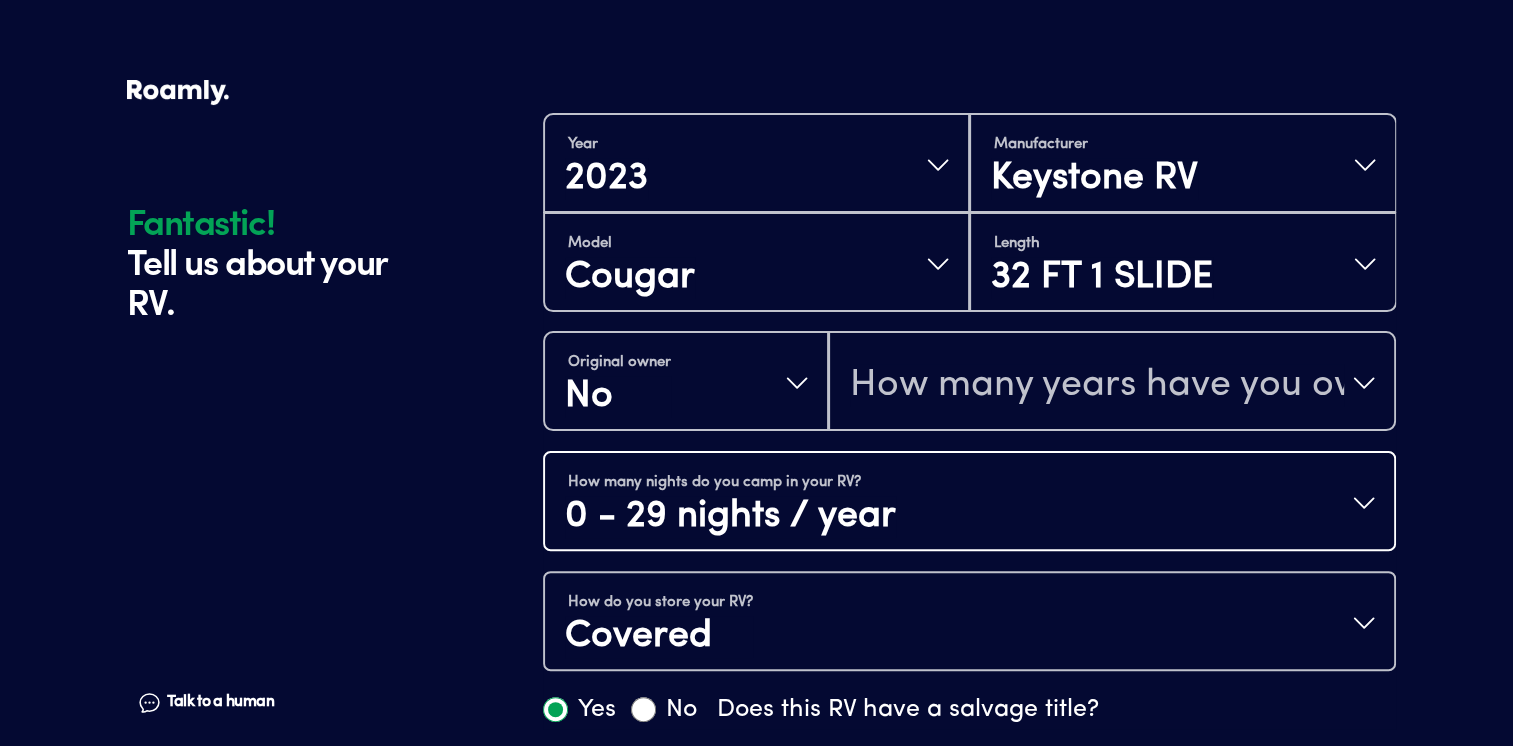 scroll, scrollTop: 530, scrollLeft: 0, axis: vertical 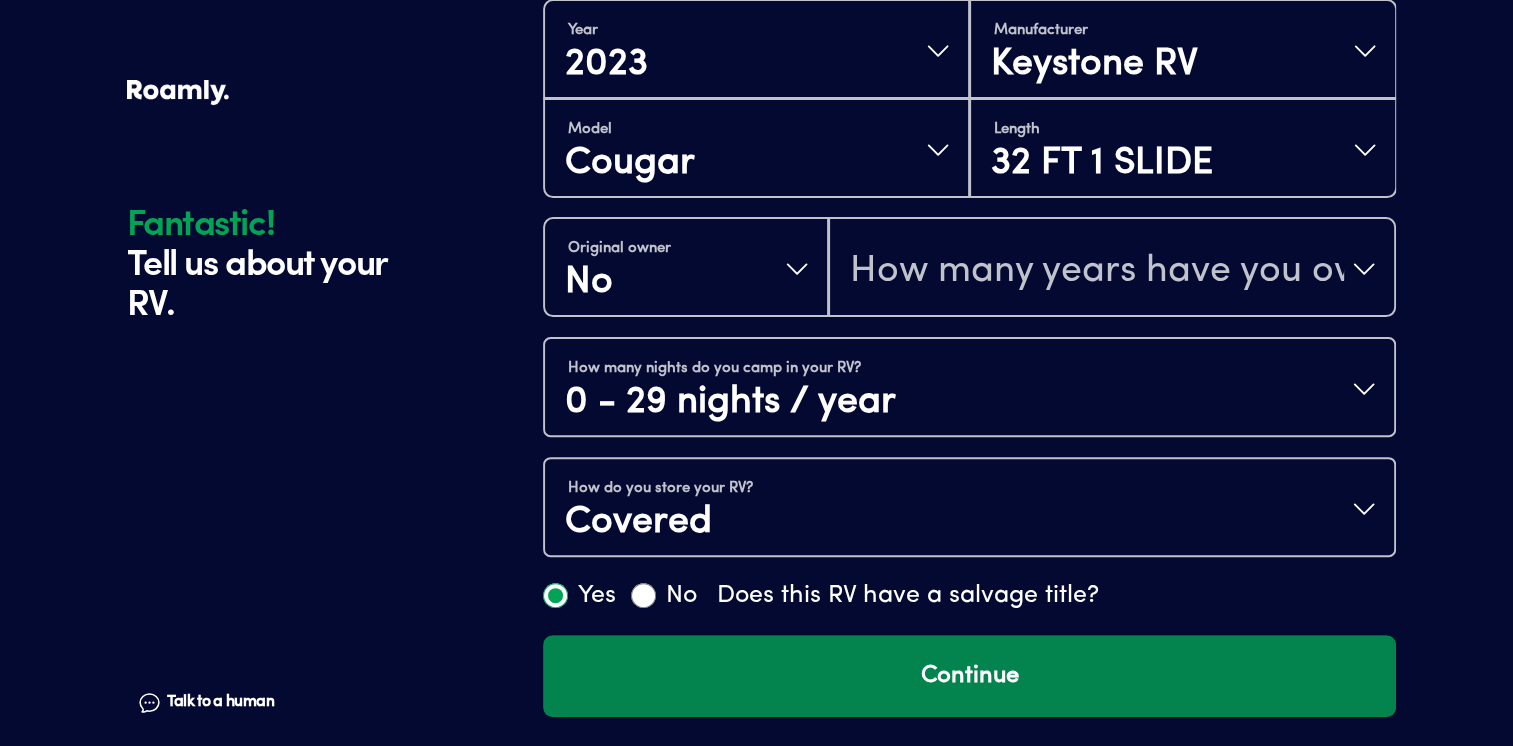 click on "Continue" at bounding box center [969, 676] 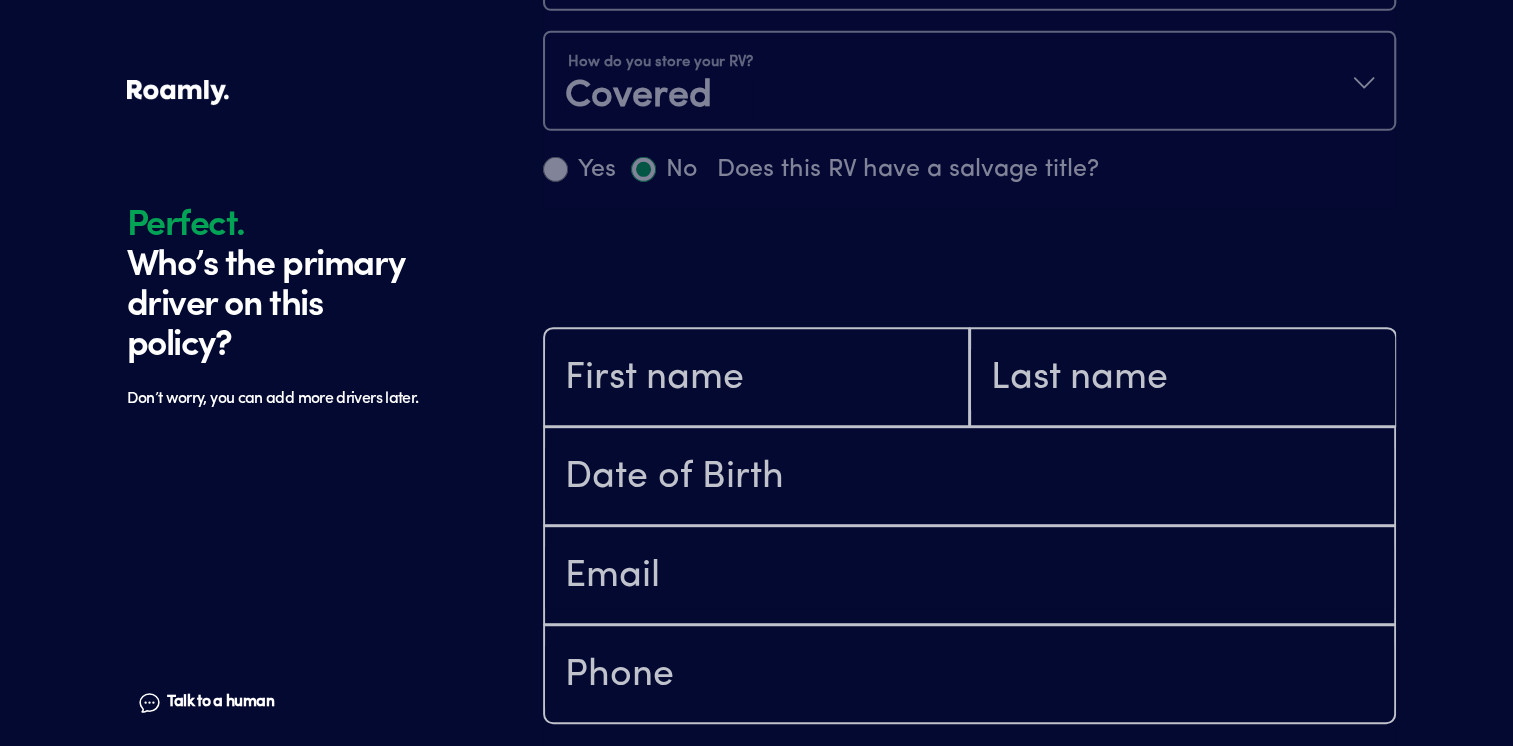 scroll, scrollTop: 1184, scrollLeft: 0, axis: vertical 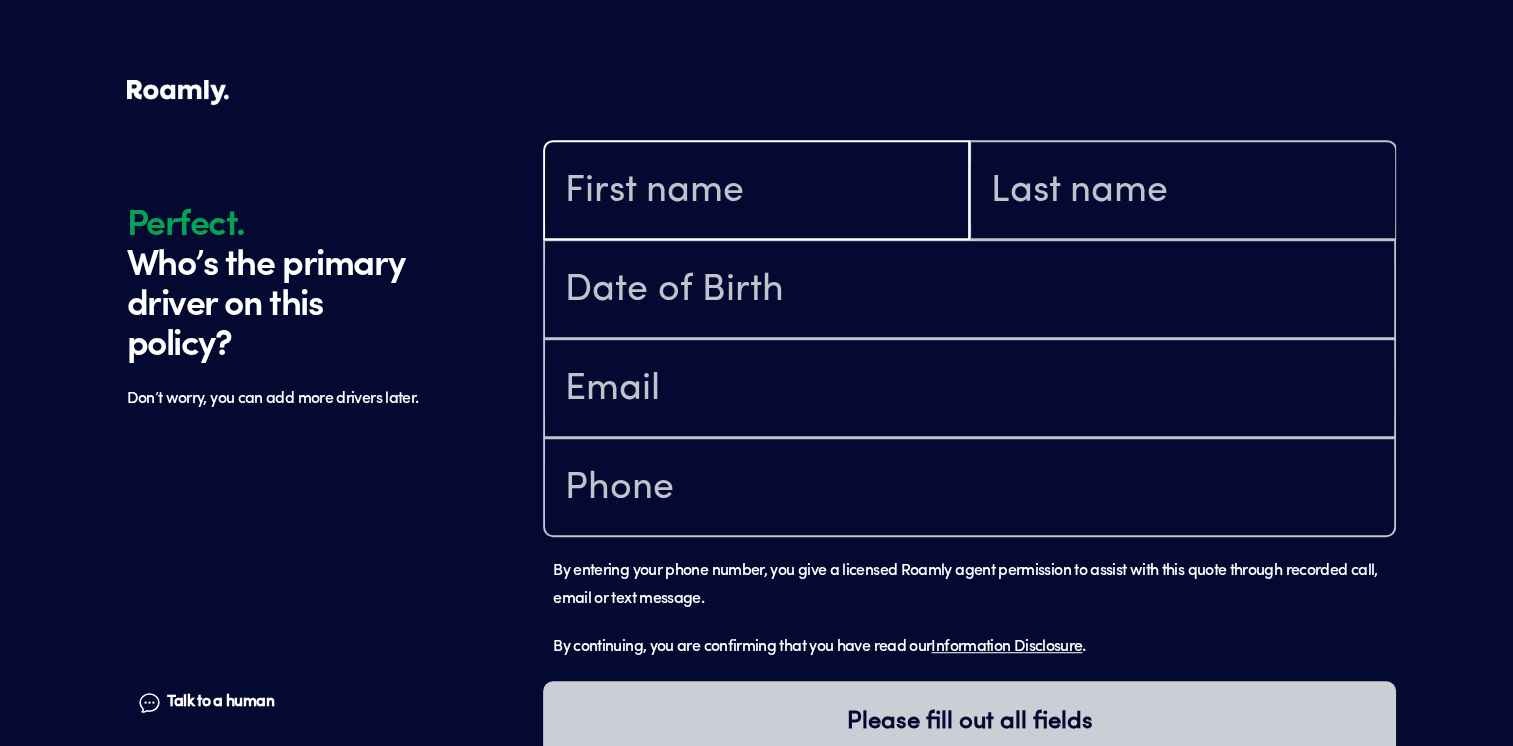 click at bounding box center (756, 192) 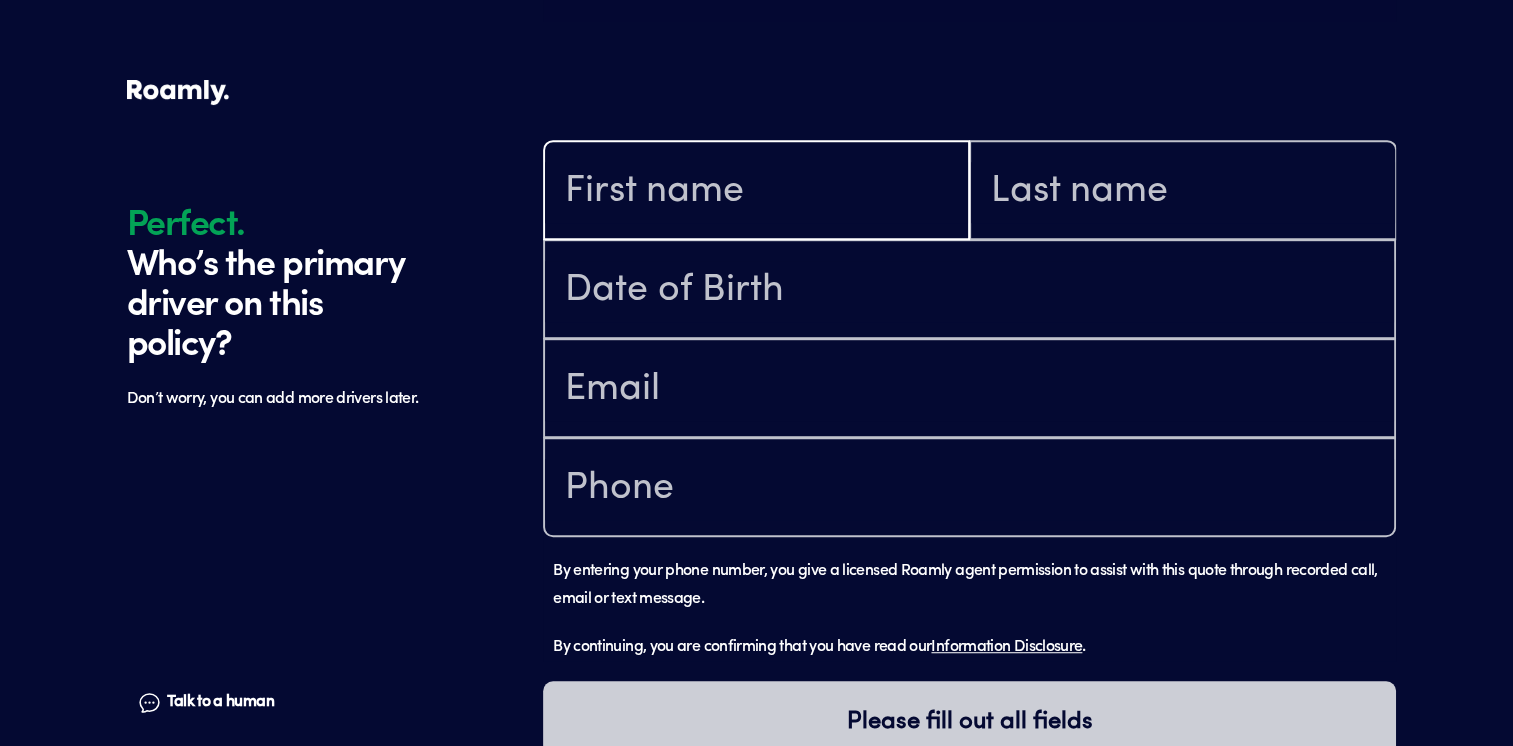 type on "DAVID" 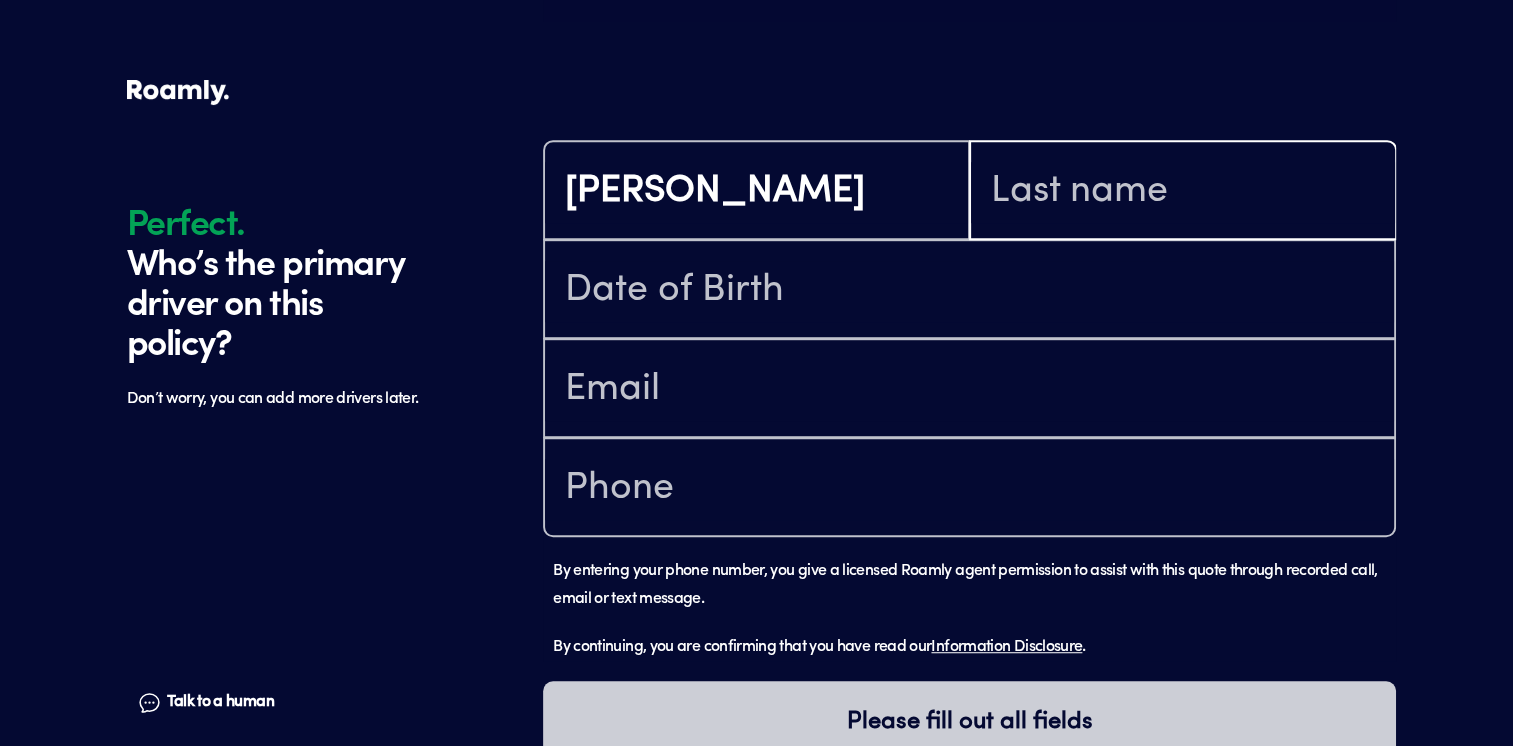 type on "ROWLAND" 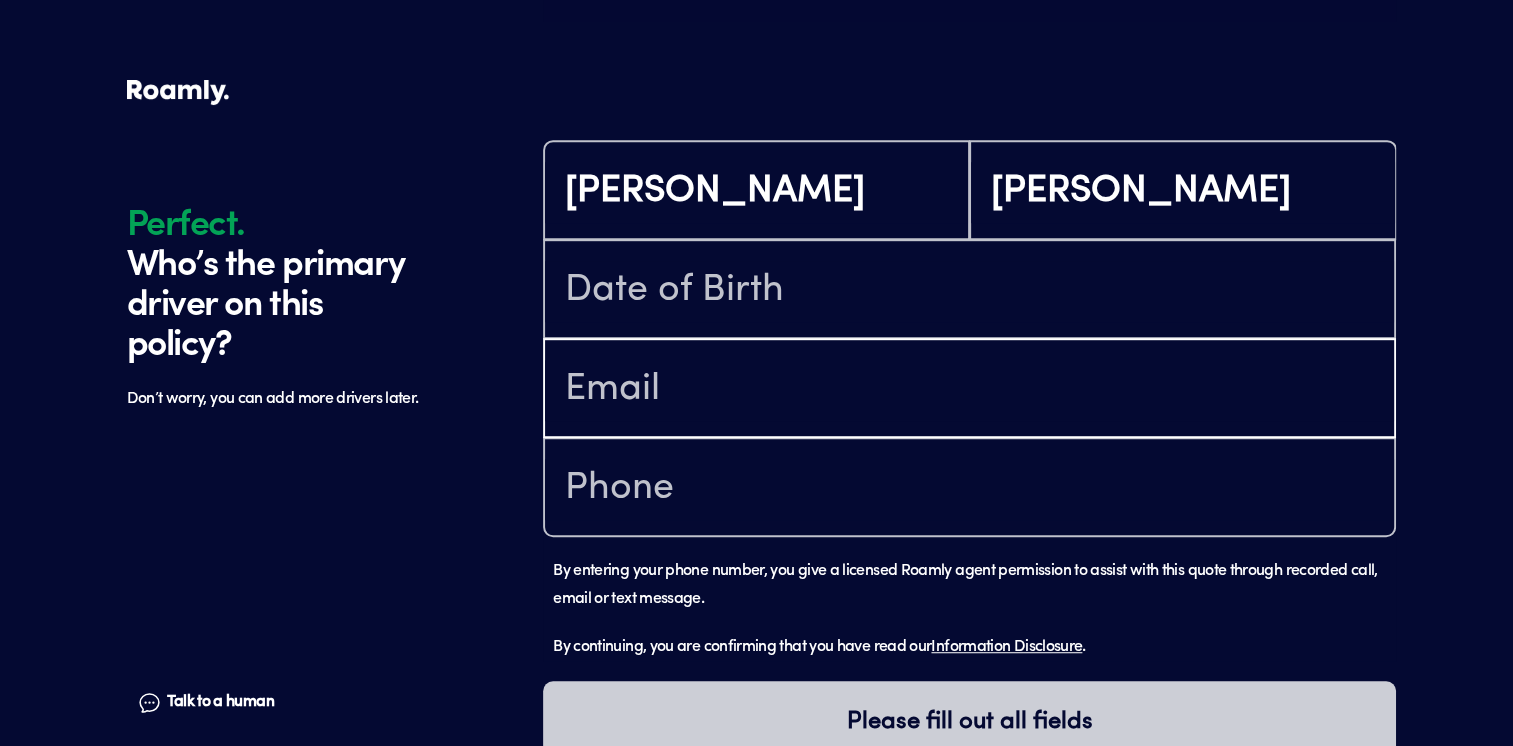 type on "drowlandbuilds@yahoo.com" 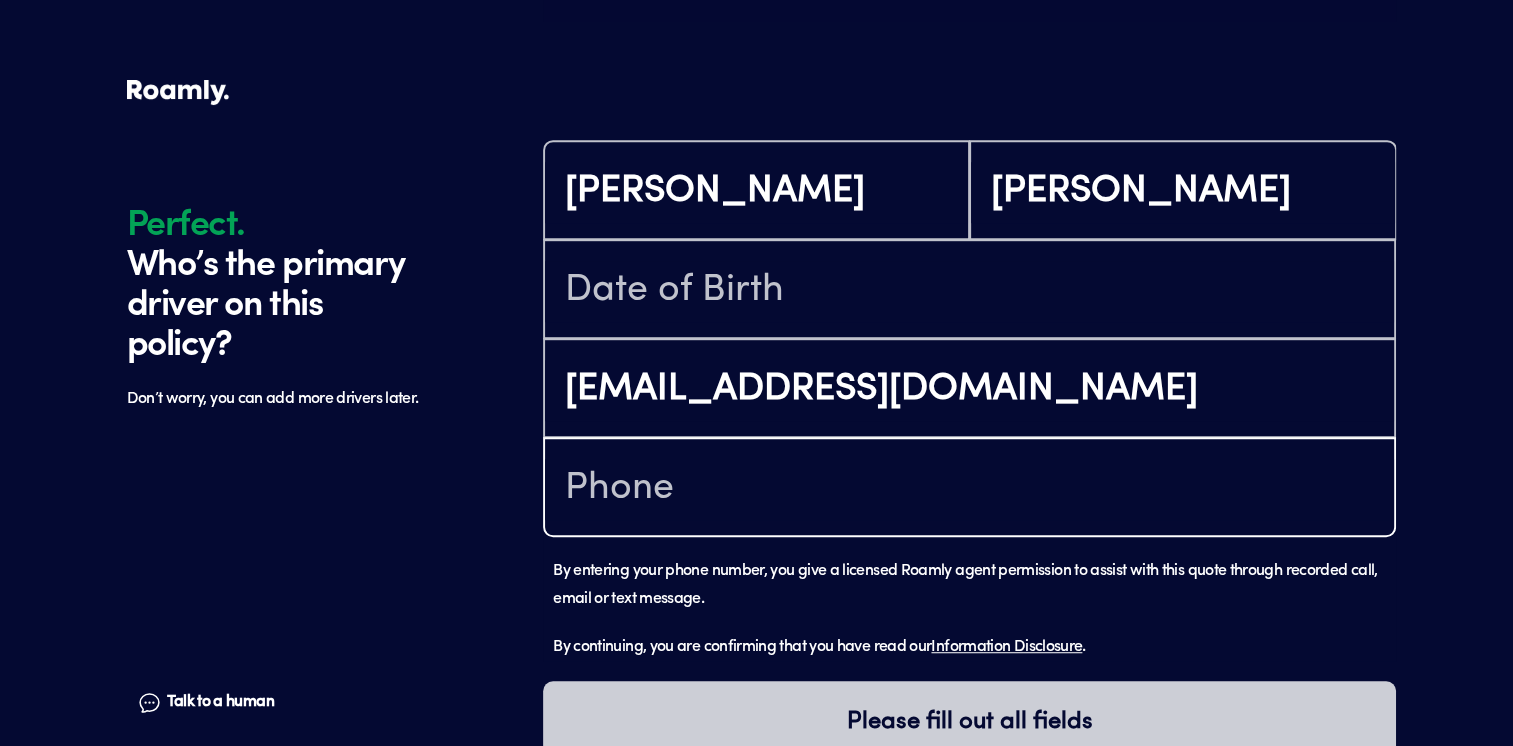 type on "(704) 920-0235" 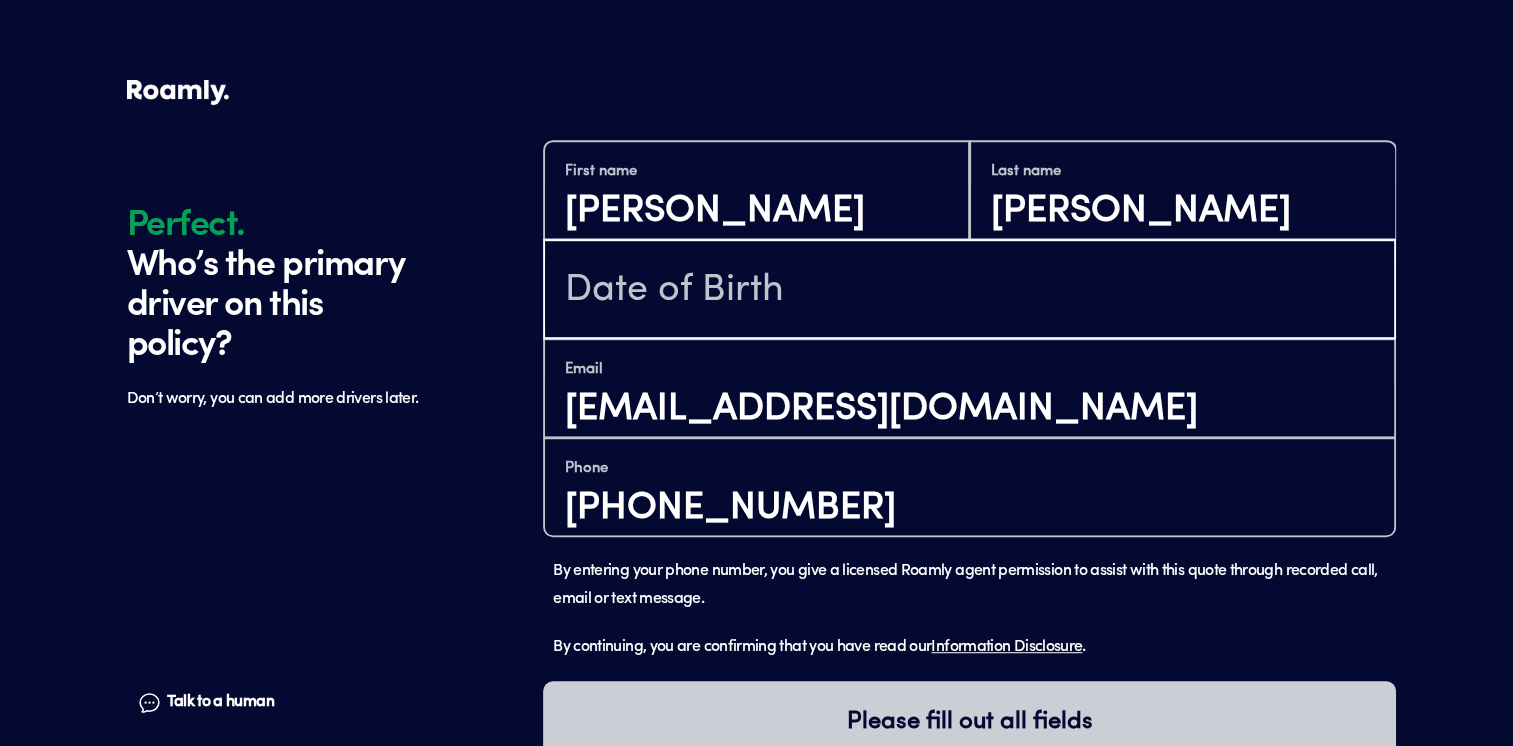 click at bounding box center (969, 291) 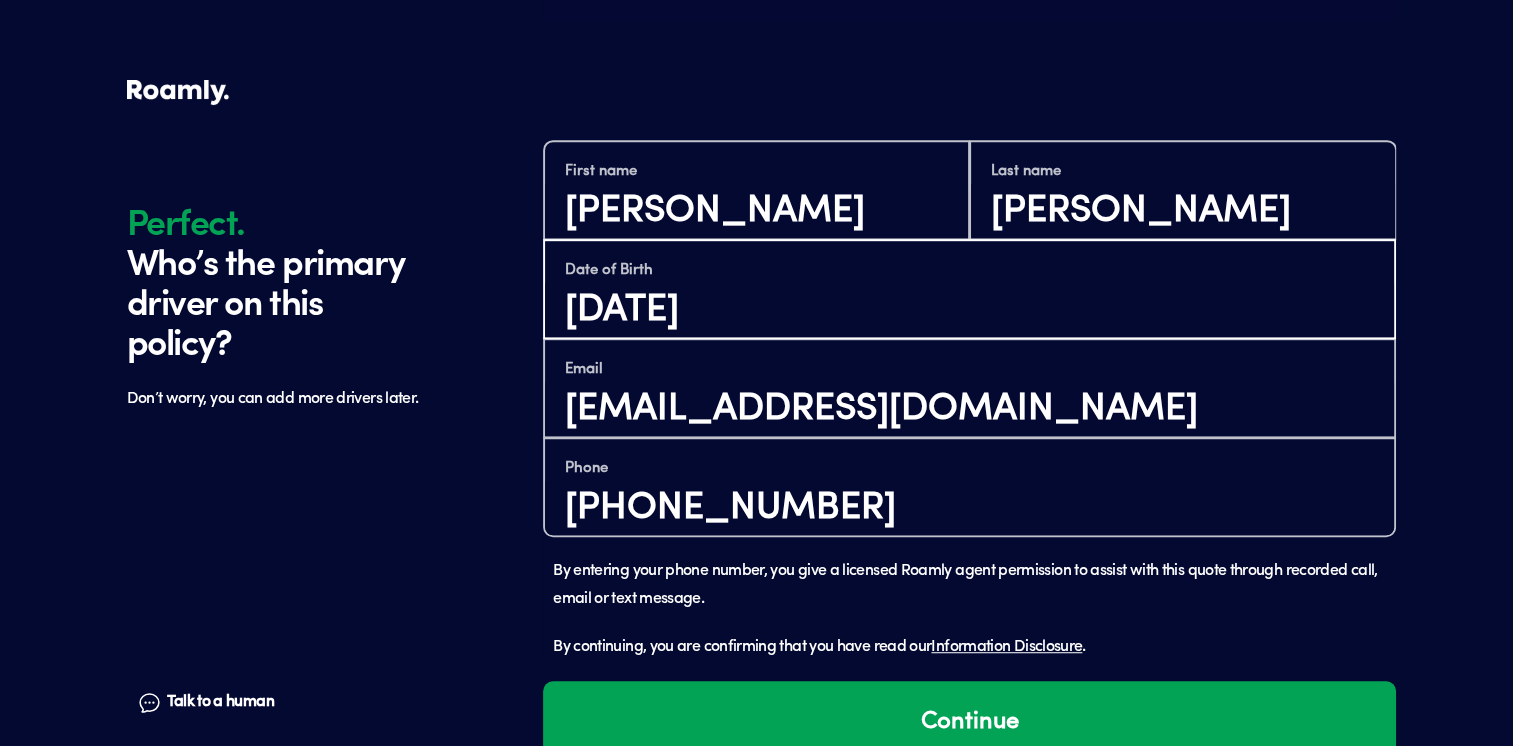 scroll, scrollTop: 1230, scrollLeft: 0, axis: vertical 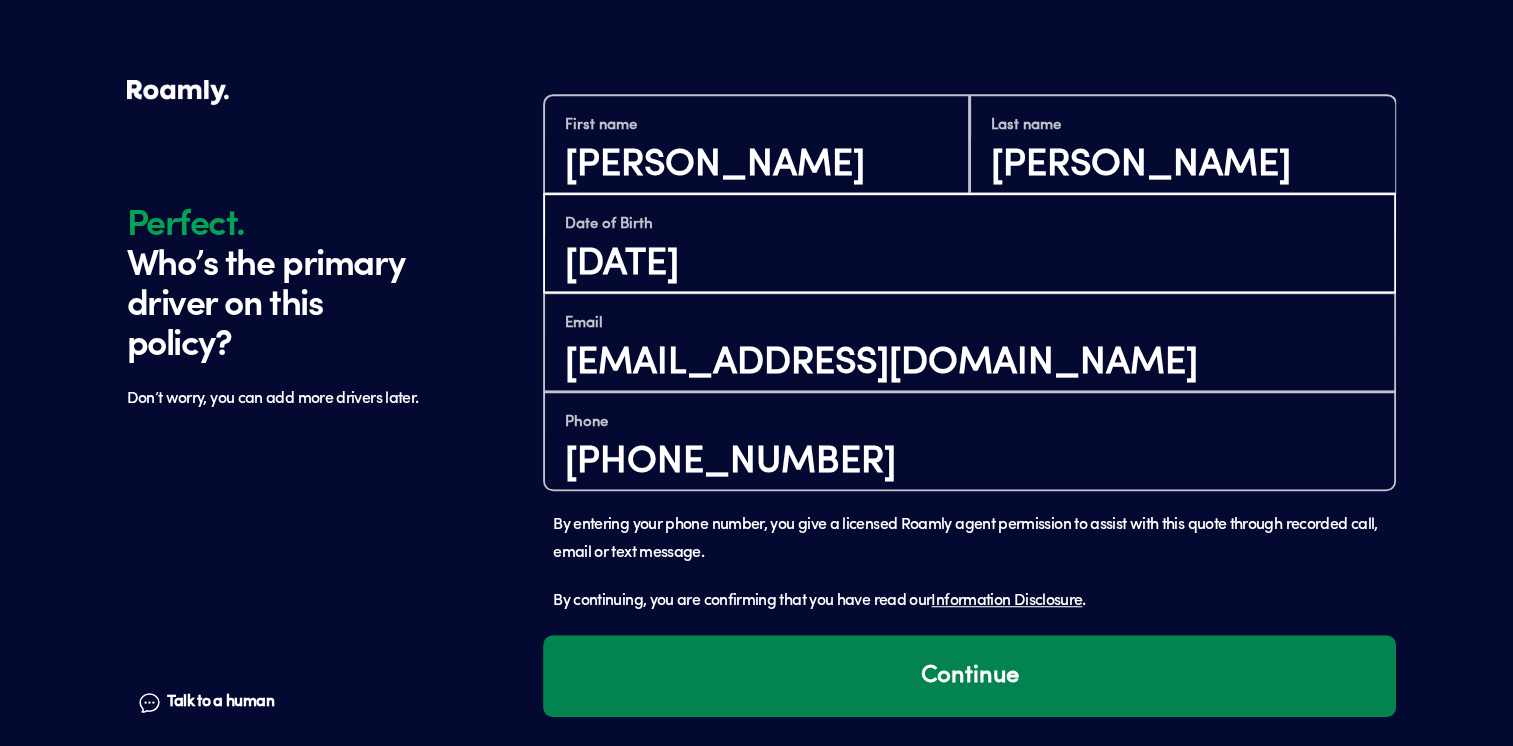 type on "11/23/1952" 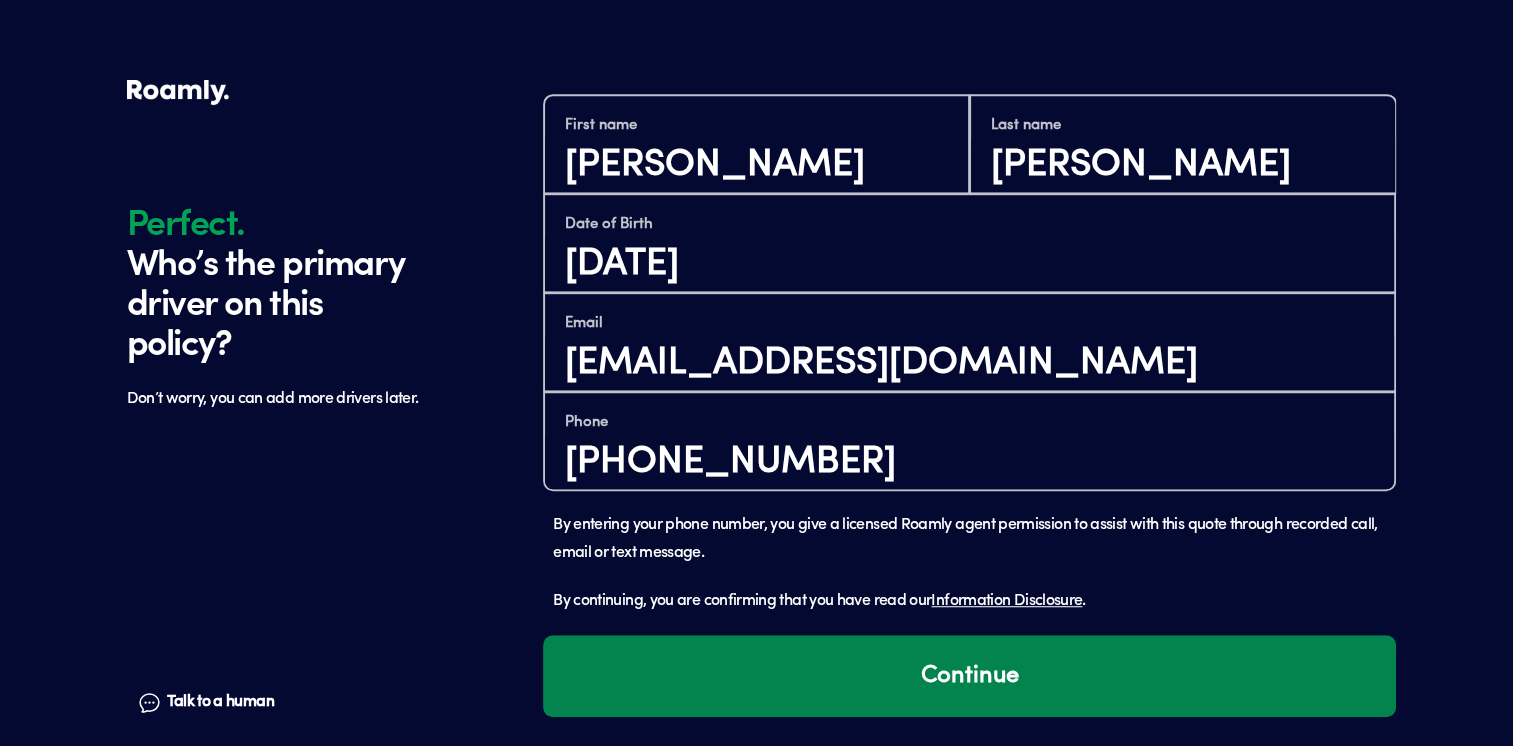click on "Continue" at bounding box center (969, 676) 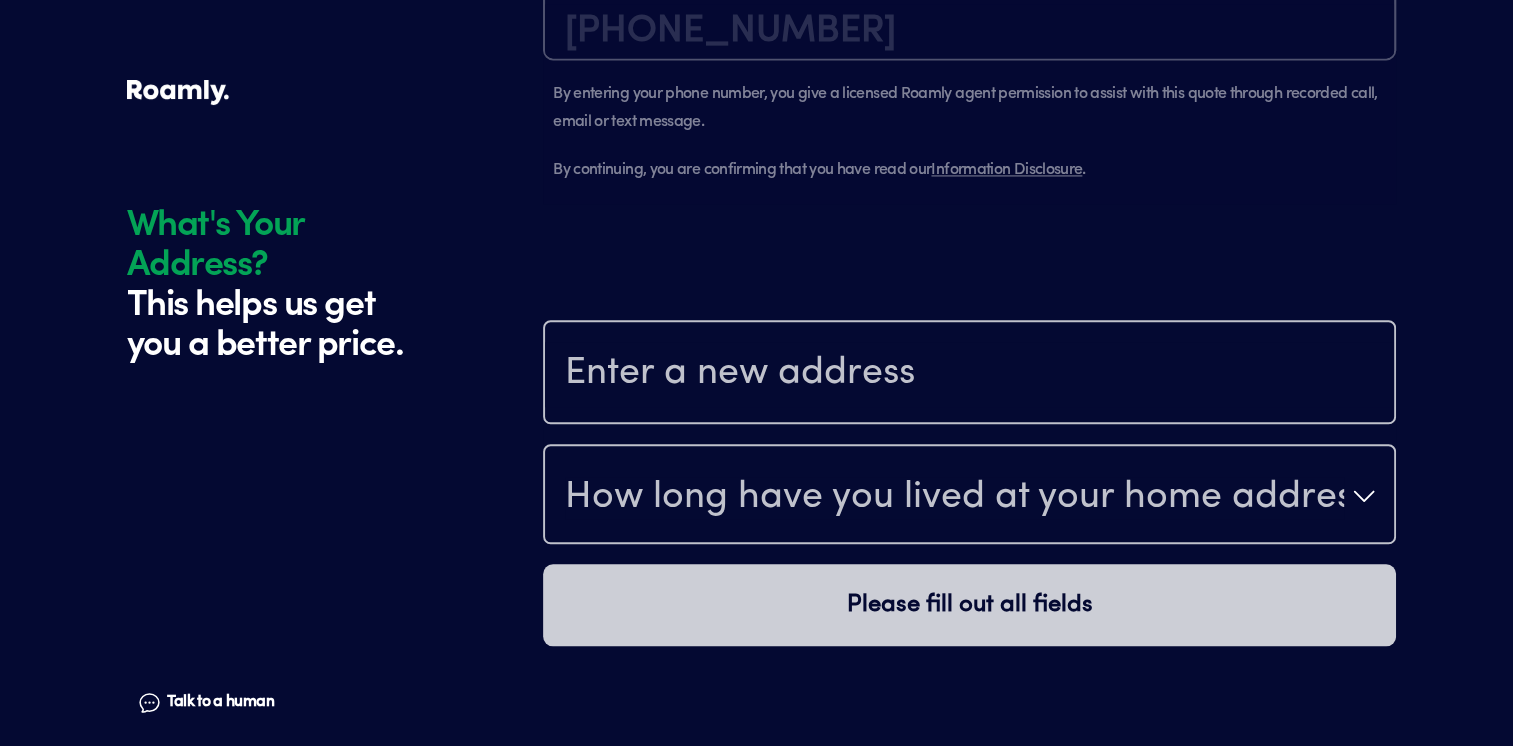 scroll, scrollTop: 1864, scrollLeft: 0, axis: vertical 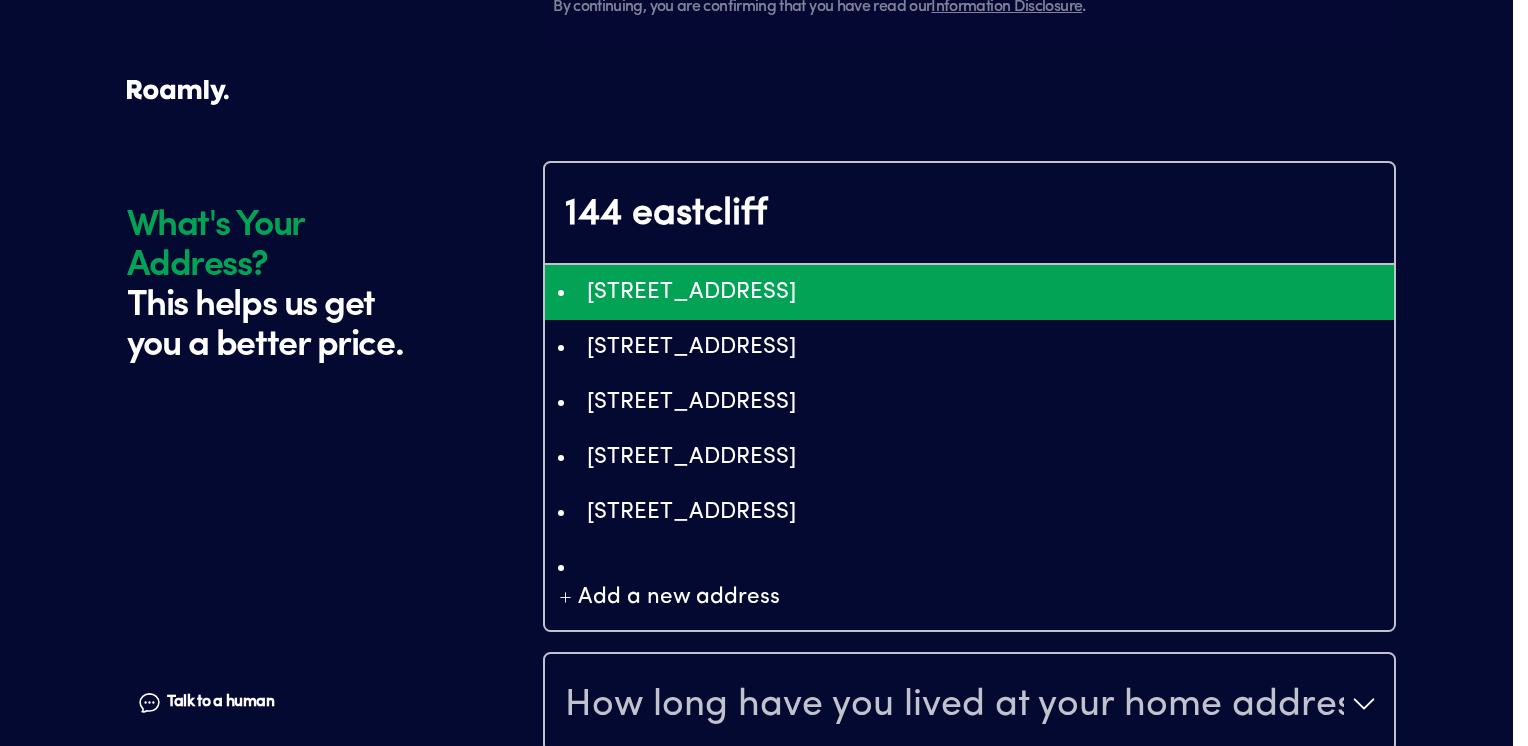 type on "ChIJ1wx292wOVIgRTCJQFhO1DmM" 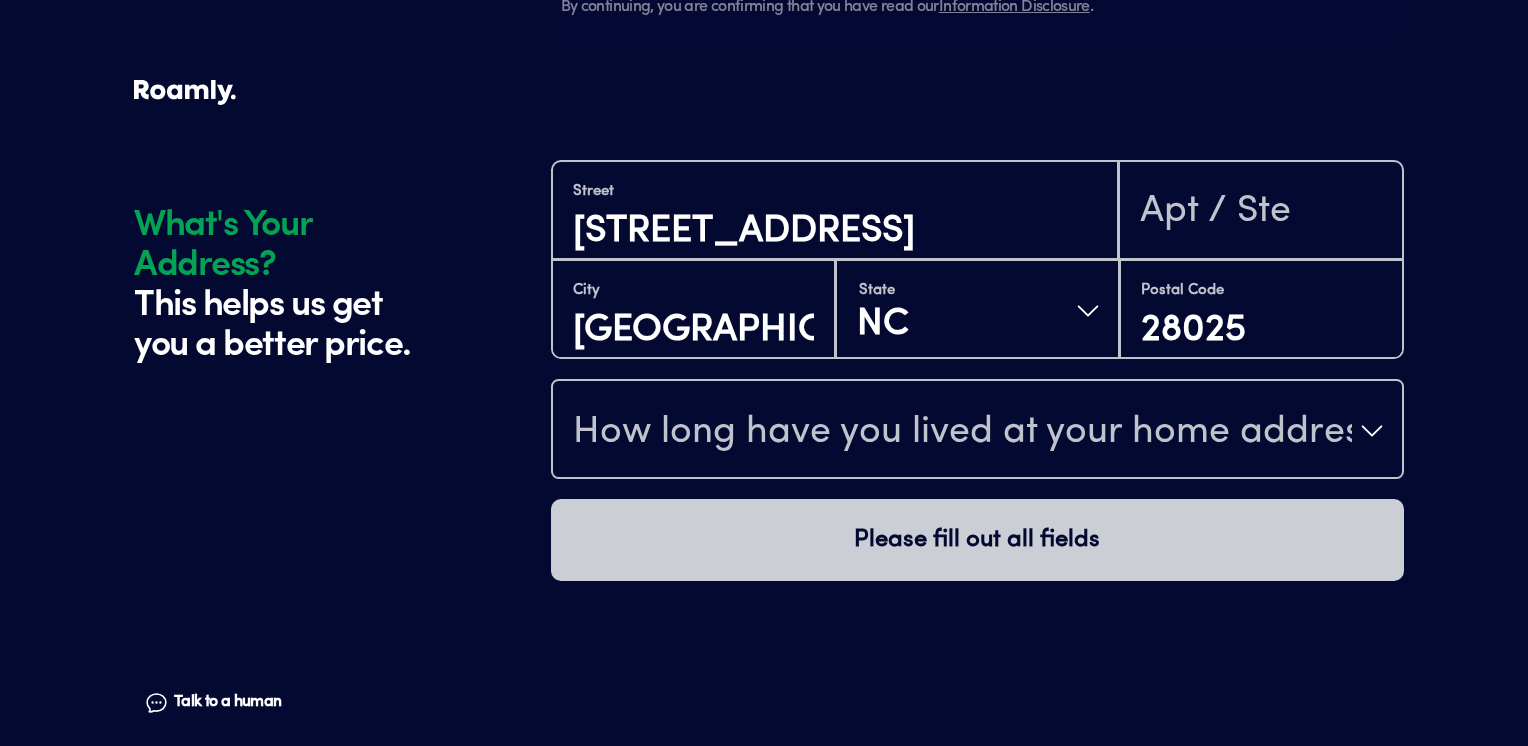 click on "How long have you lived at your home address?" at bounding box center (977, 431) 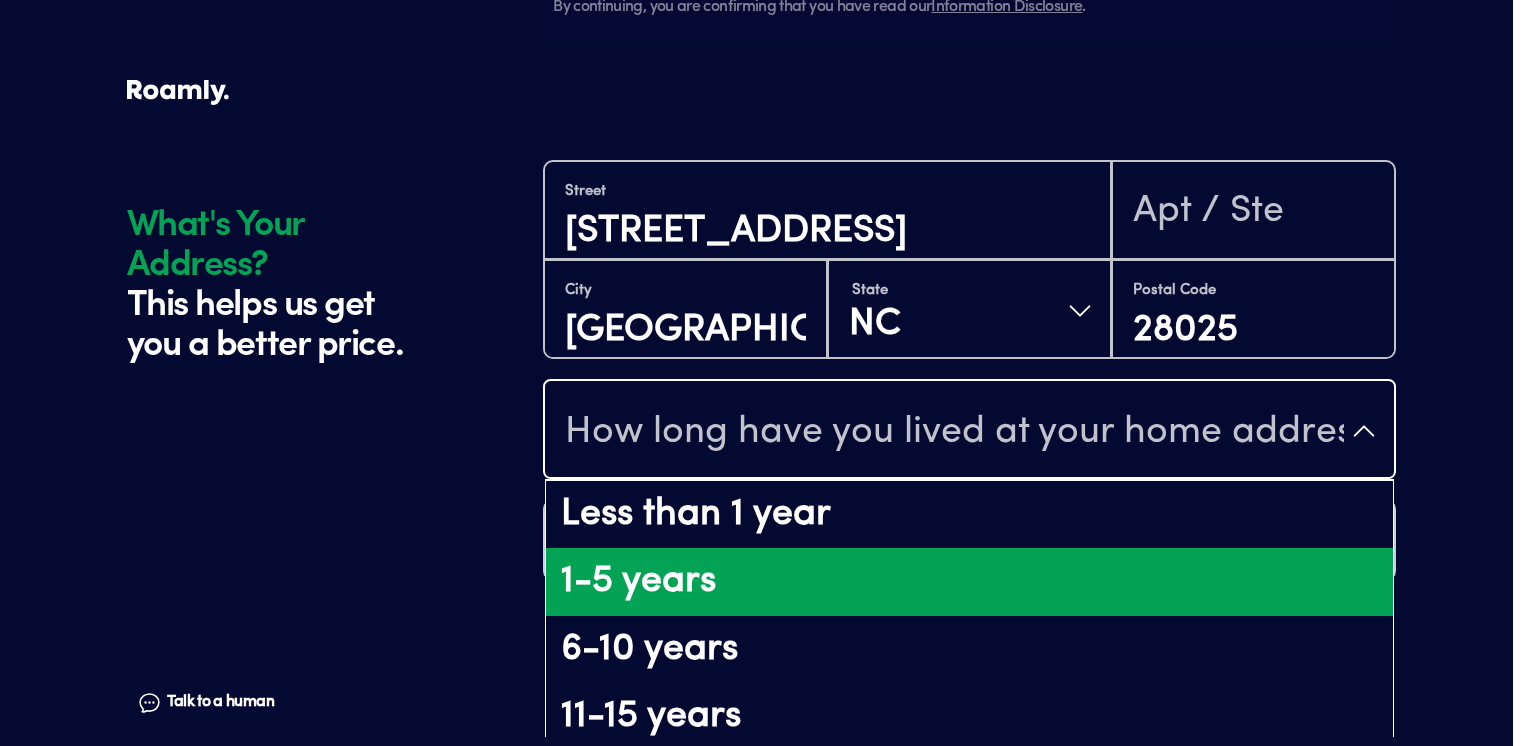 click on "1-5 years" at bounding box center (969, 582) 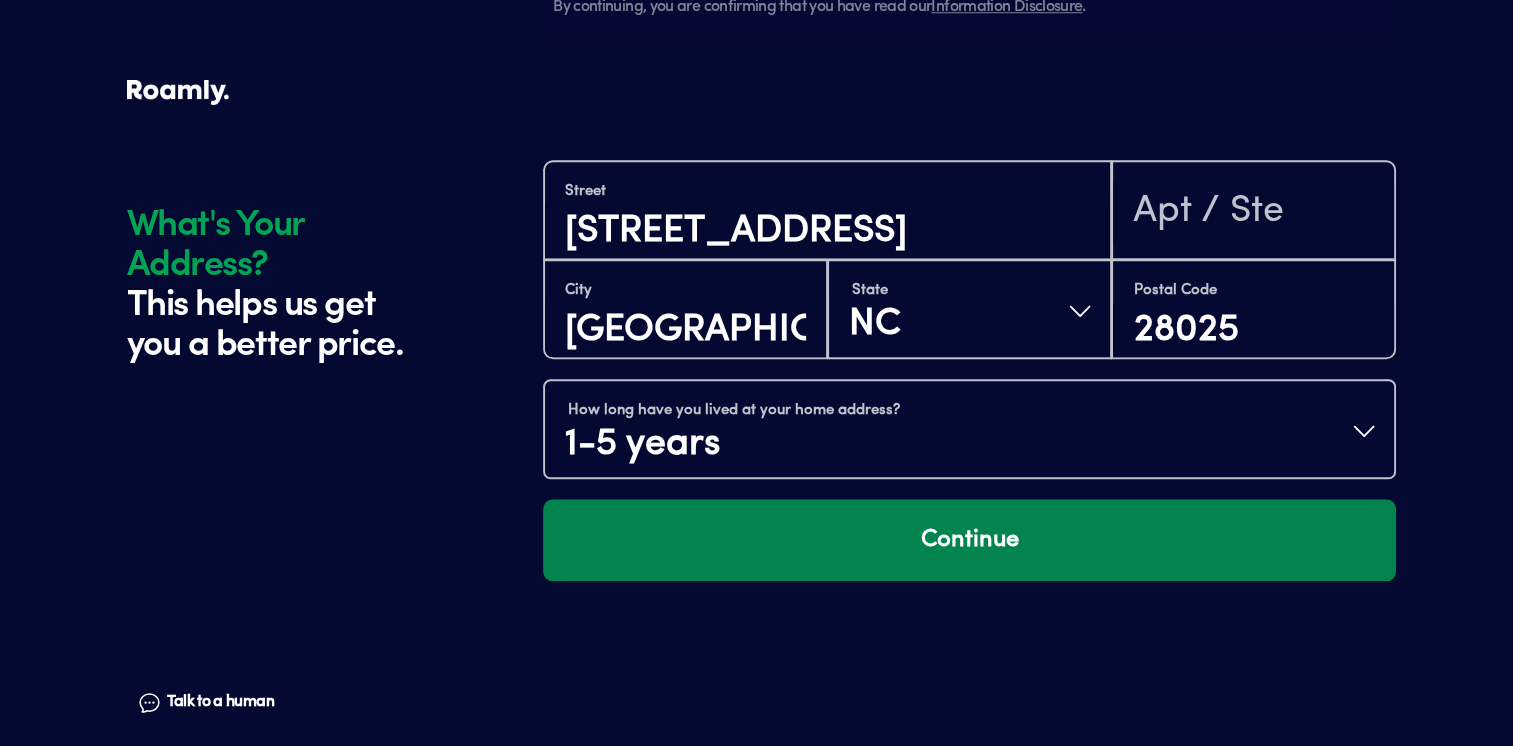 click on "Continue" at bounding box center (969, 540) 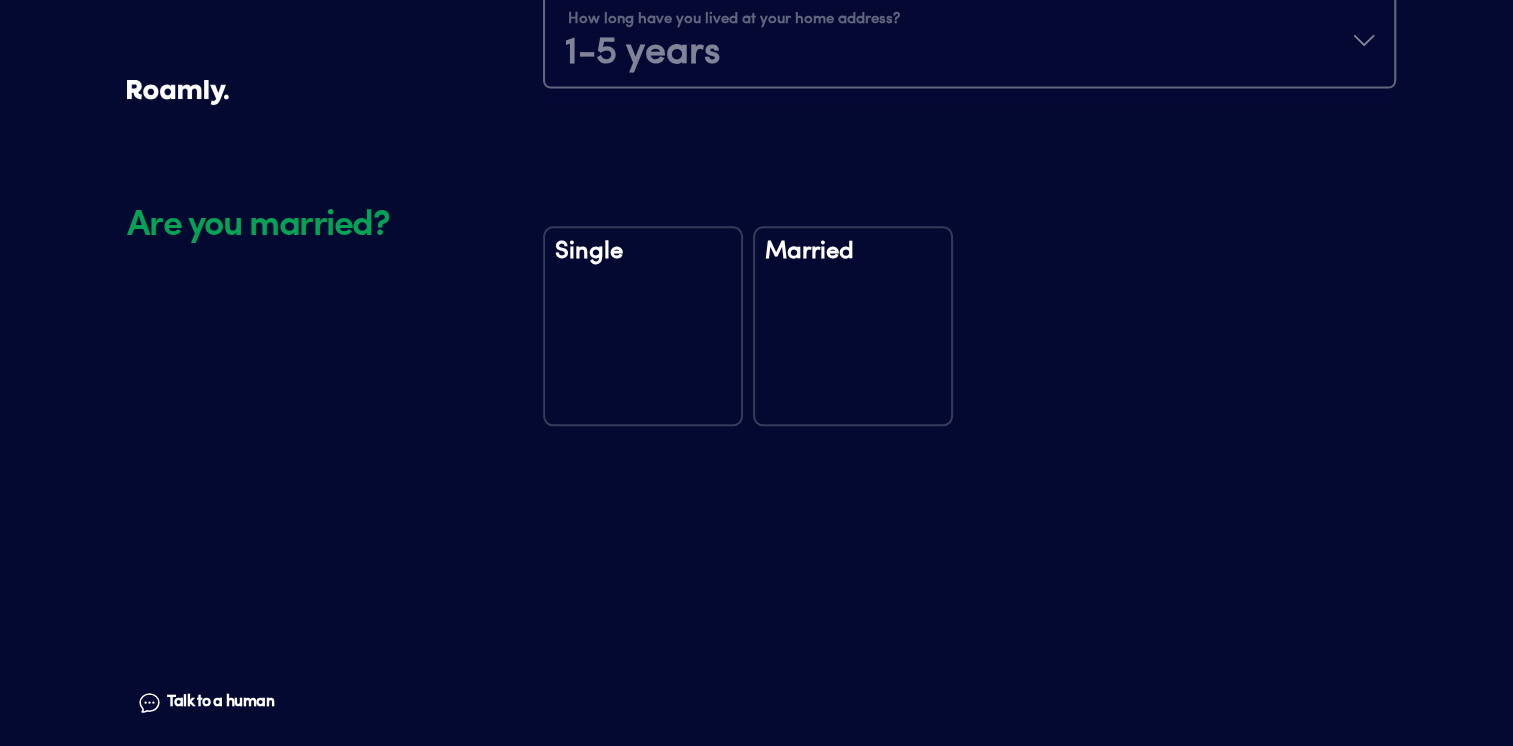 scroll, scrollTop: 2334, scrollLeft: 0, axis: vertical 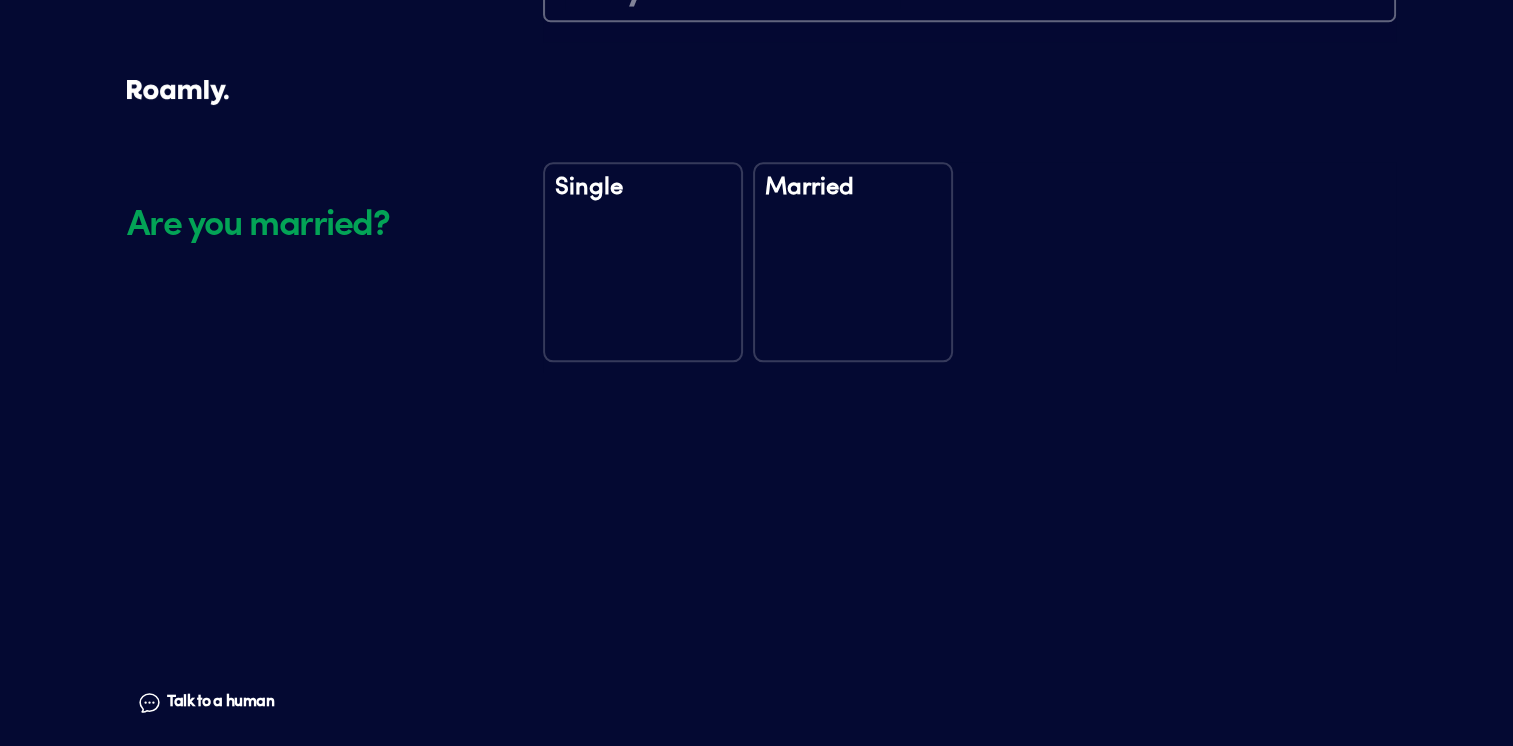 click on "Married" at bounding box center (853, 201) 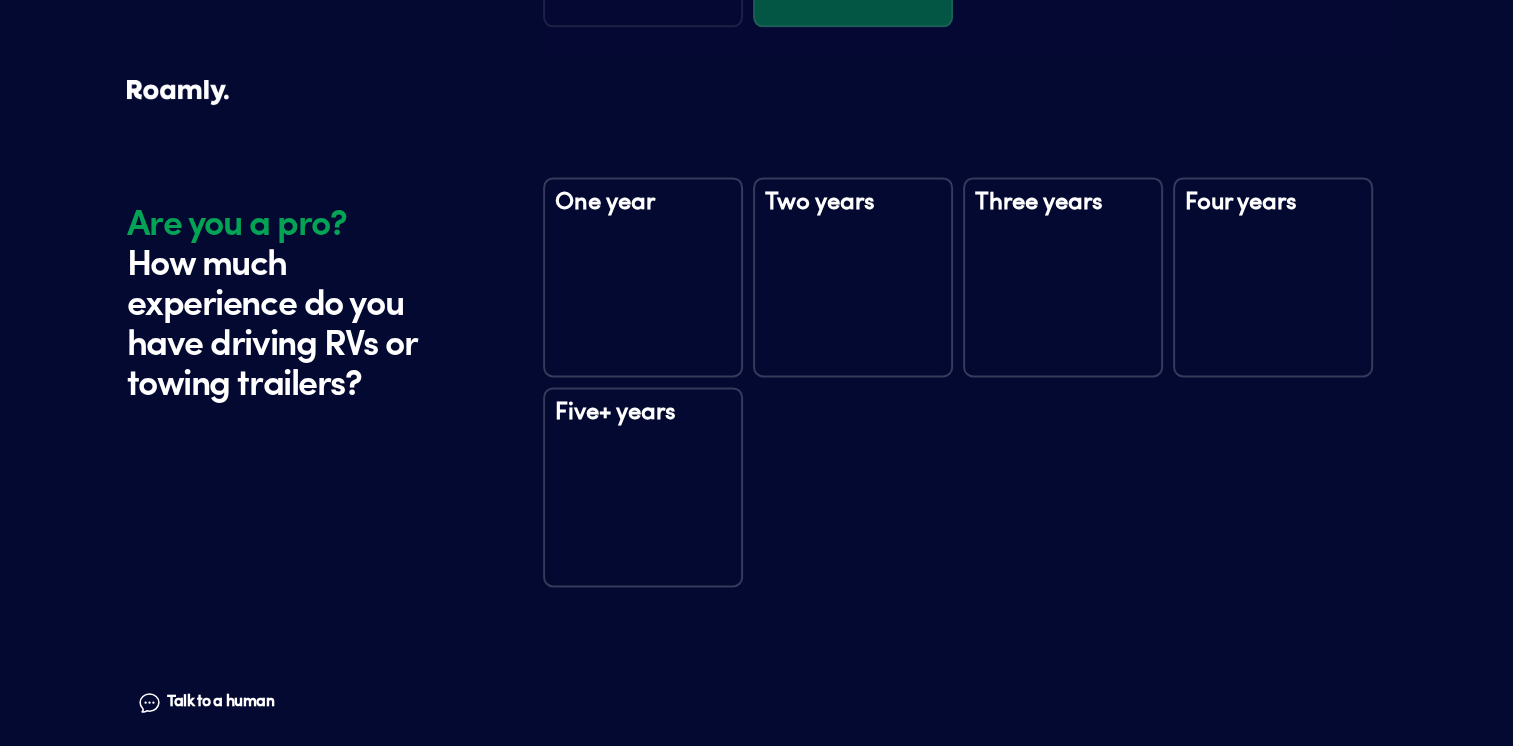 scroll, scrollTop: 2724, scrollLeft: 0, axis: vertical 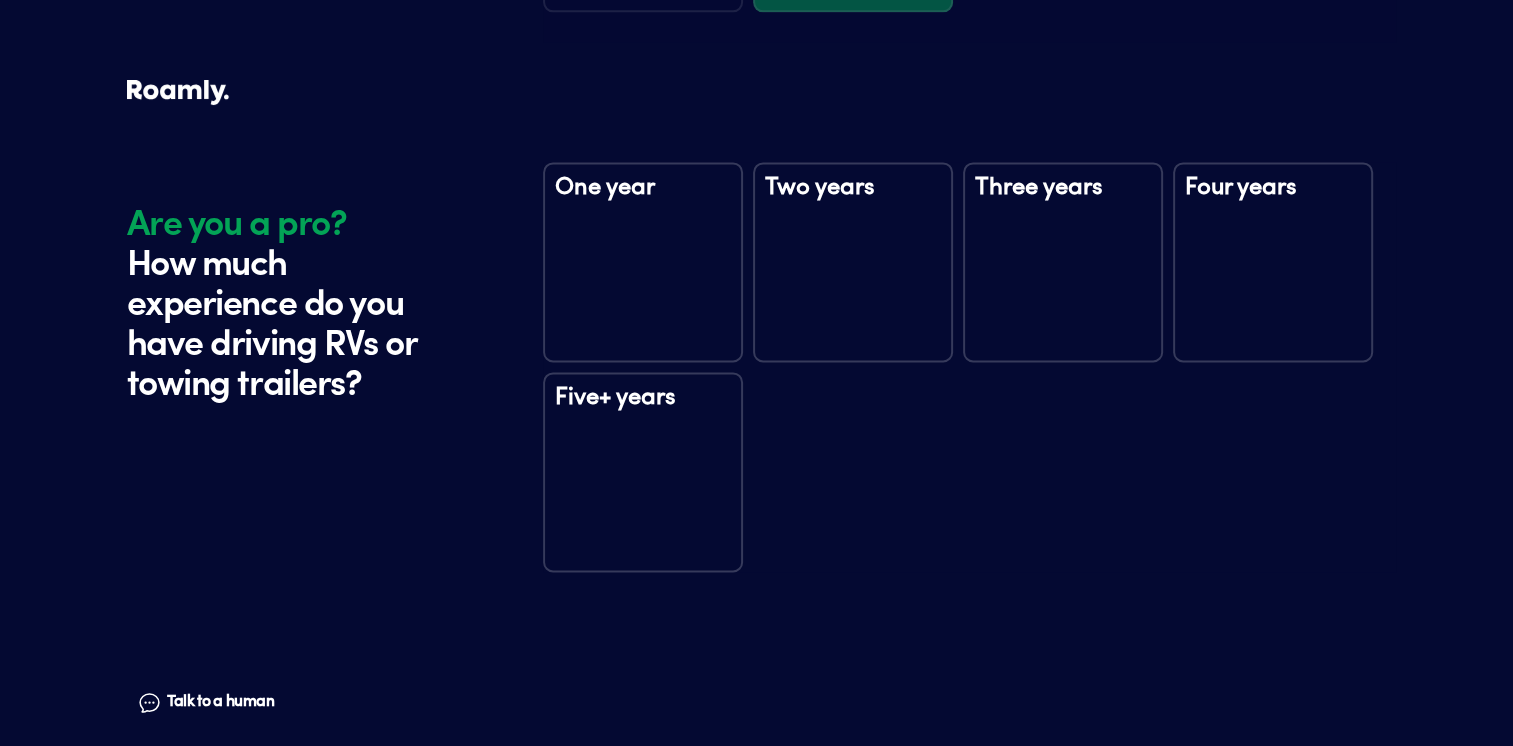 click on "Five+ years" at bounding box center [643, 411] 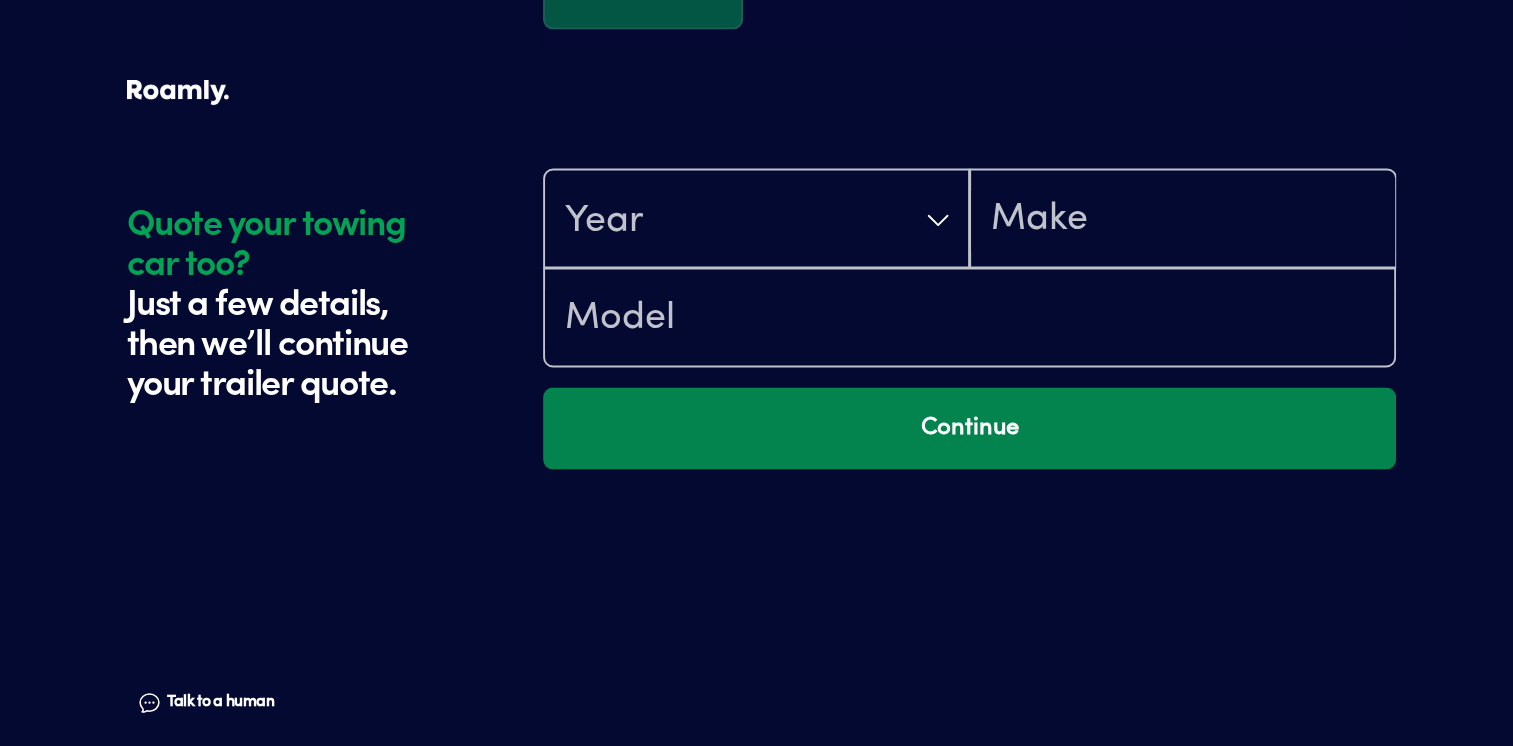 scroll, scrollTop: 3314, scrollLeft: 0, axis: vertical 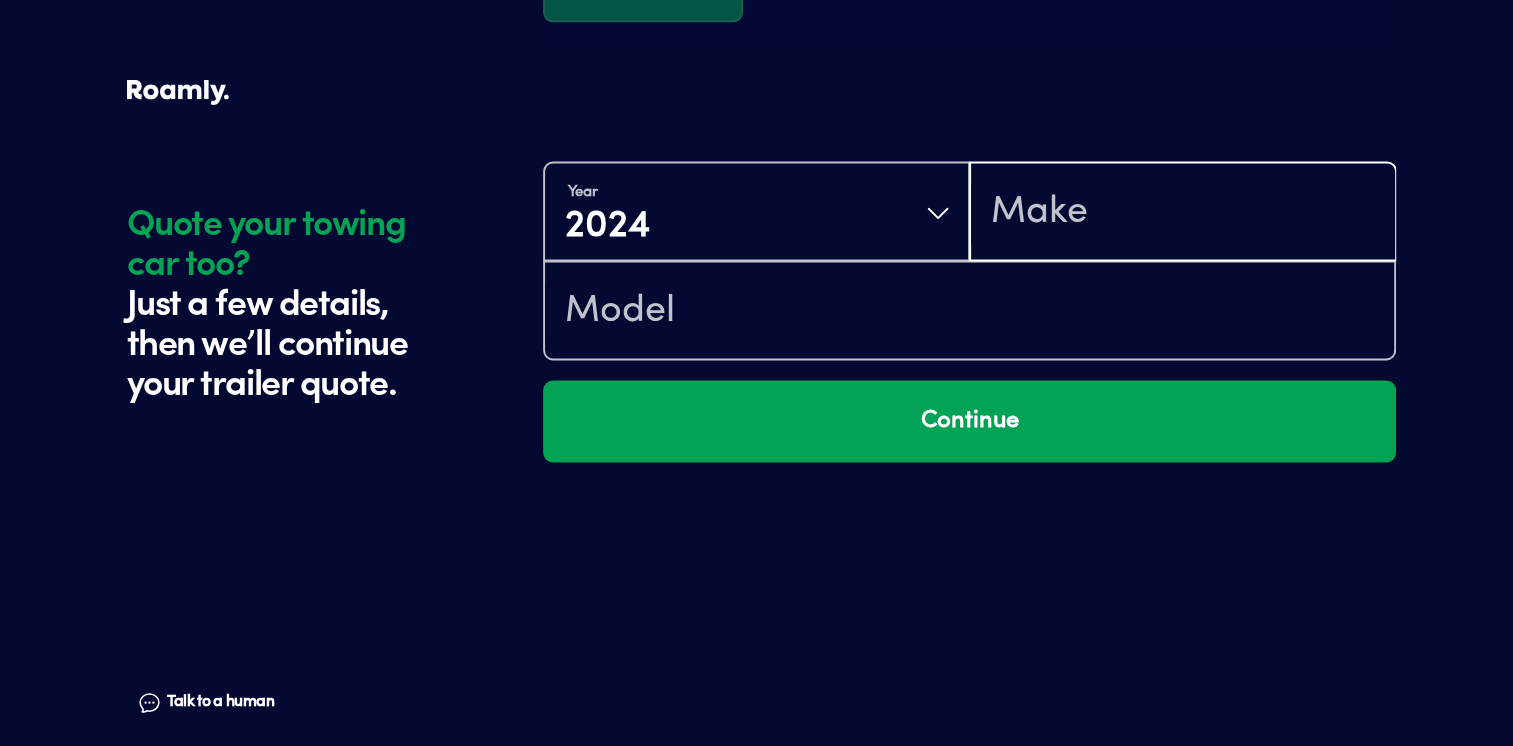 click at bounding box center [1182, 213] 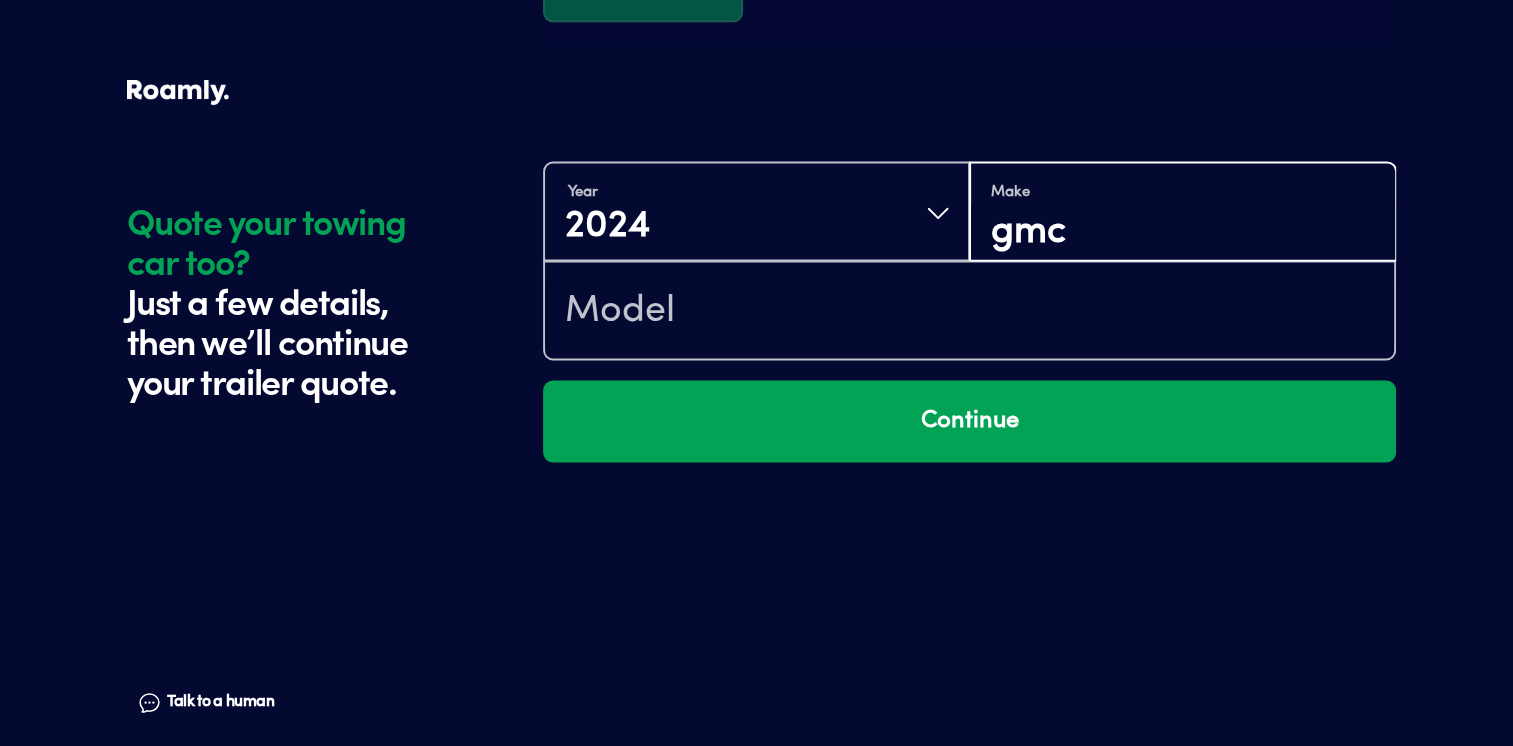 type on "gmc" 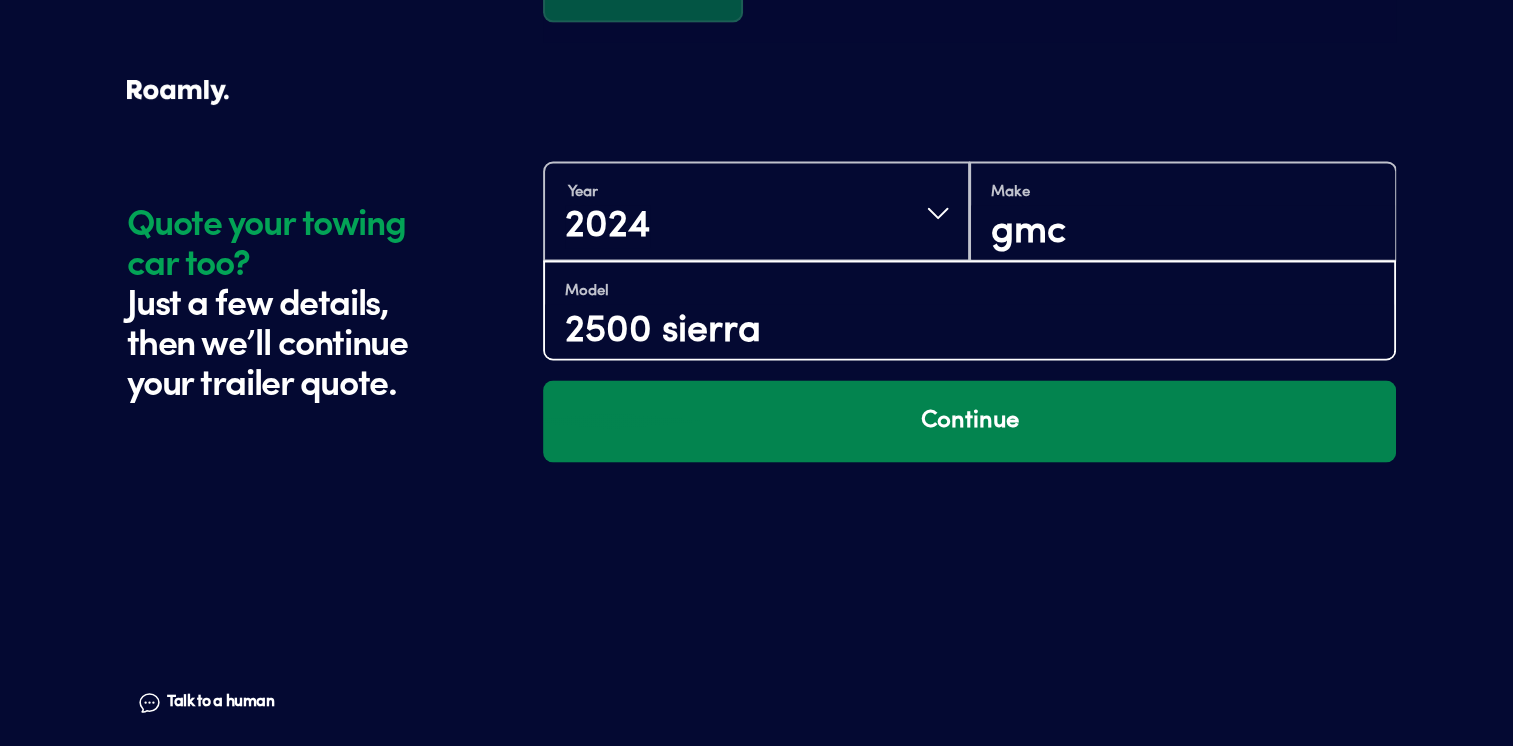 type on "2500 sierra" 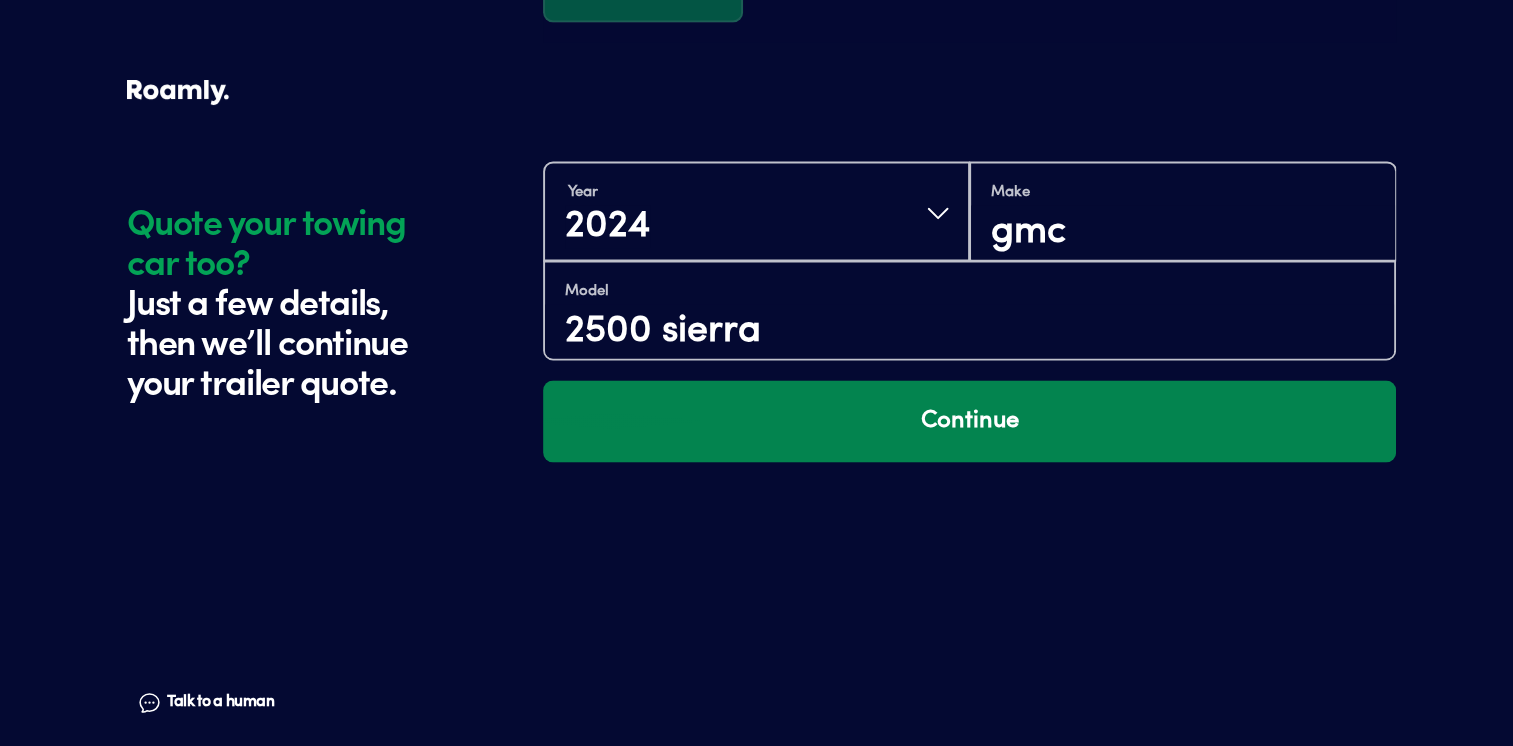 click on "Continue" at bounding box center (969, 421) 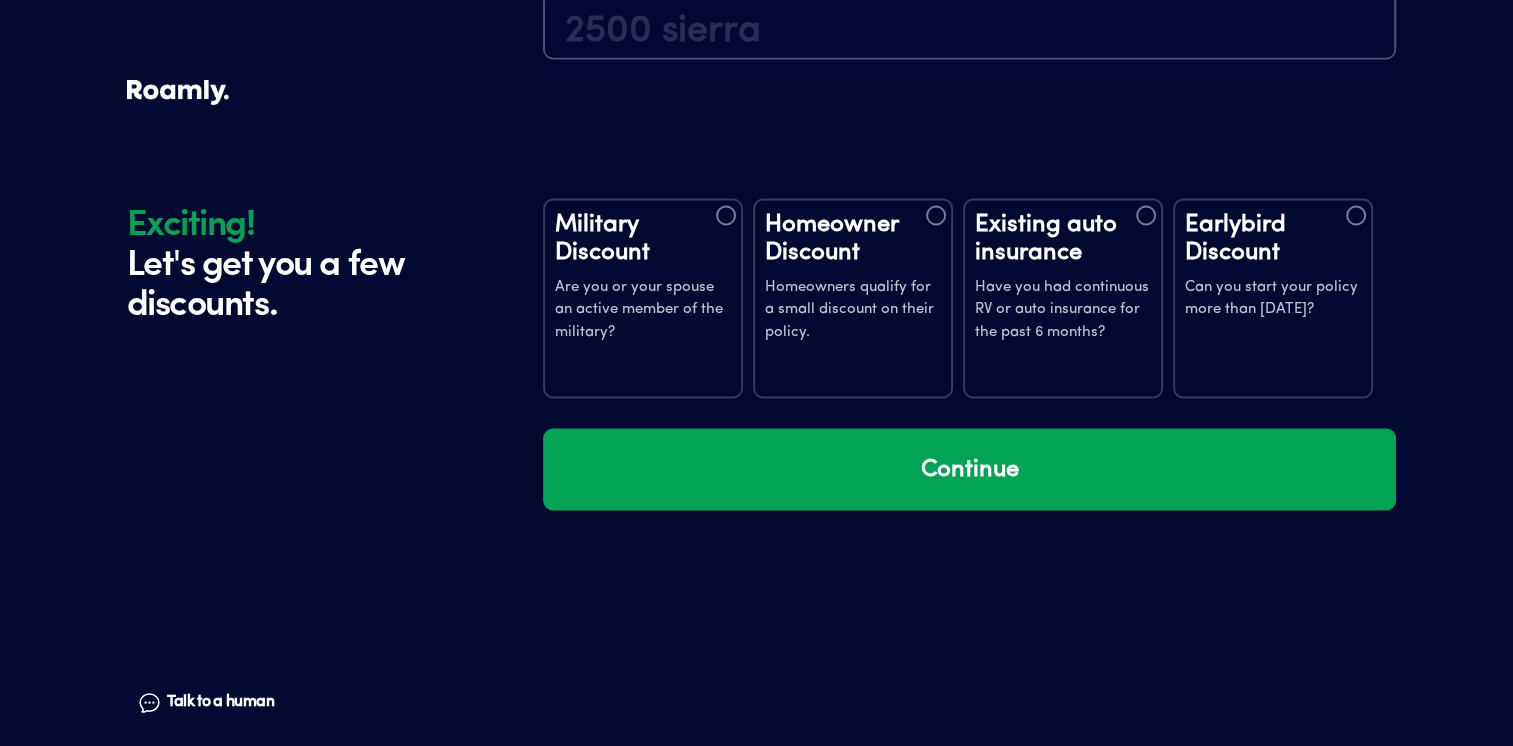 scroll, scrollTop: 3692, scrollLeft: 0, axis: vertical 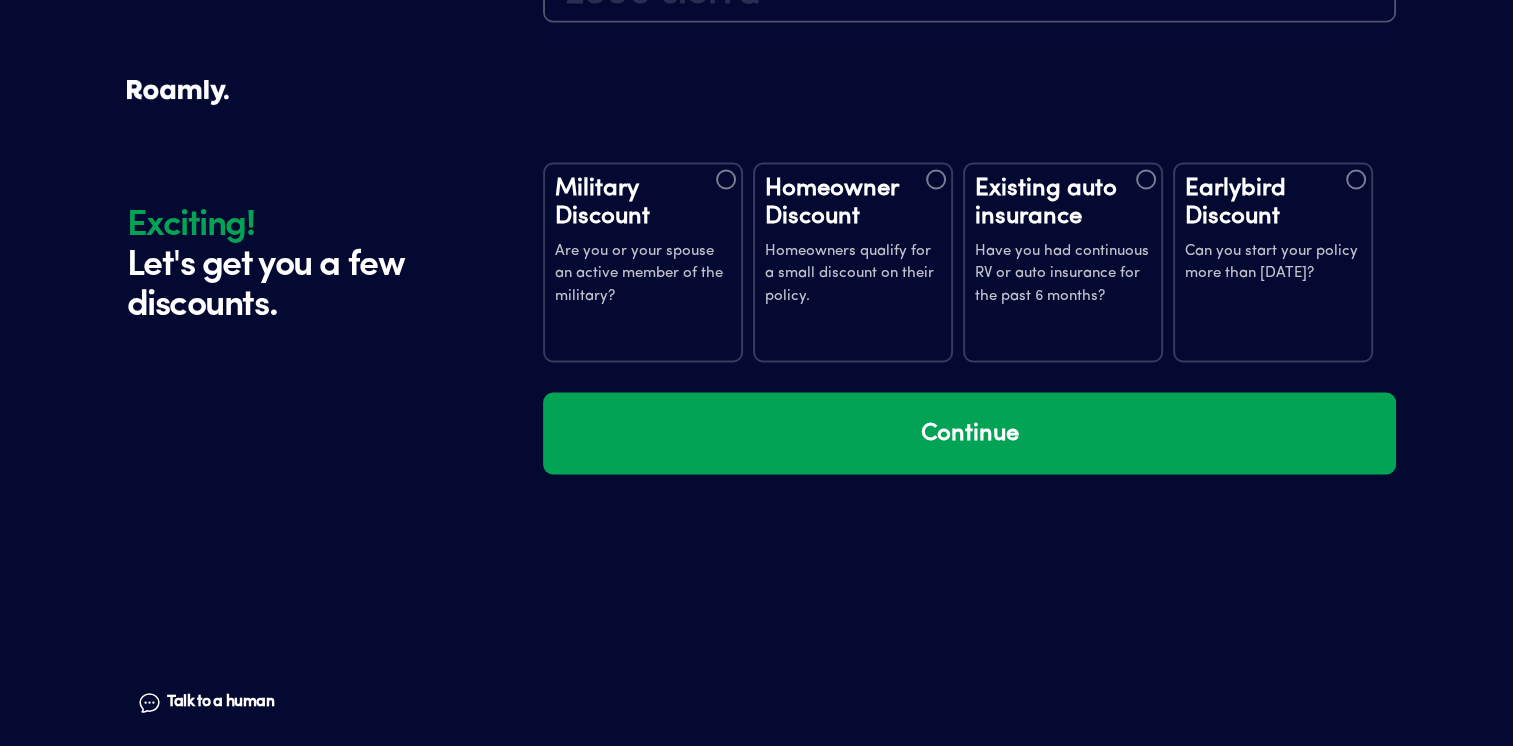 click at bounding box center [936, 179] 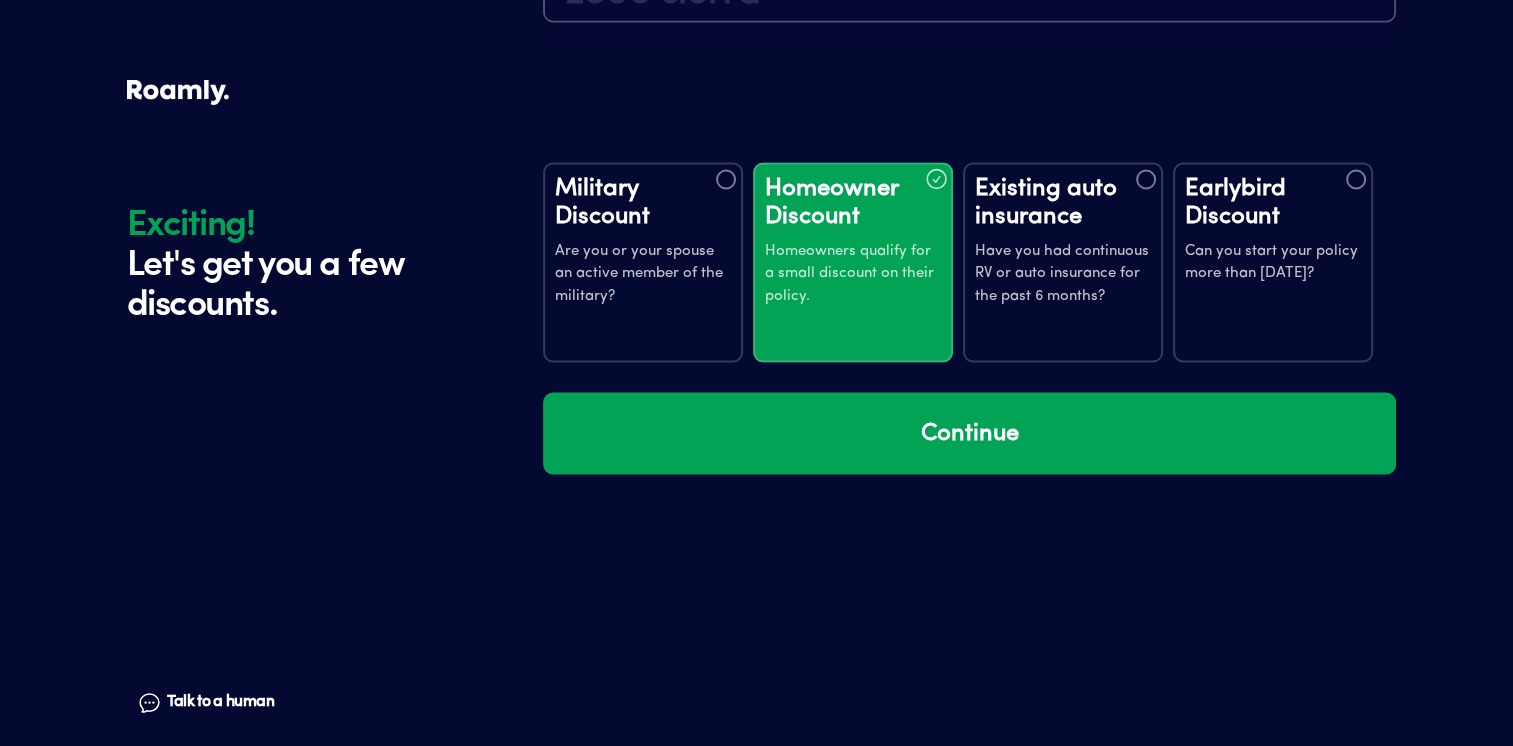 click on "Earlybird Discount Can you start your policy more than seven days from now?" at bounding box center (1273, 262) 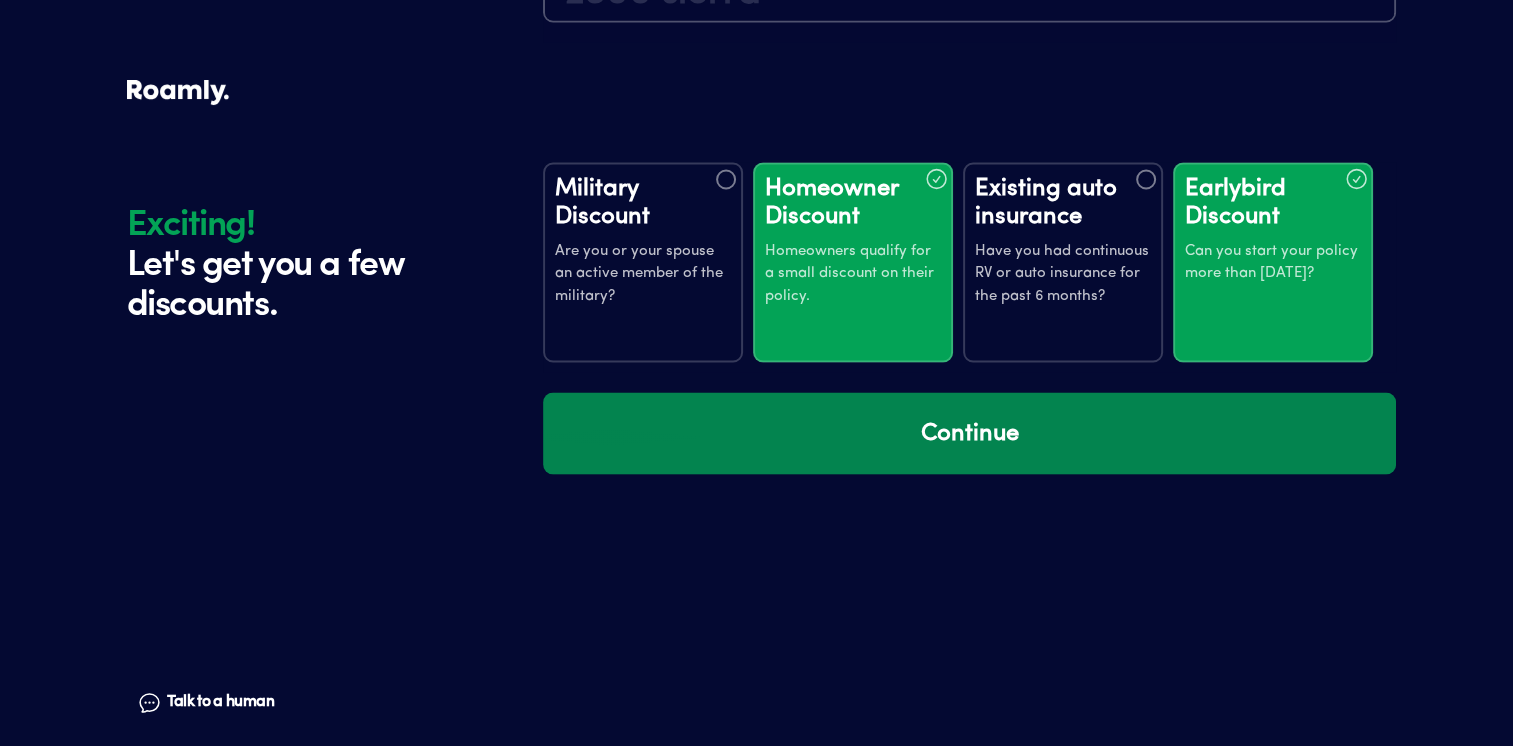 click on "Continue" at bounding box center [969, 433] 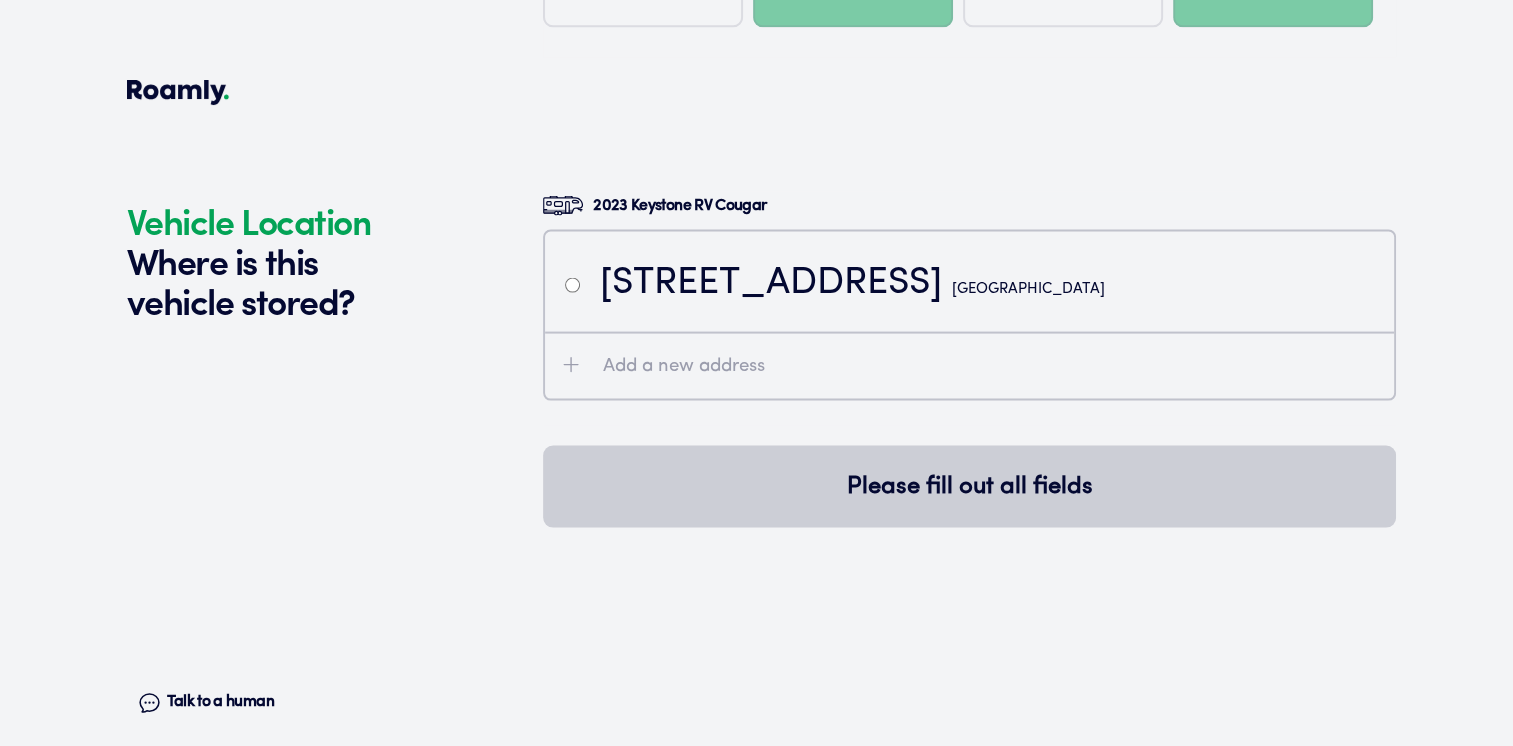 scroll, scrollTop: 4082, scrollLeft: 0, axis: vertical 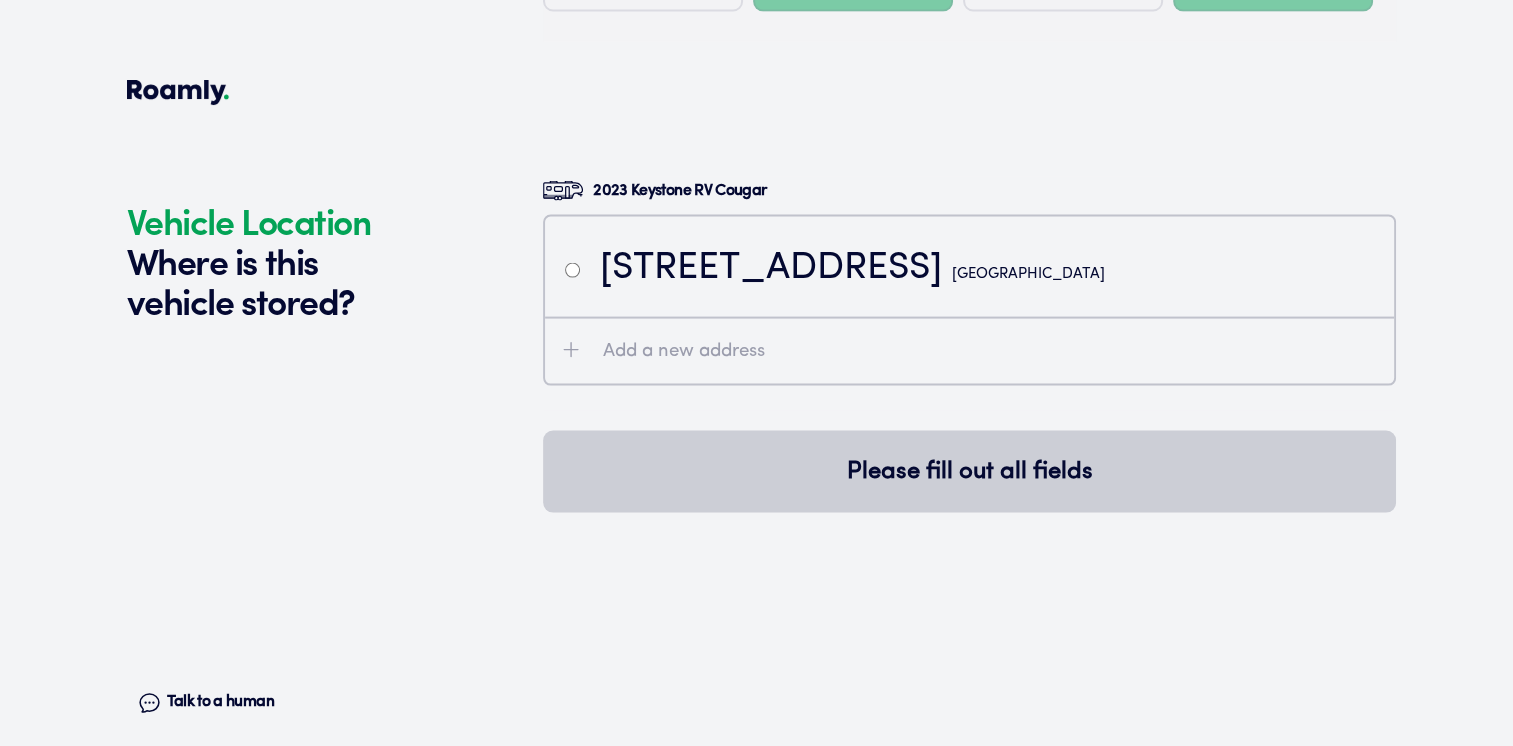 click on "2023 Keystone RV Cougar 144 Eastcliff Drive Southeast Concord, NC 28025 Add a new address Please fill out all fields" at bounding box center (969, 440) 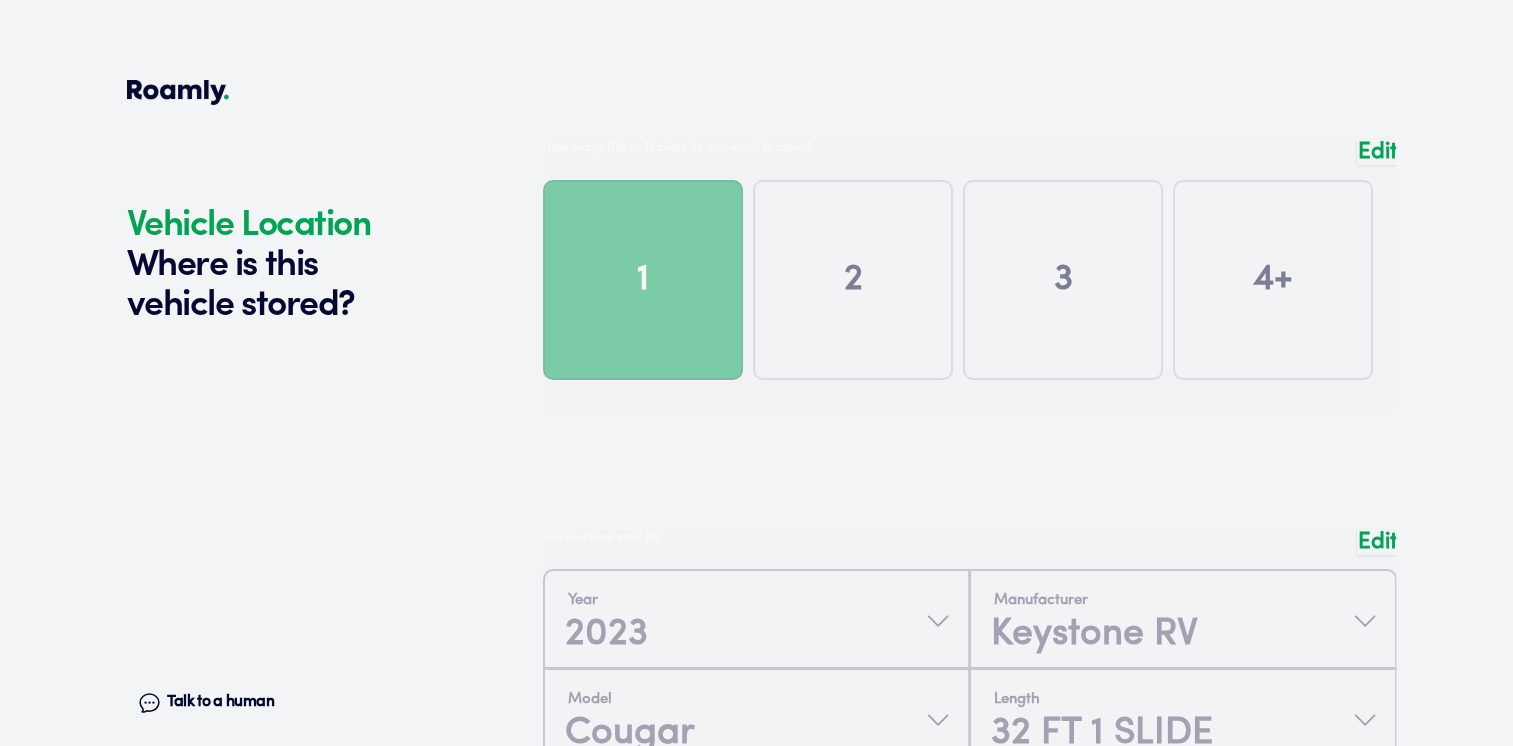 scroll, scrollTop: 488, scrollLeft: 0, axis: vertical 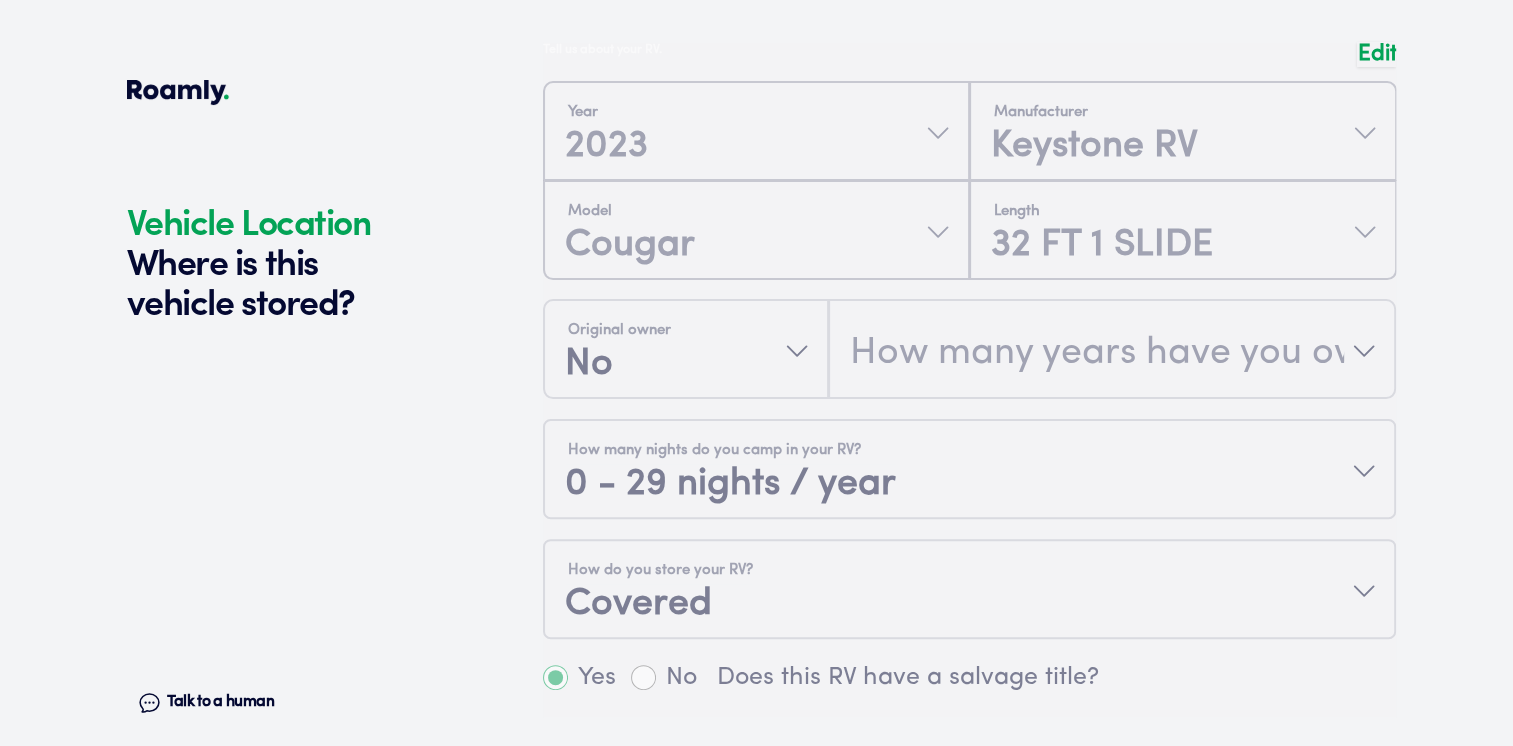 drag, startPoint x: 1487, startPoint y: 251, endPoint x: 1482, endPoint y: 275, distance: 24.5153 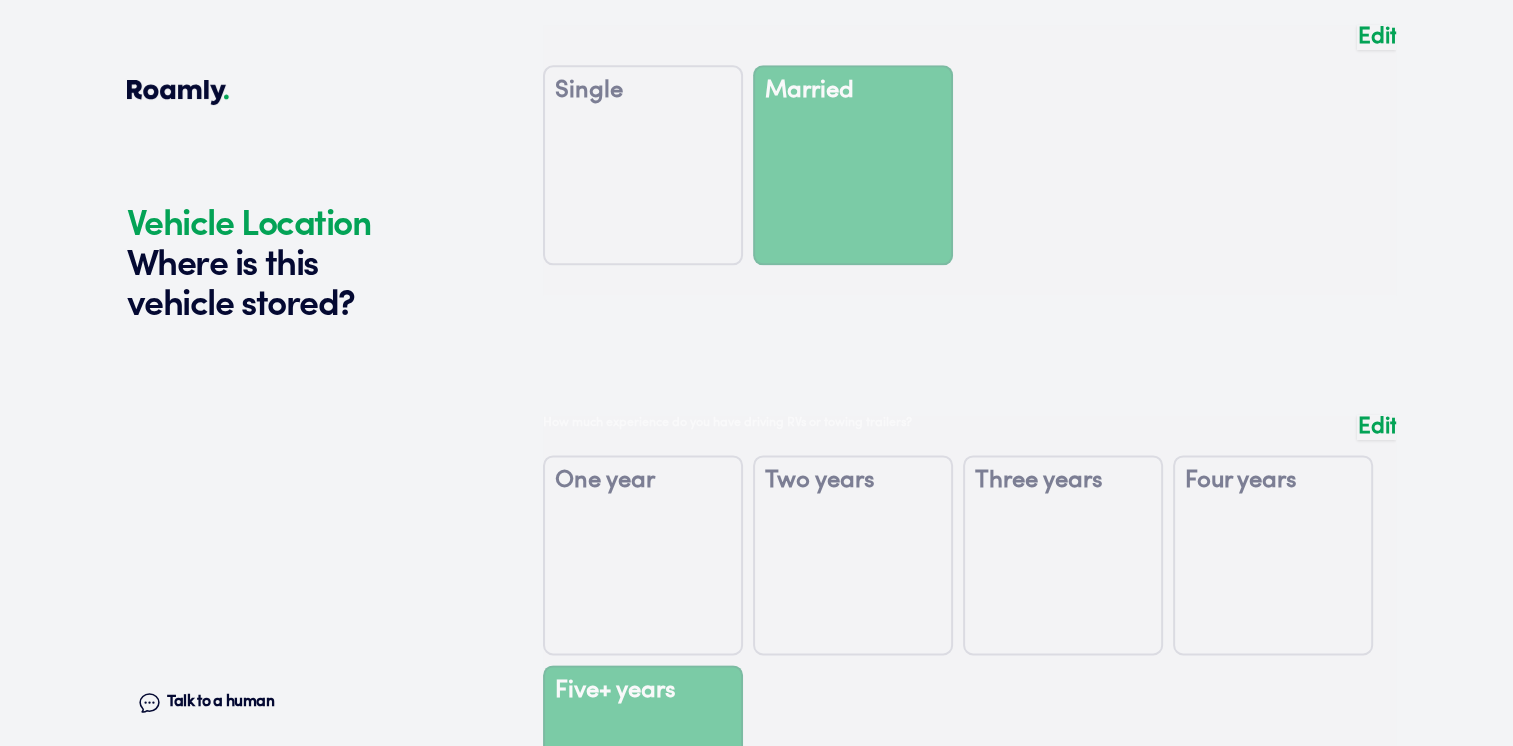 scroll, scrollTop: 2504, scrollLeft: 0, axis: vertical 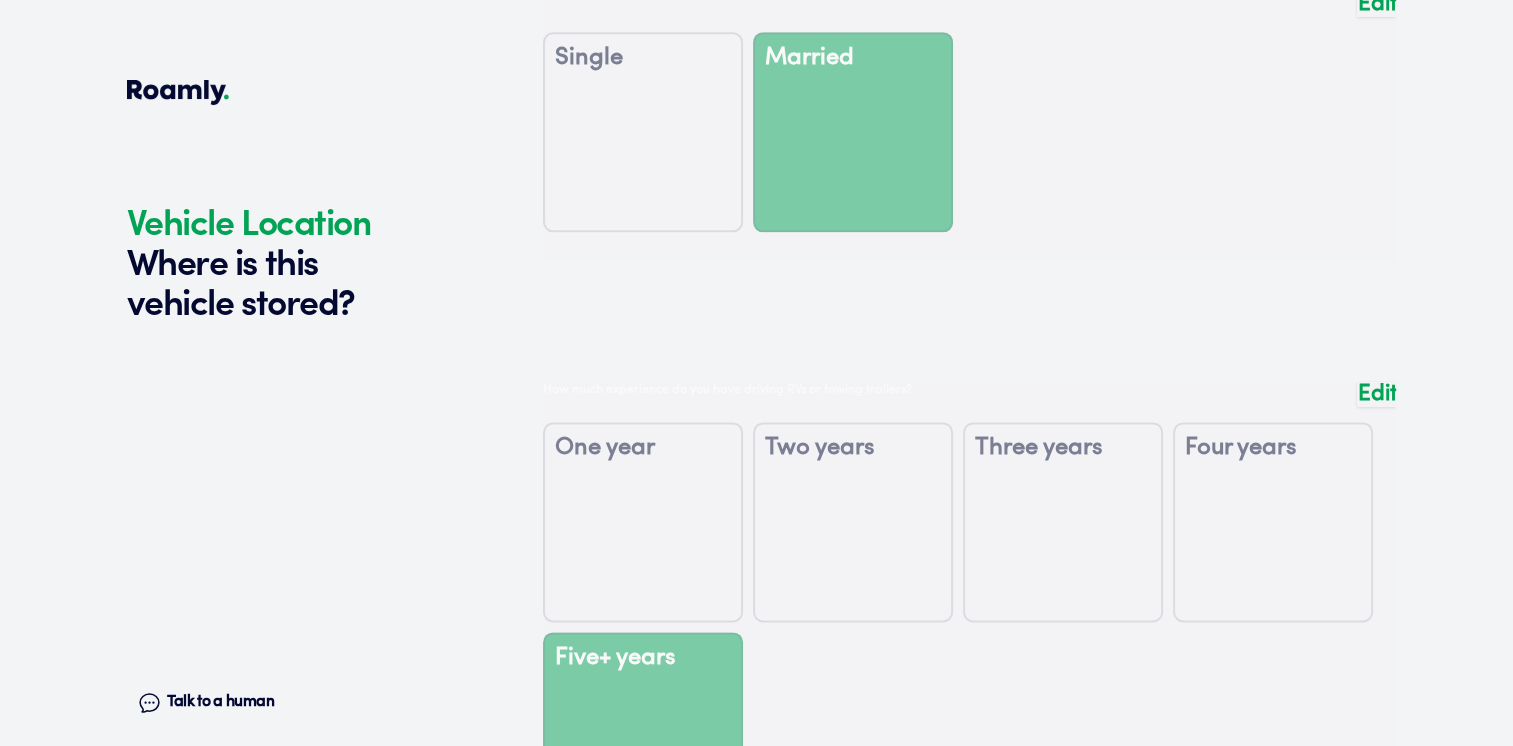 click on "Where is this vehicle stored?" at bounding box center (277, 280) 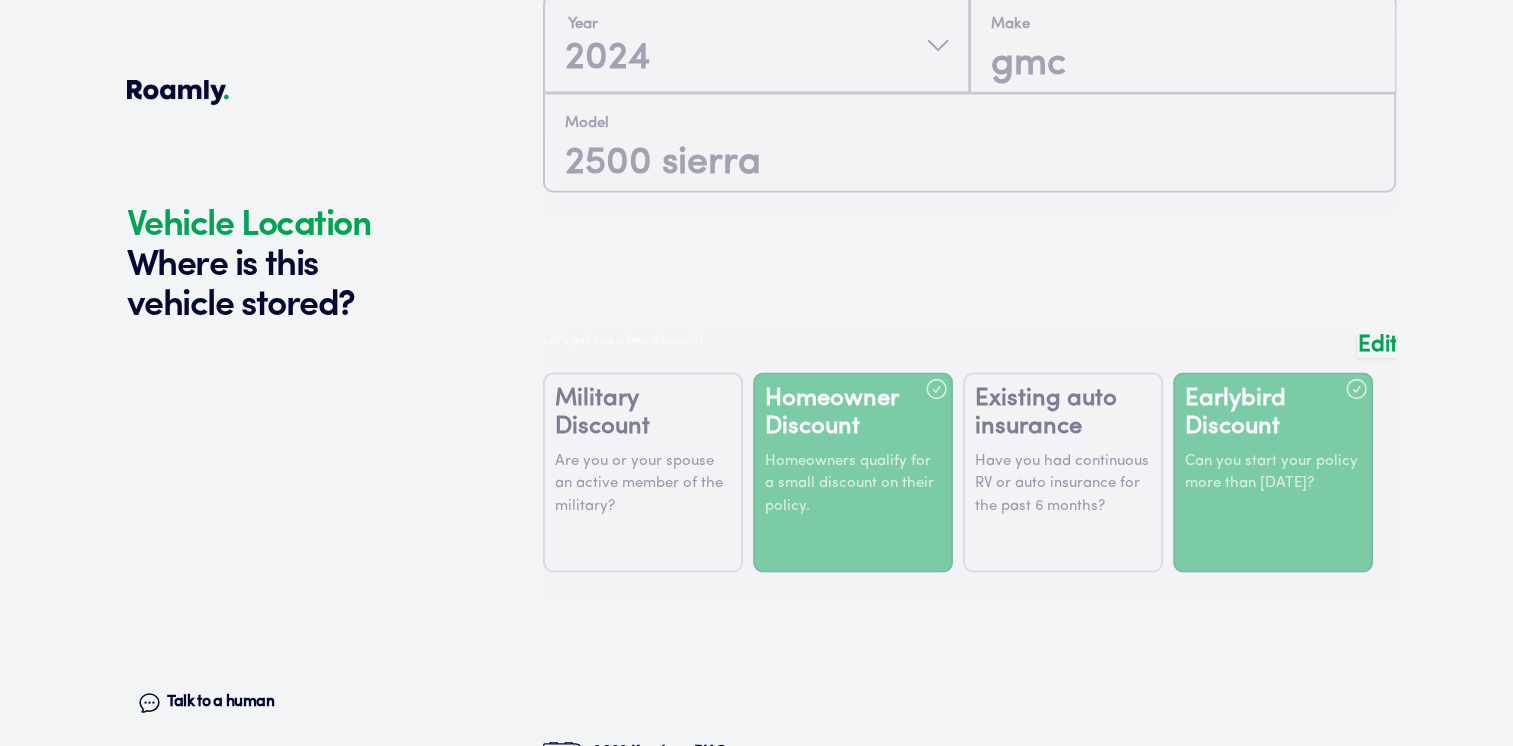 scroll, scrollTop: 3516, scrollLeft: 0, axis: vertical 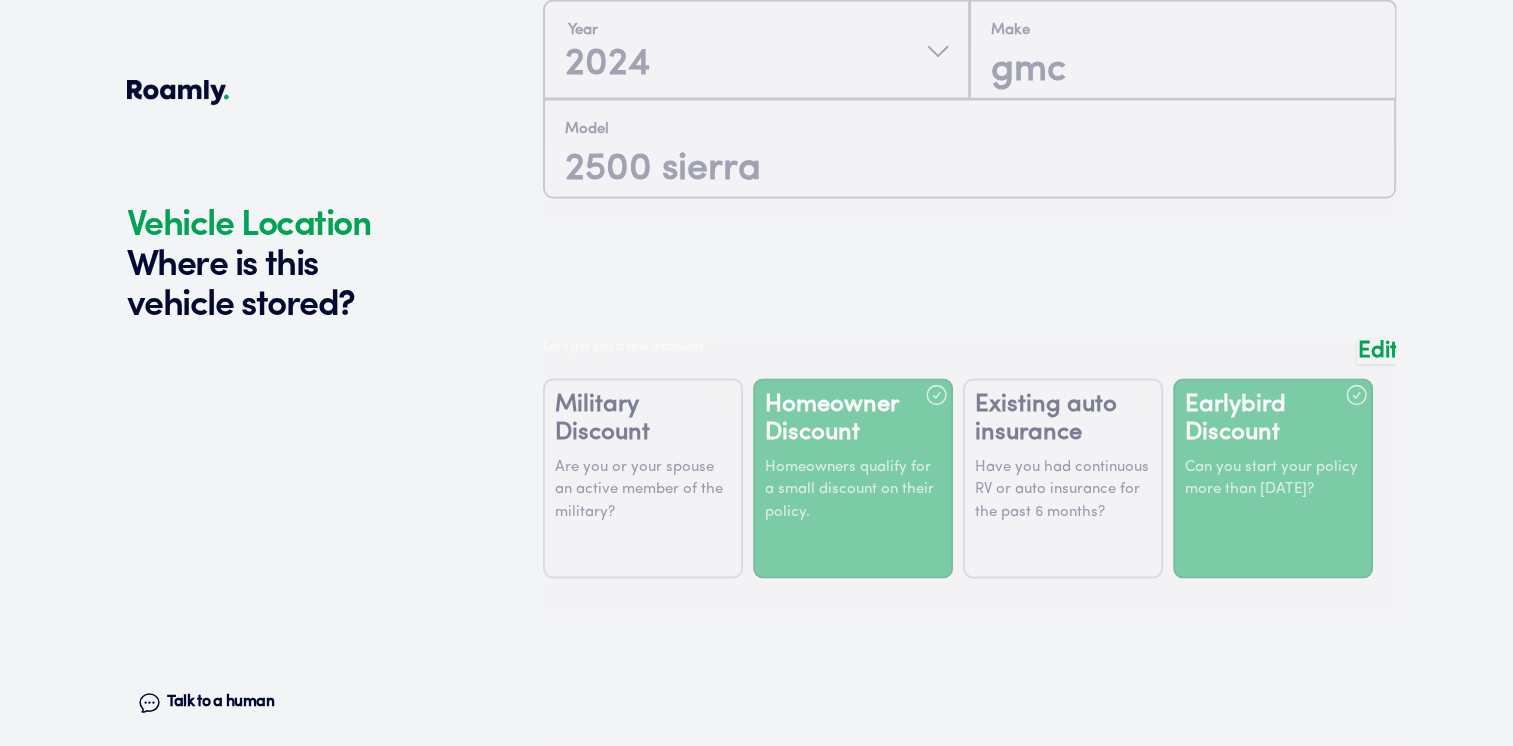 click on "Vehicle Location" at bounding box center [277, 220] 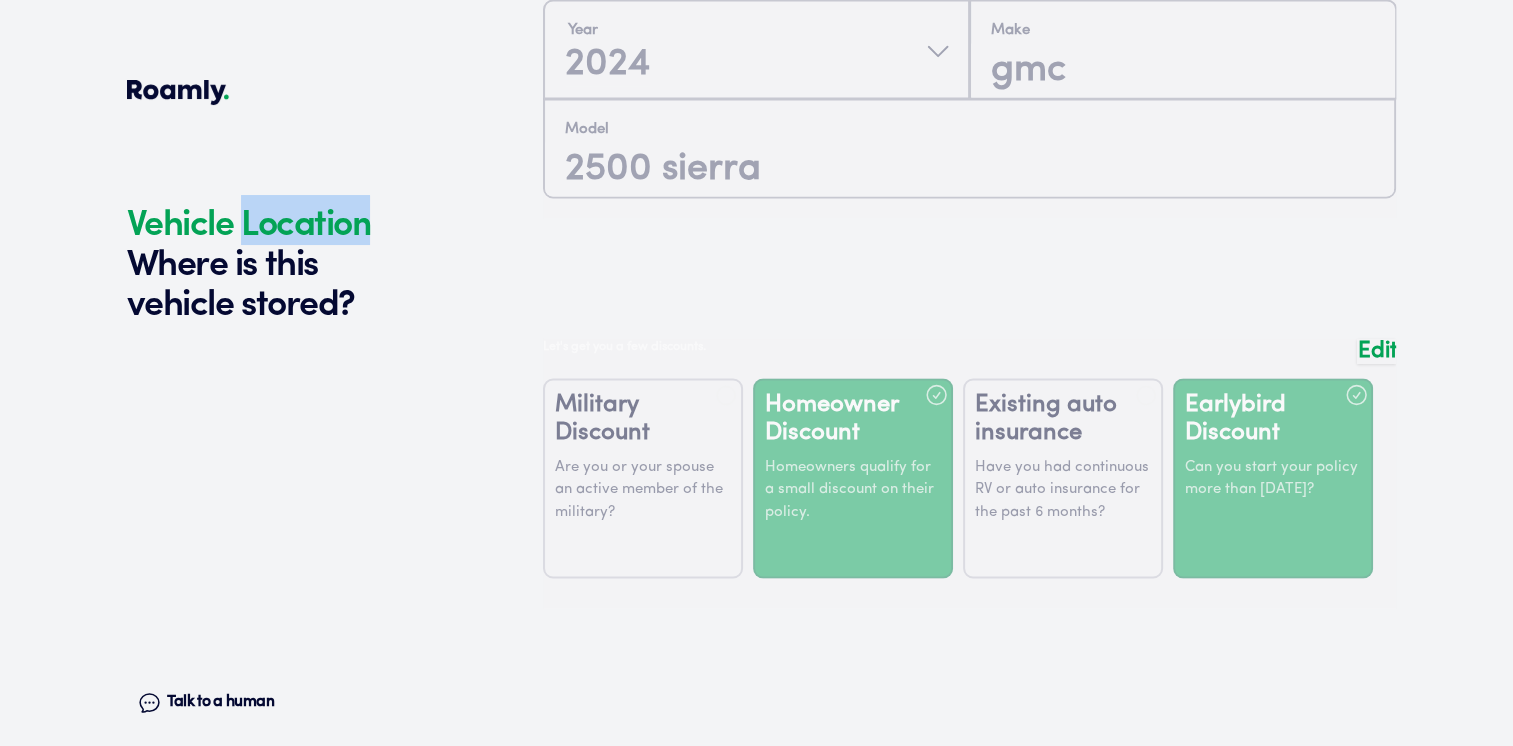 click on "Vehicle Location" at bounding box center [277, 220] 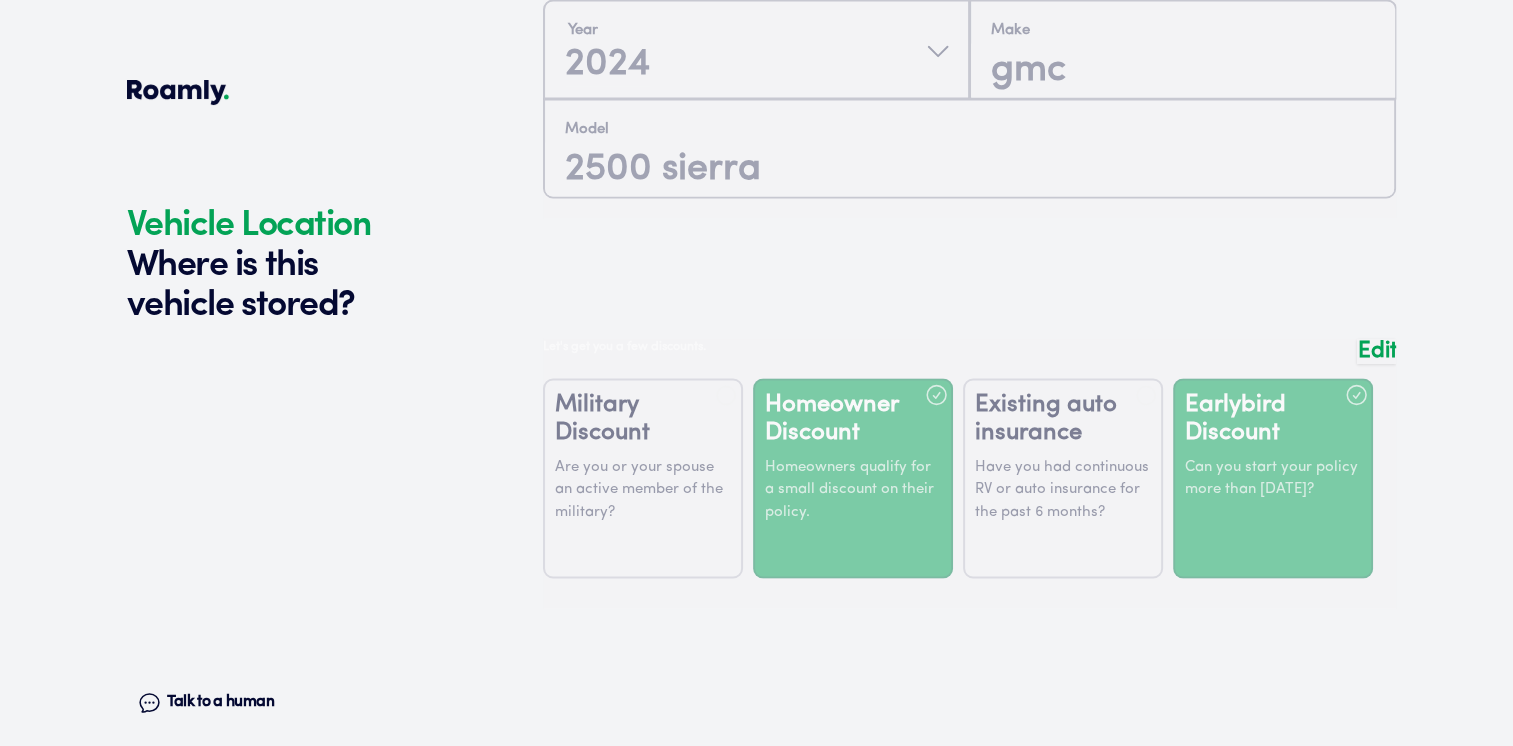 drag, startPoint x: 260, startPoint y: 229, endPoint x: 207, endPoint y: 281, distance: 74.24958 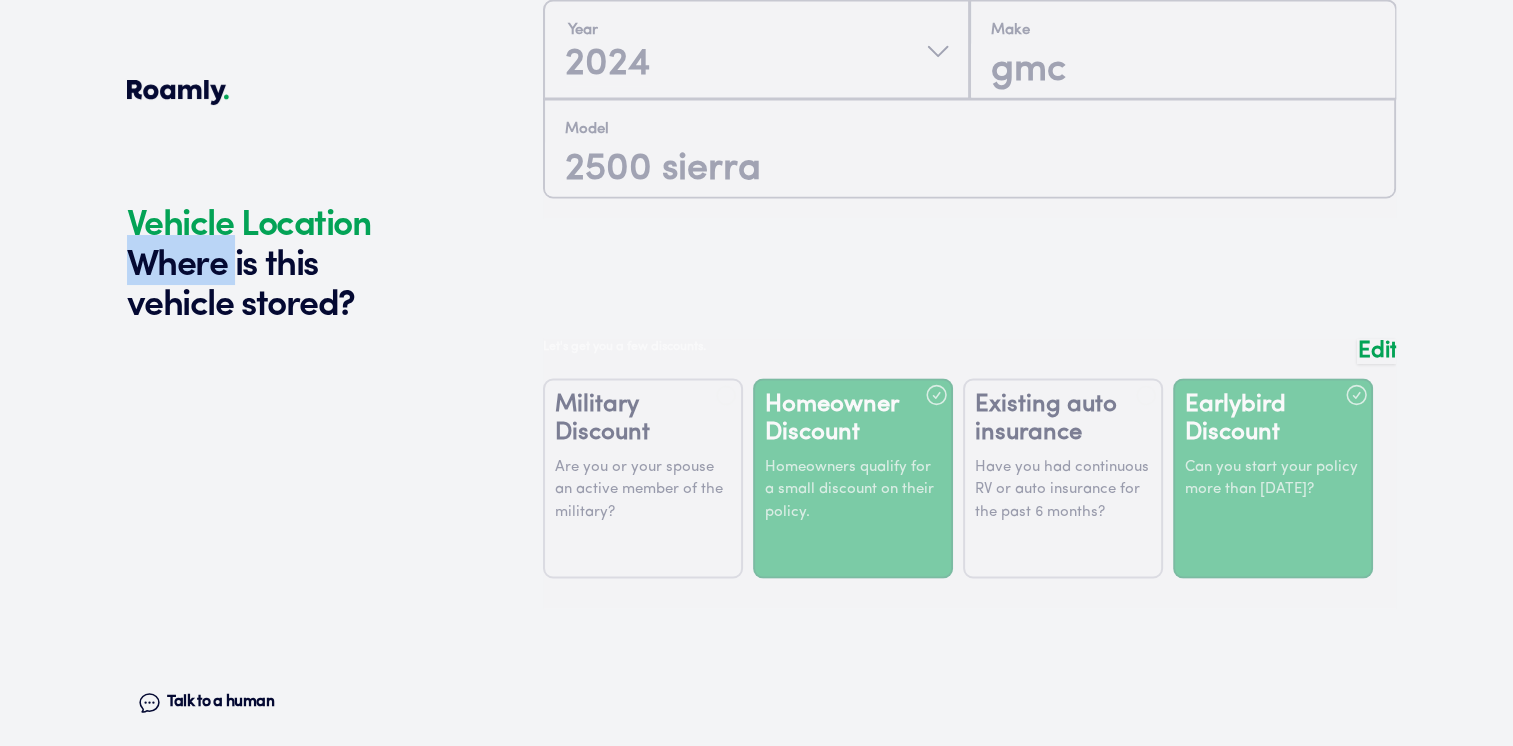 click on "Where is this vehicle stored?" at bounding box center [277, 280] 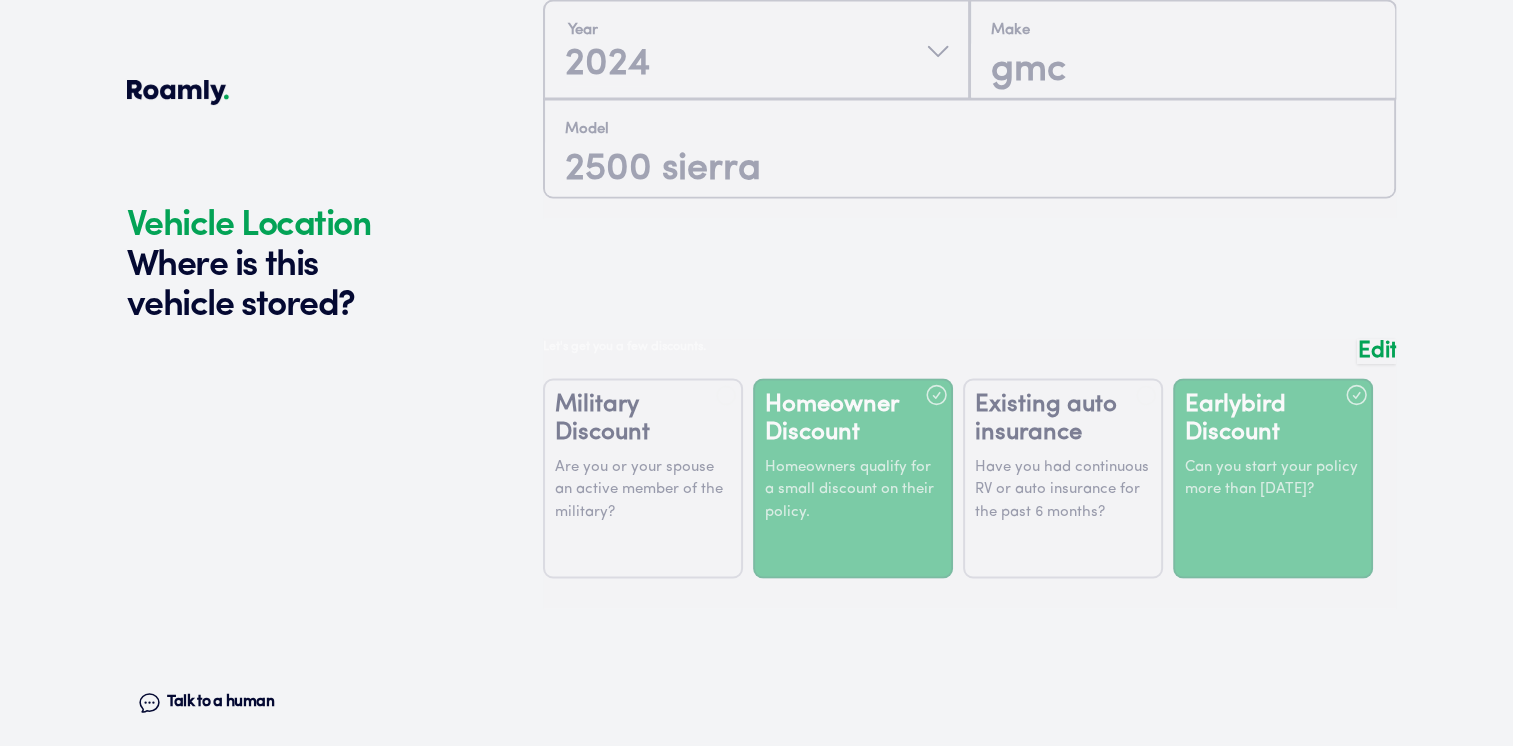 drag, startPoint x: 207, startPoint y: 281, endPoint x: 180, endPoint y: 229, distance: 58.59181 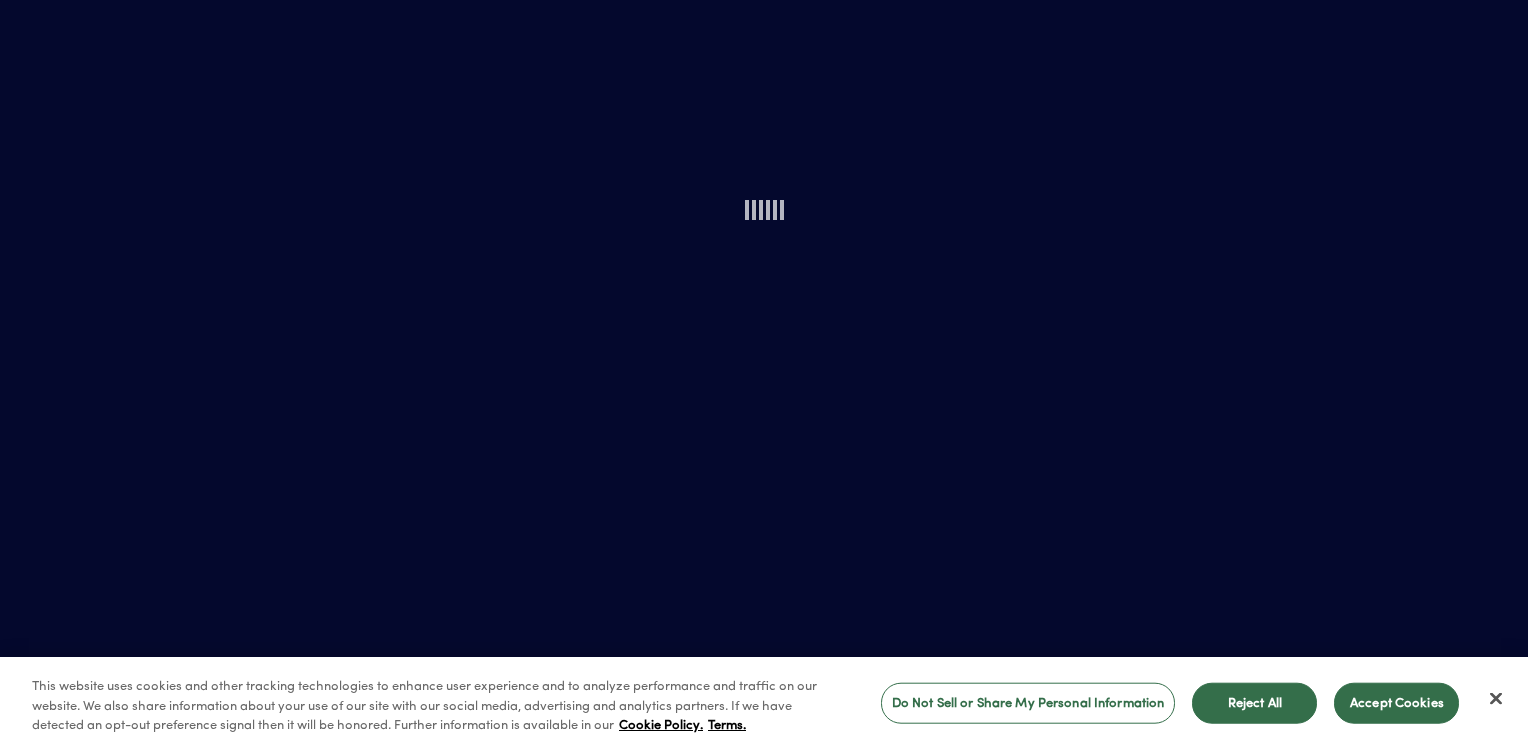 scroll, scrollTop: 0, scrollLeft: 0, axis: both 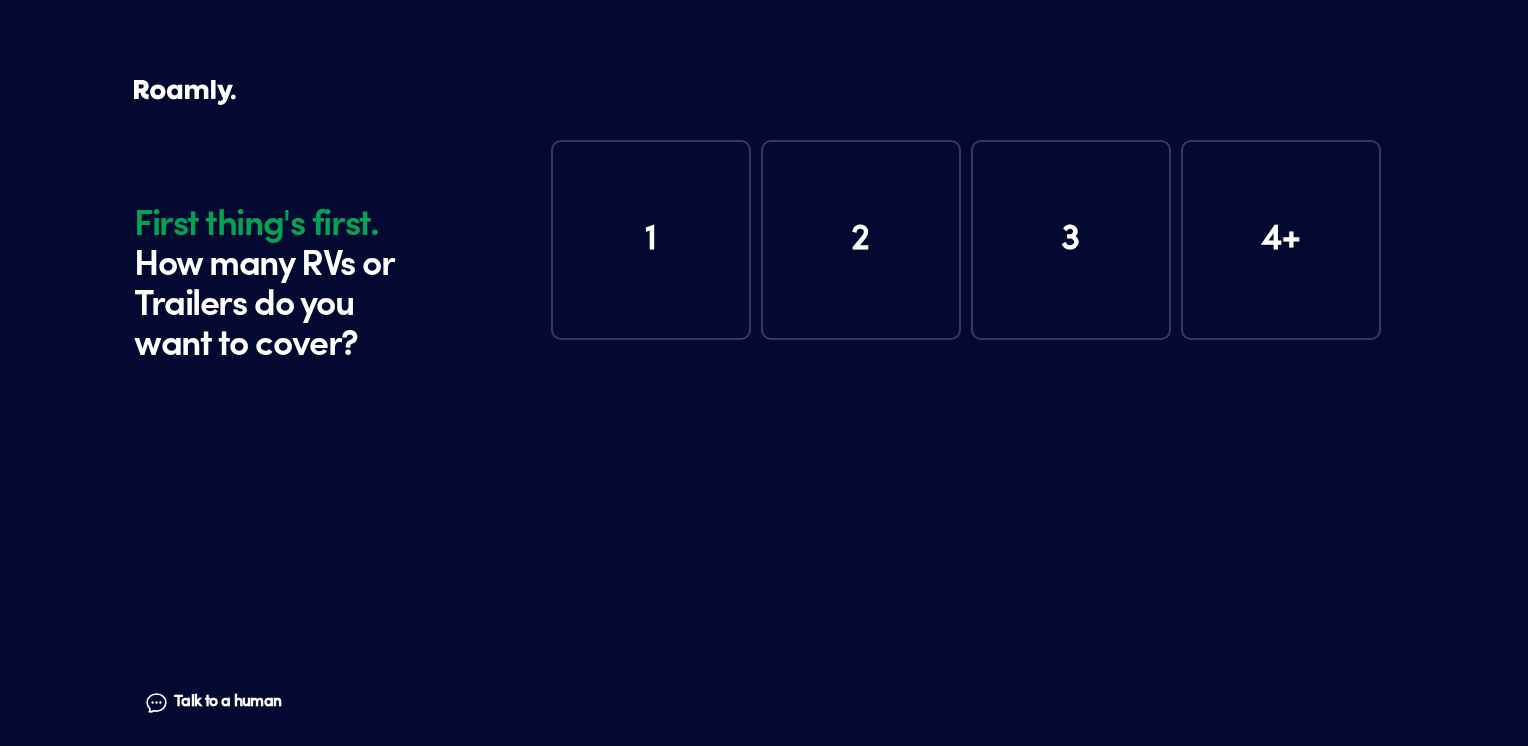 click on "1" at bounding box center [651, 240] 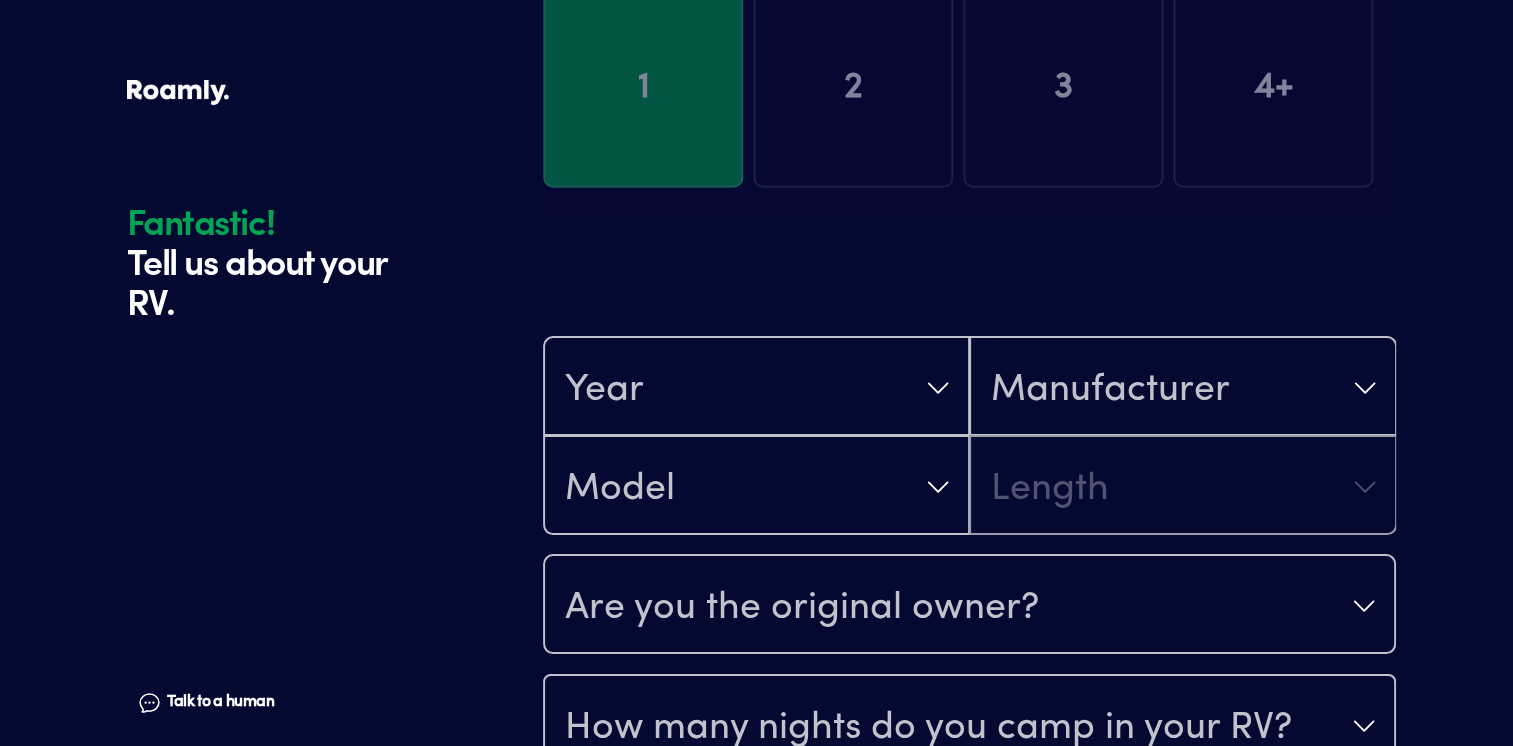 scroll, scrollTop: 390, scrollLeft: 0, axis: vertical 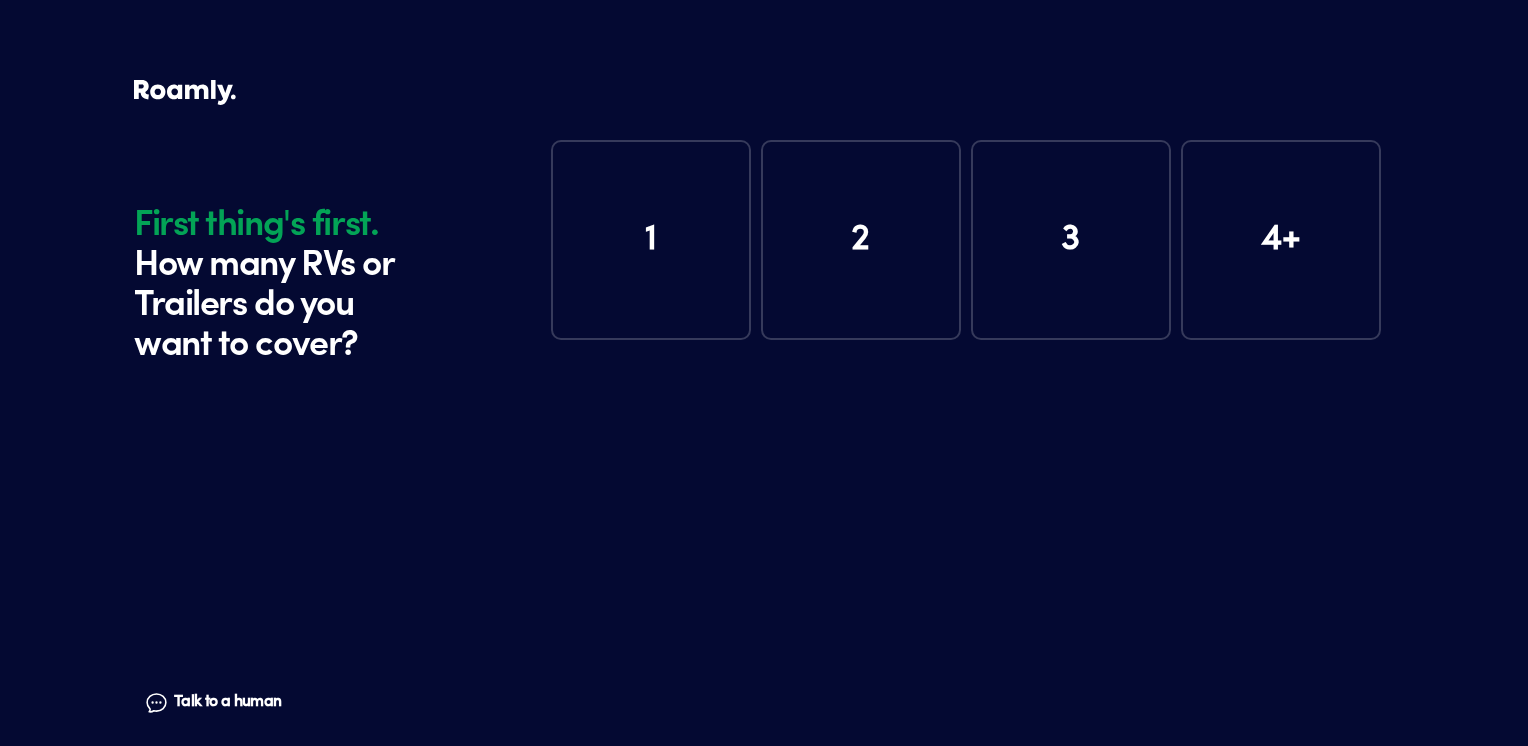 click on "1" at bounding box center [651, 240] 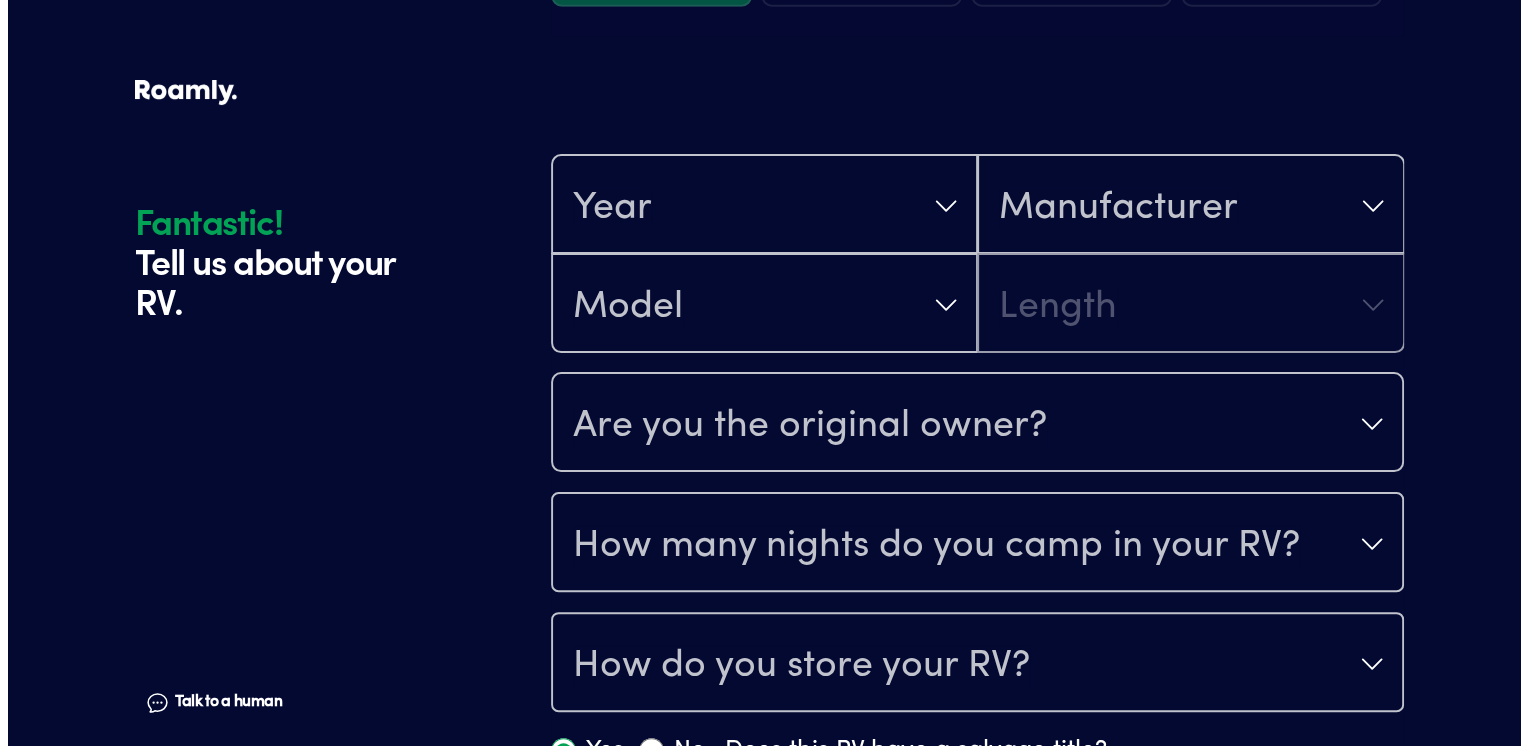 scroll, scrollTop: 390, scrollLeft: 0, axis: vertical 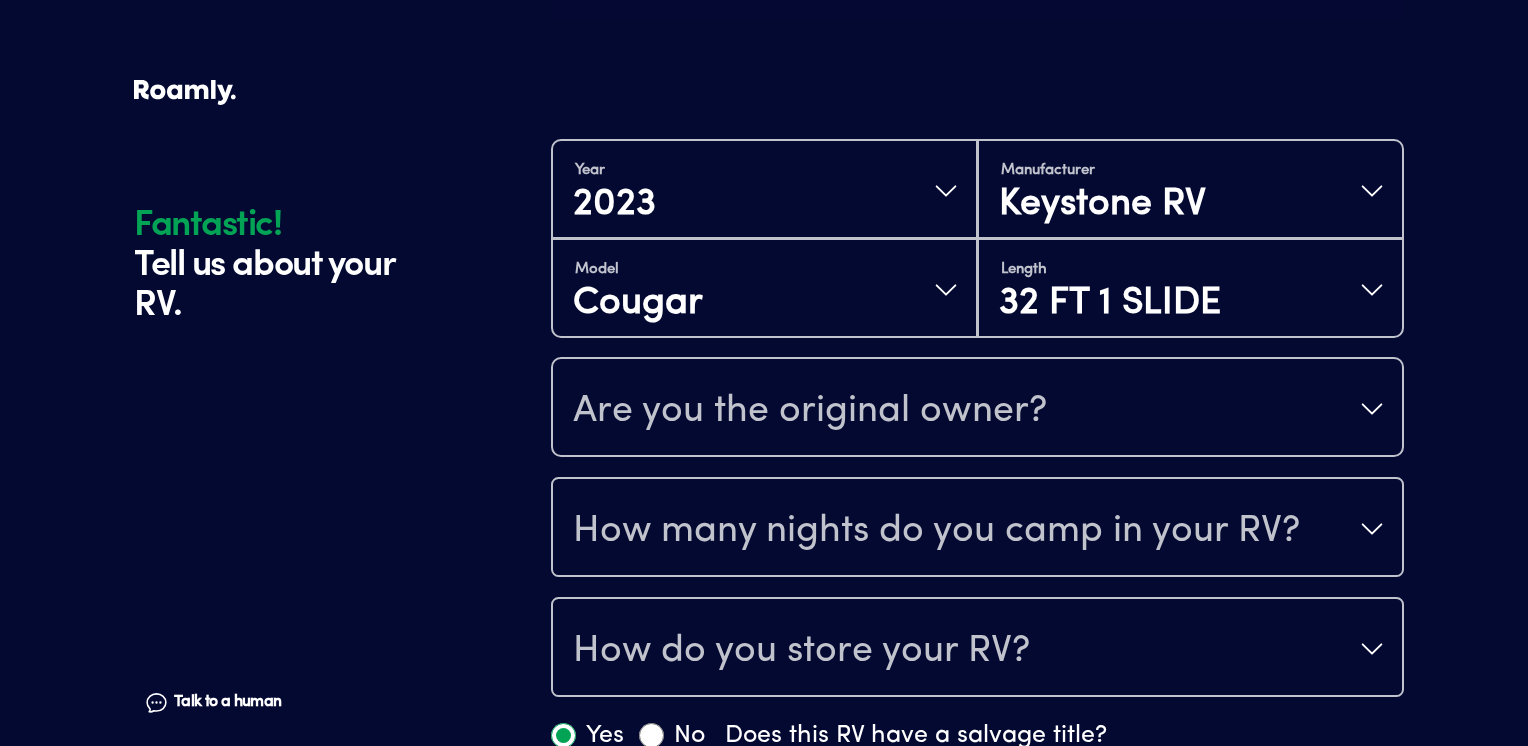 click on "Are you the original owner?" at bounding box center [977, 409] 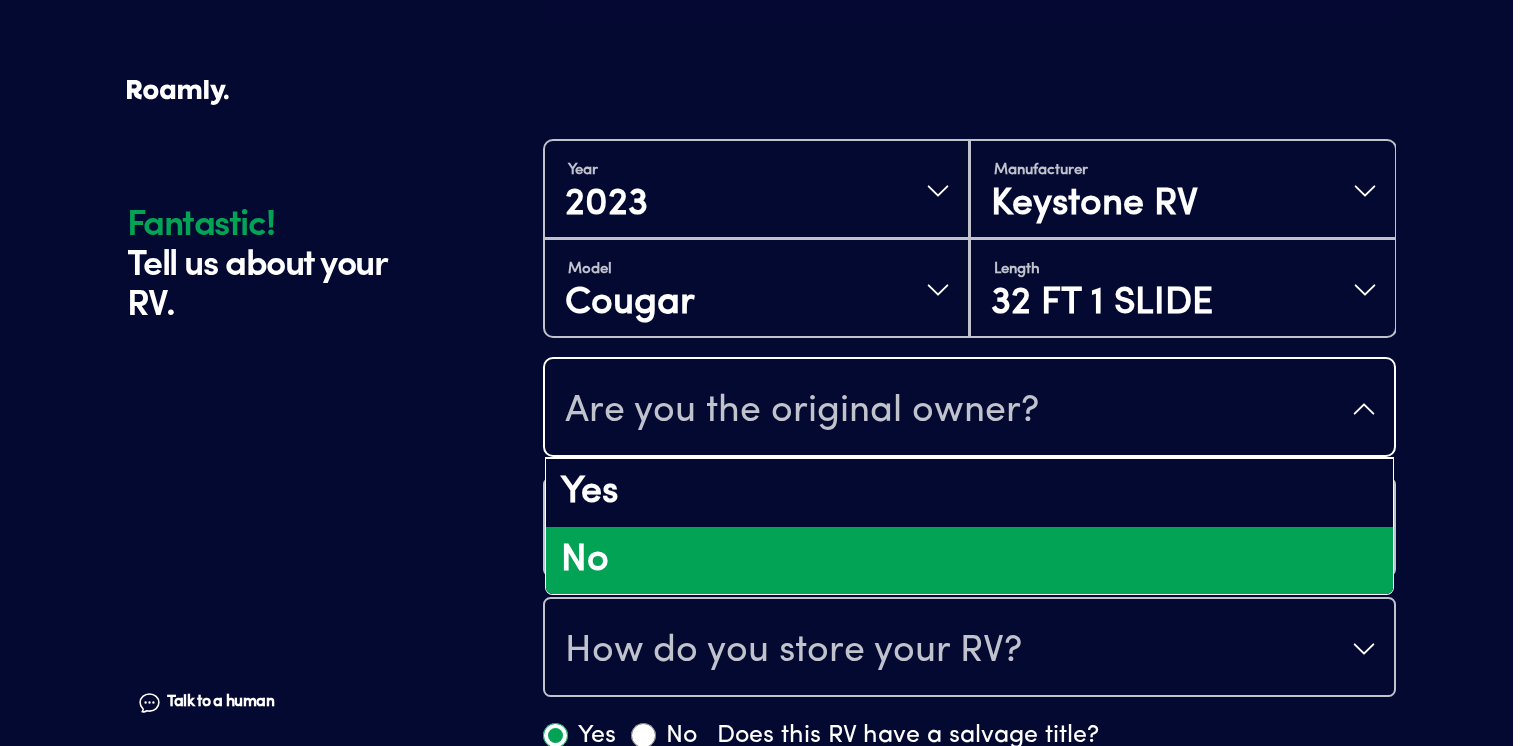 click on "No" at bounding box center (969, 561) 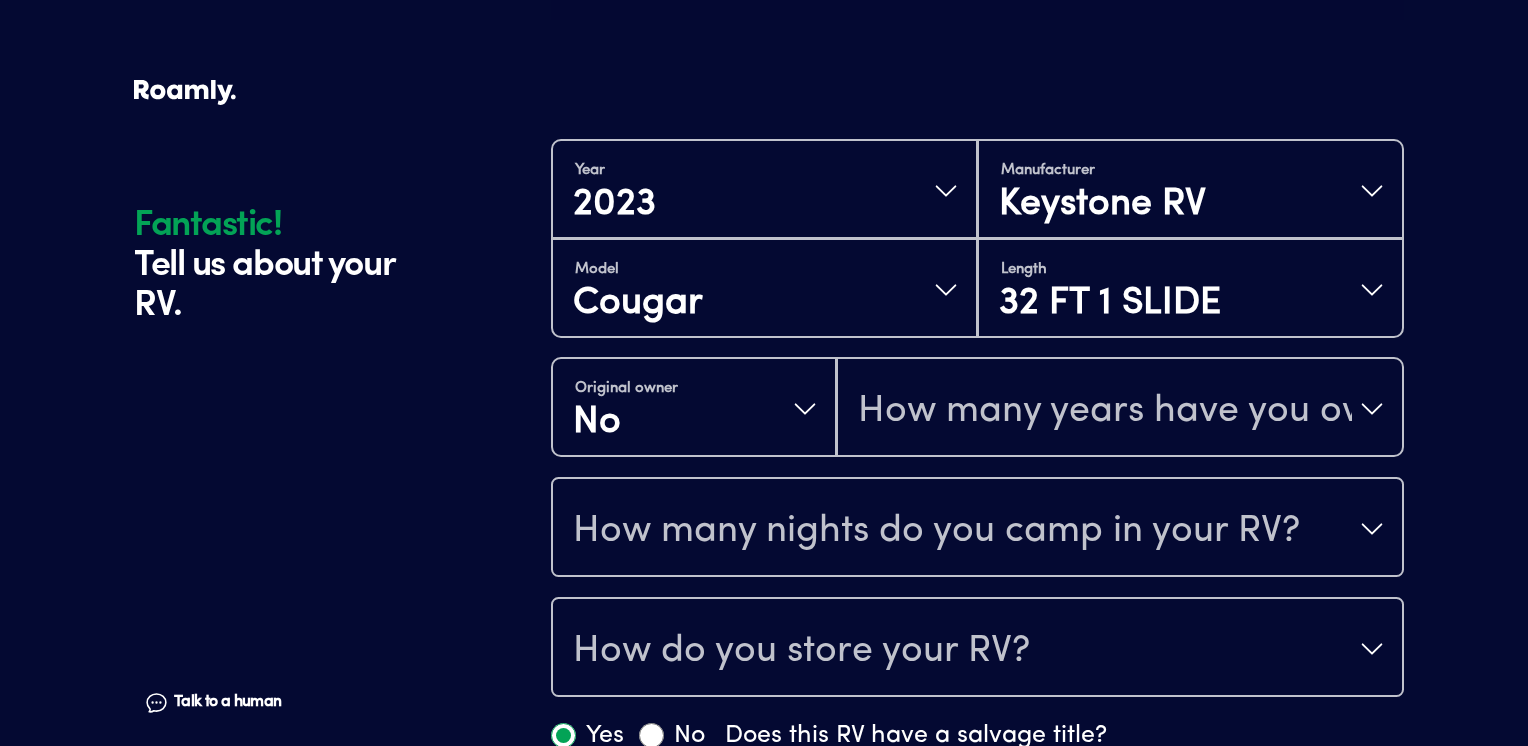click on "How do you store your RV?" at bounding box center (977, 649) 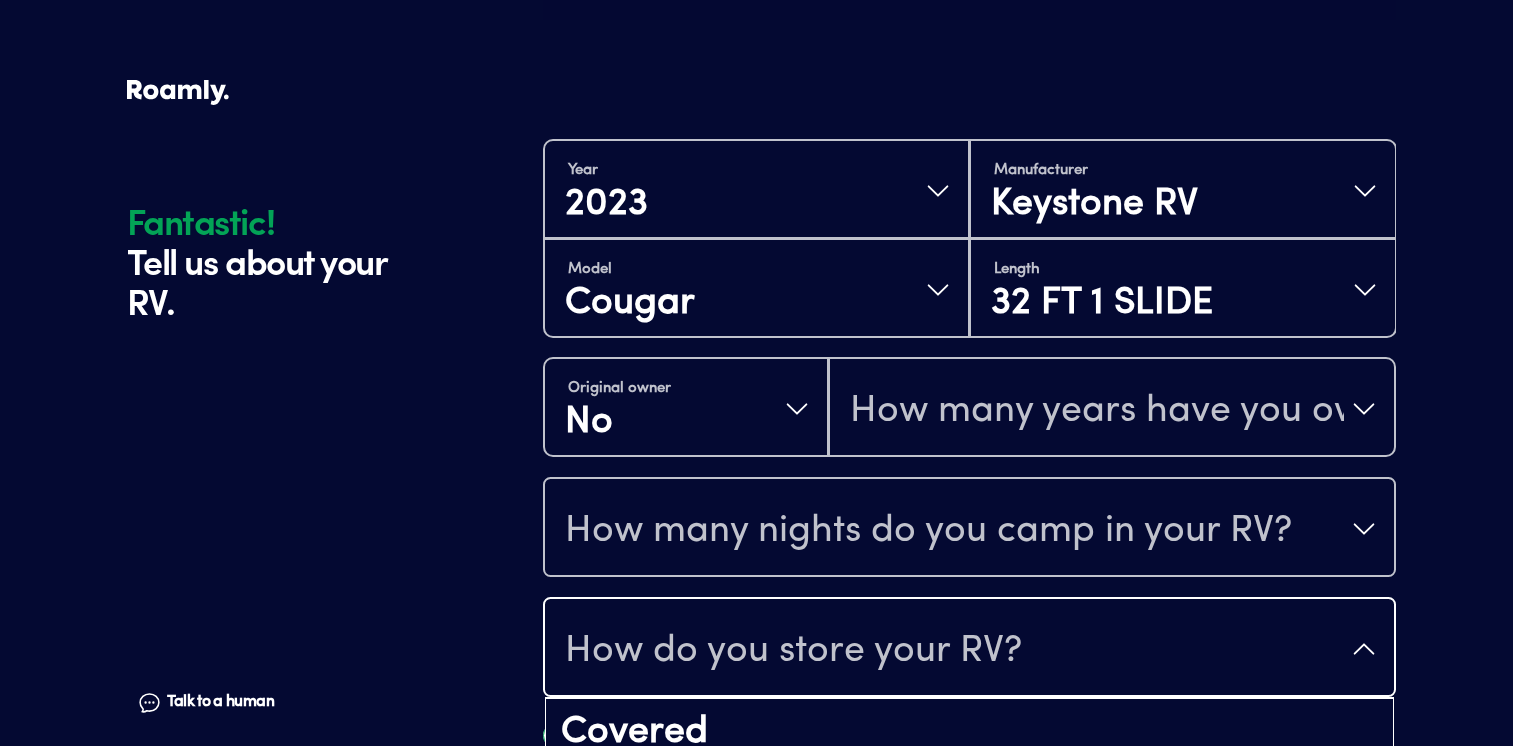 drag, startPoint x: 1519, startPoint y: 423, endPoint x: 1516, endPoint y: 569, distance: 146.03082 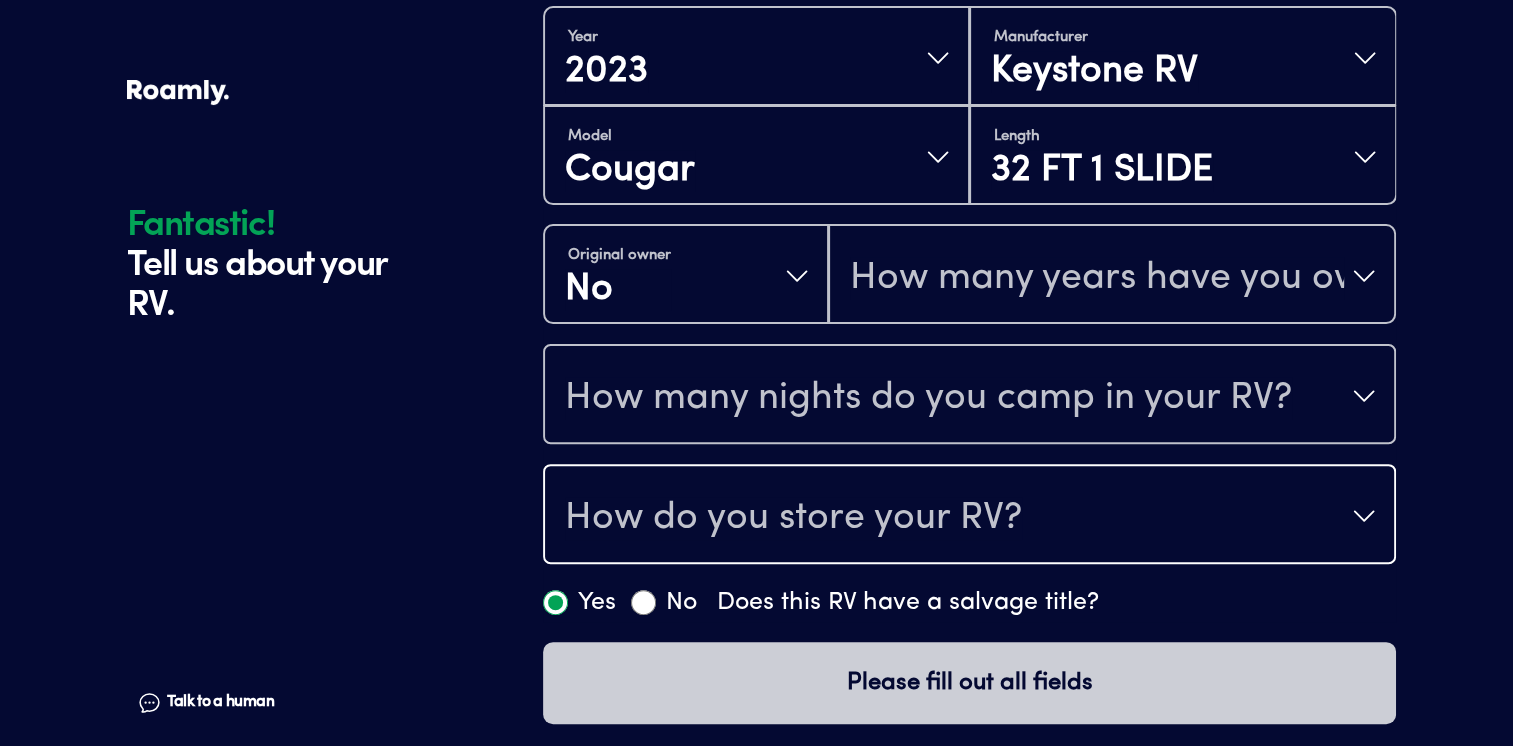 scroll, scrollTop: 530, scrollLeft: 0, axis: vertical 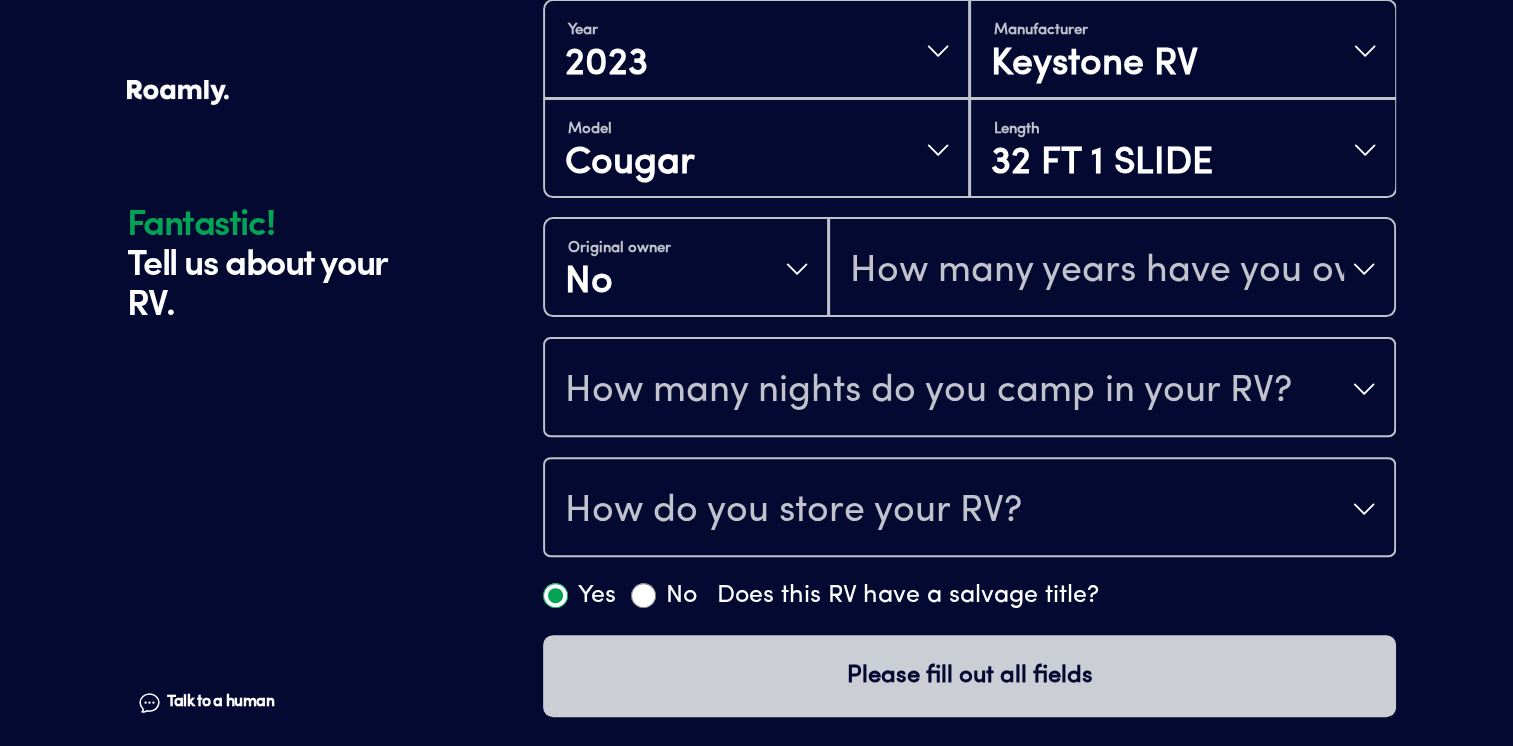 click on "How do you store your RV?" at bounding box center (969, 509) 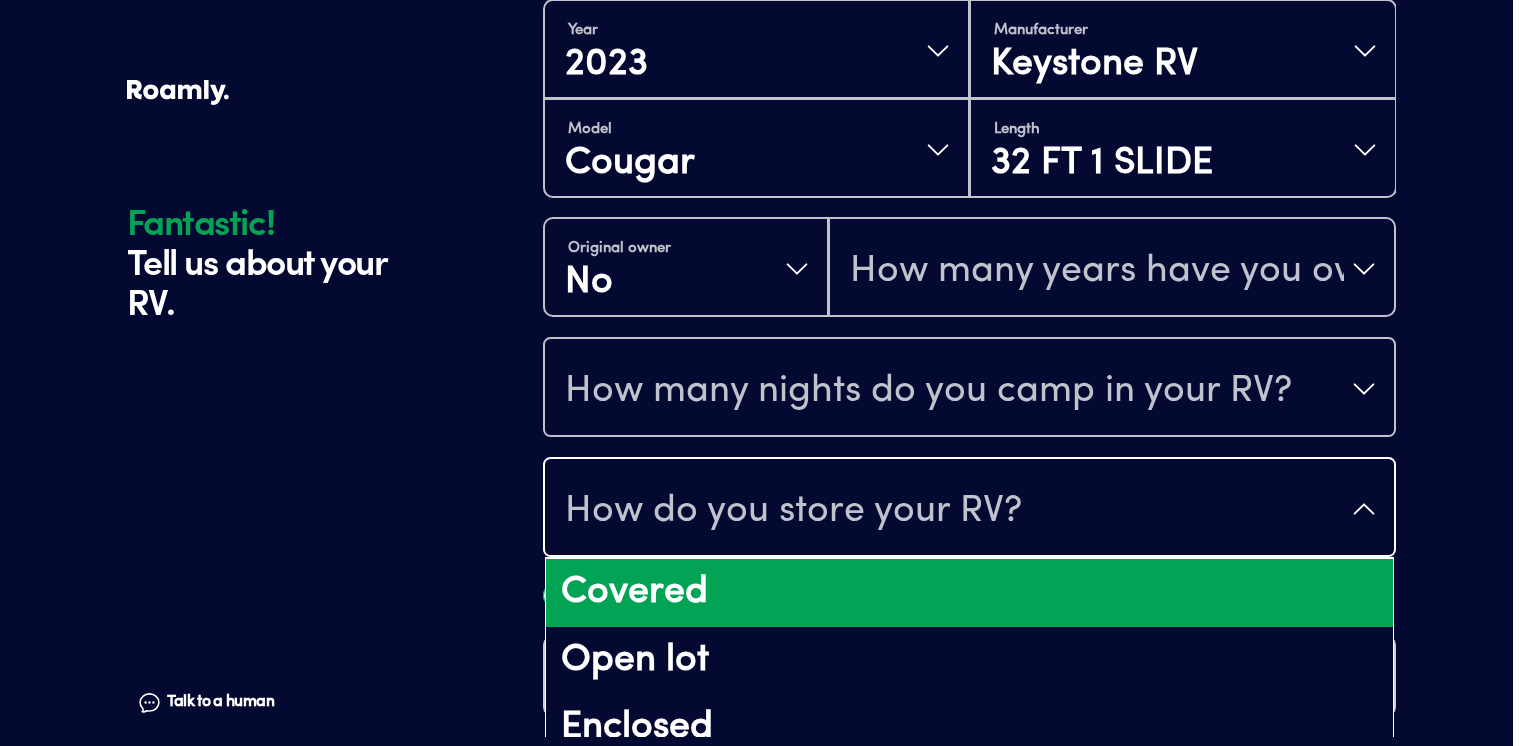 click on "Covered" at bounding box center (969, 593) 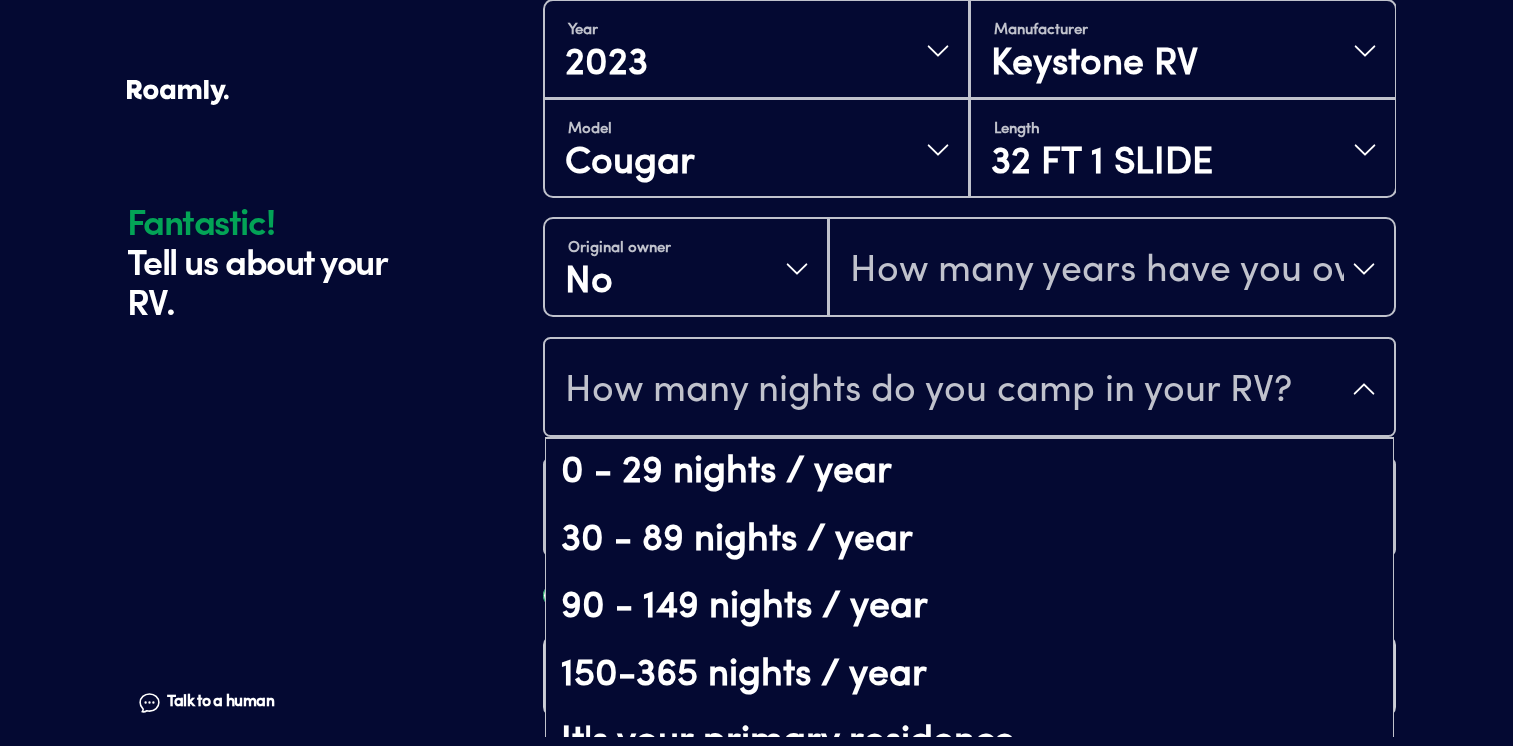 click on "How many nights do you camp in your RV?" at bounding box center (969, 389) 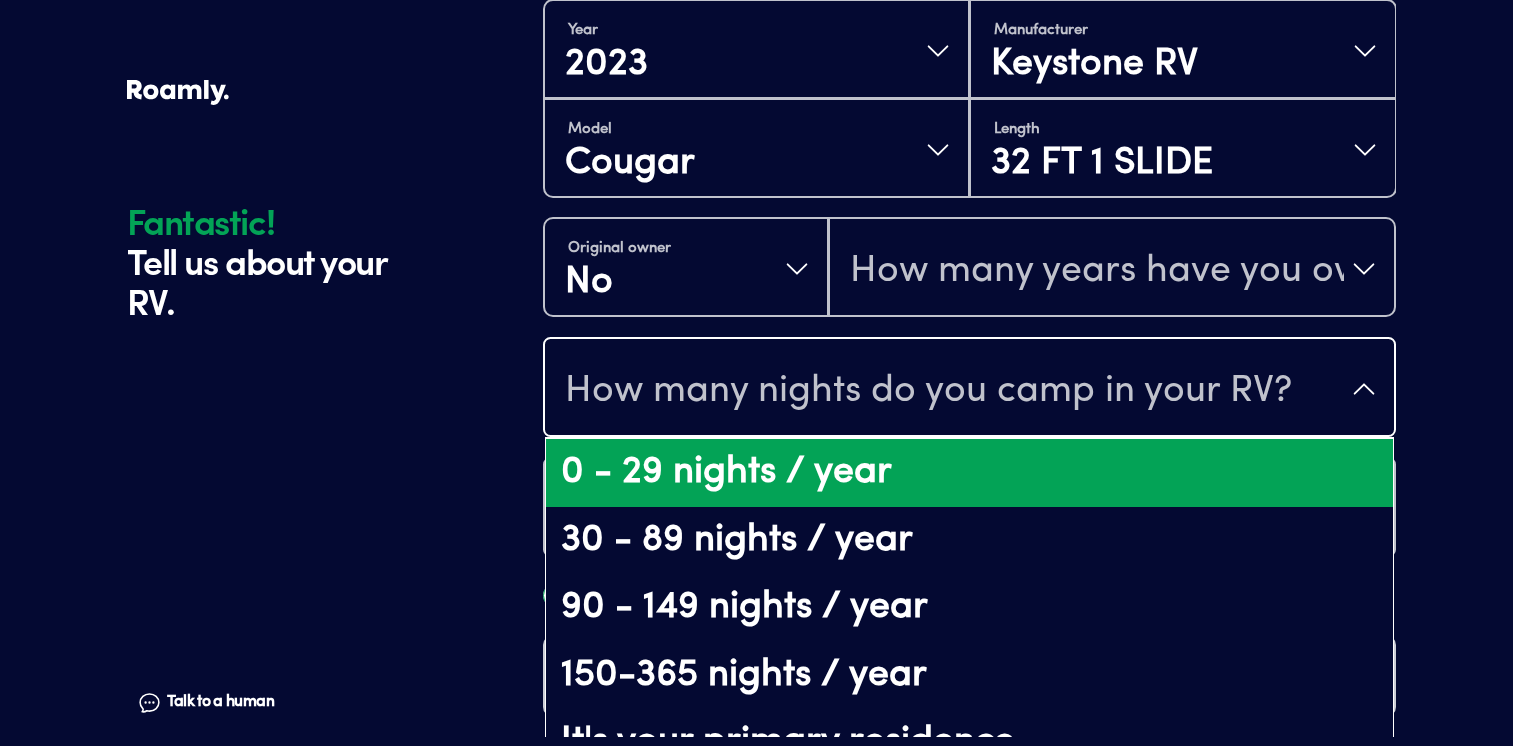 click on "0 - 29 nights / year" at bounding box center (969, 473) 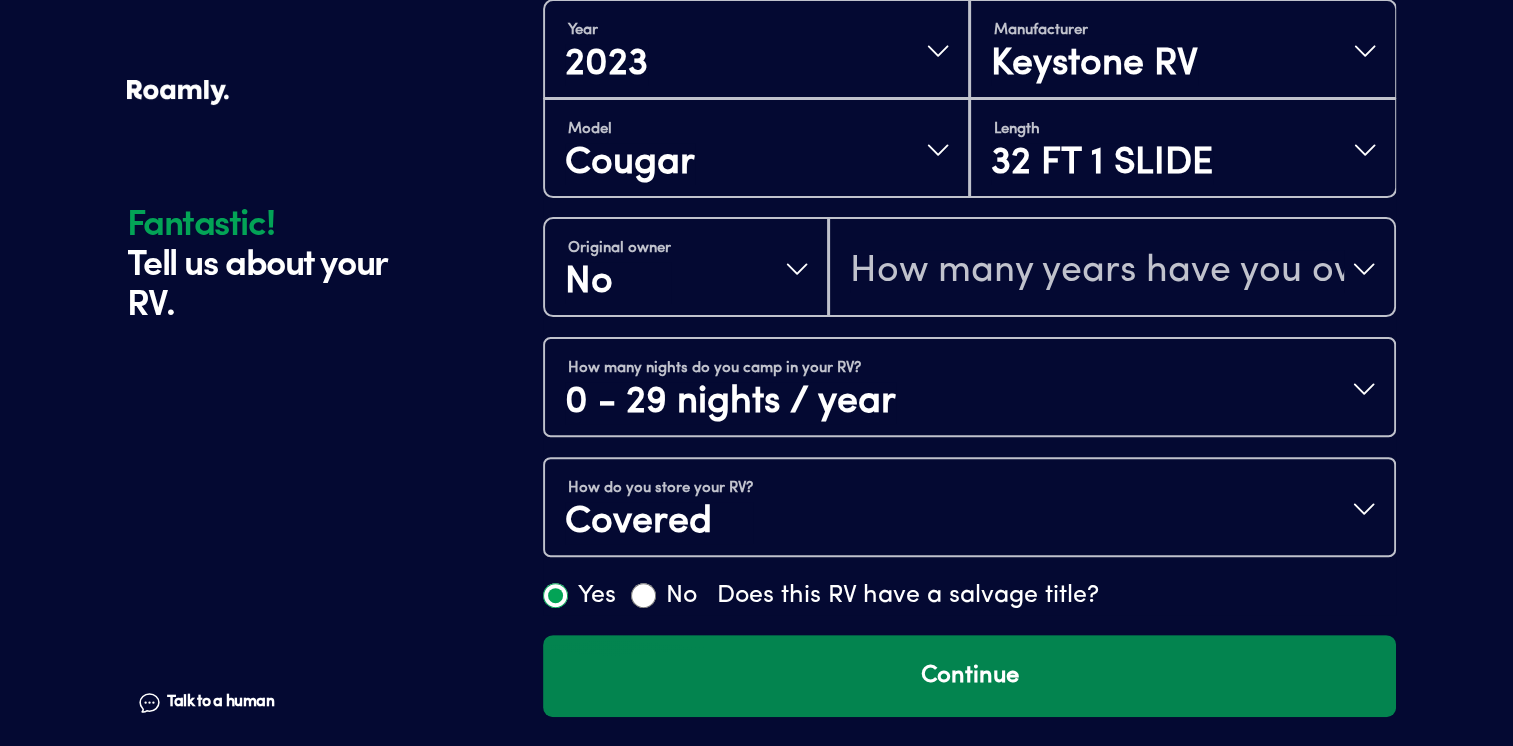click on "Continue" at bounding box center (969, 676) 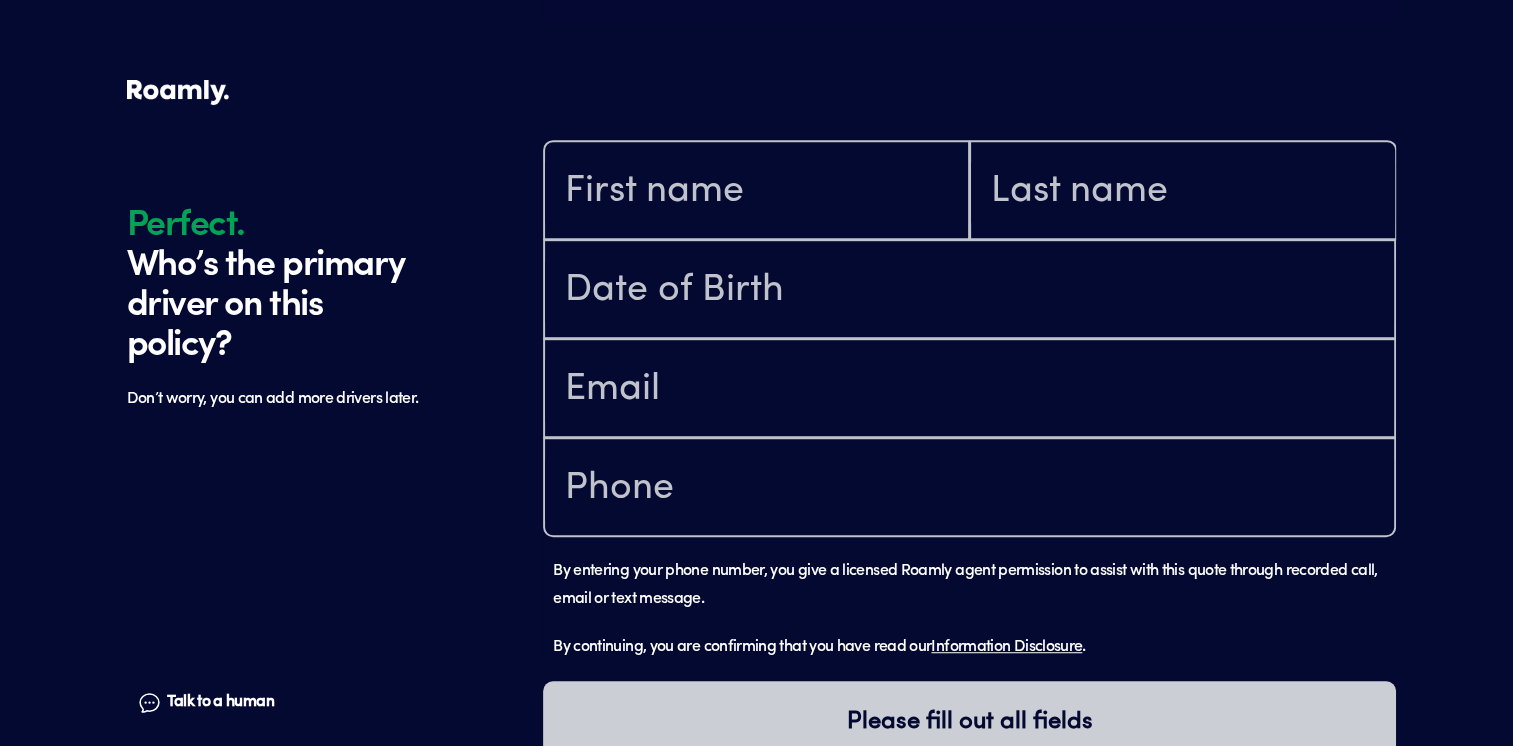 scroll, scrollTop: 1184, scrollLeft: 0, axis: vertical 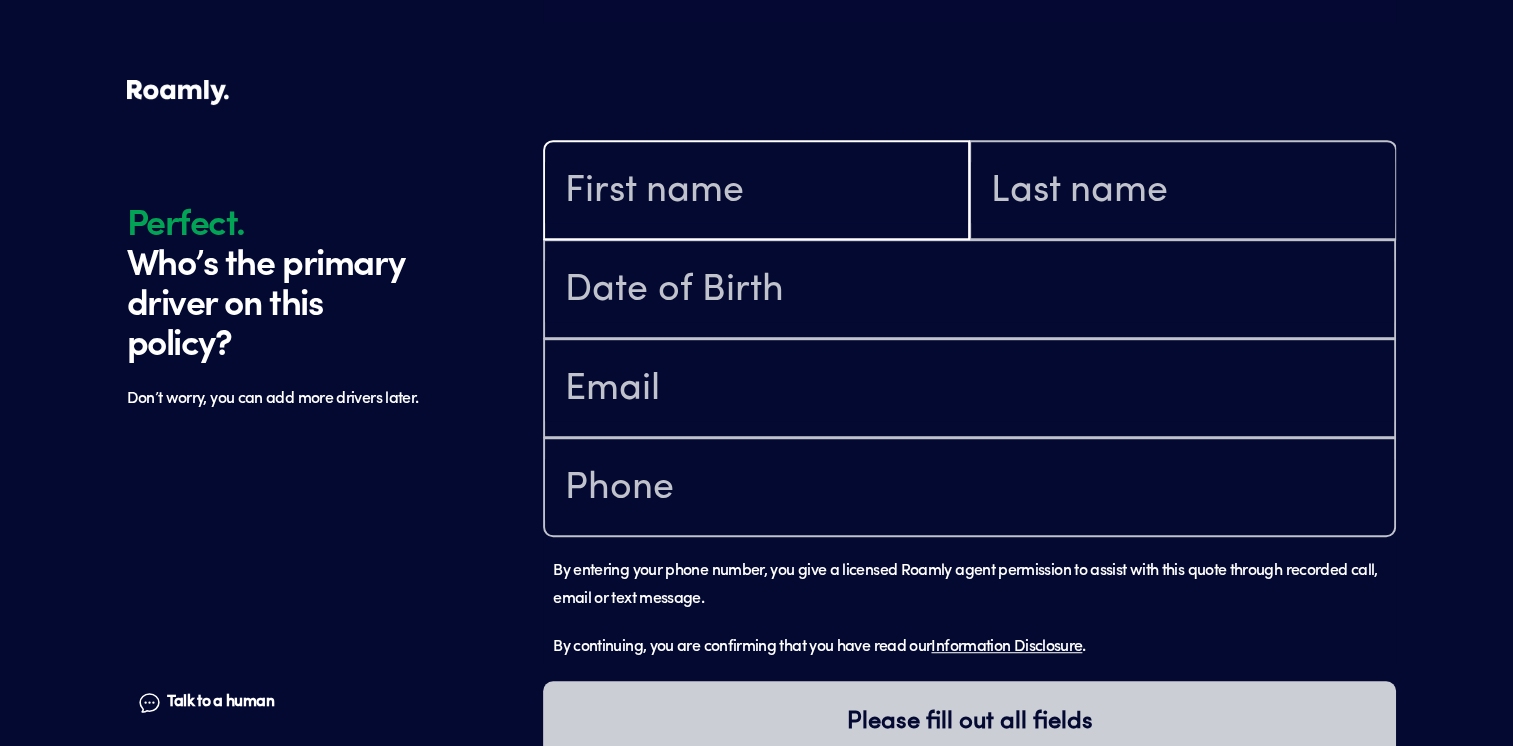 click at bounding box center [756, 192] 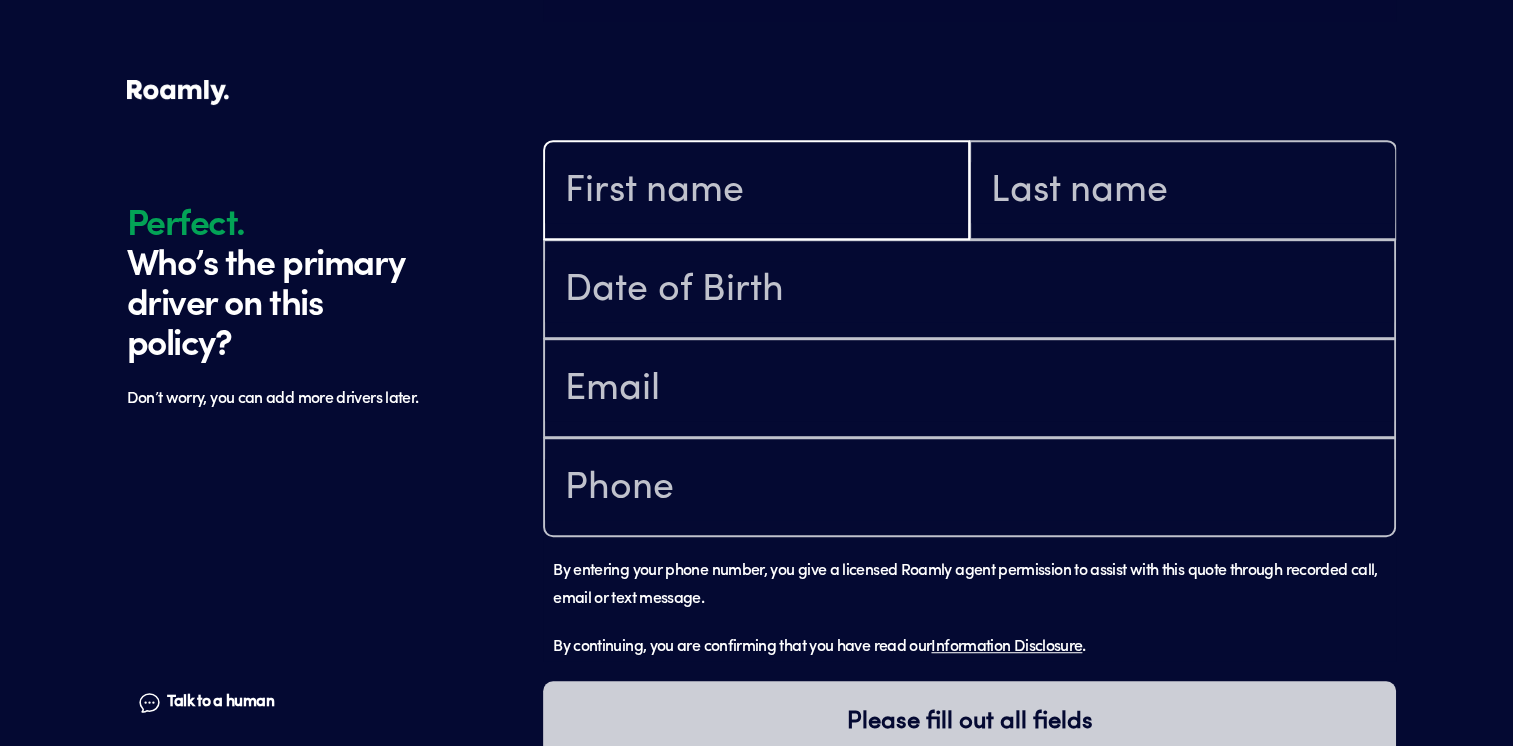 type on "DAVID" 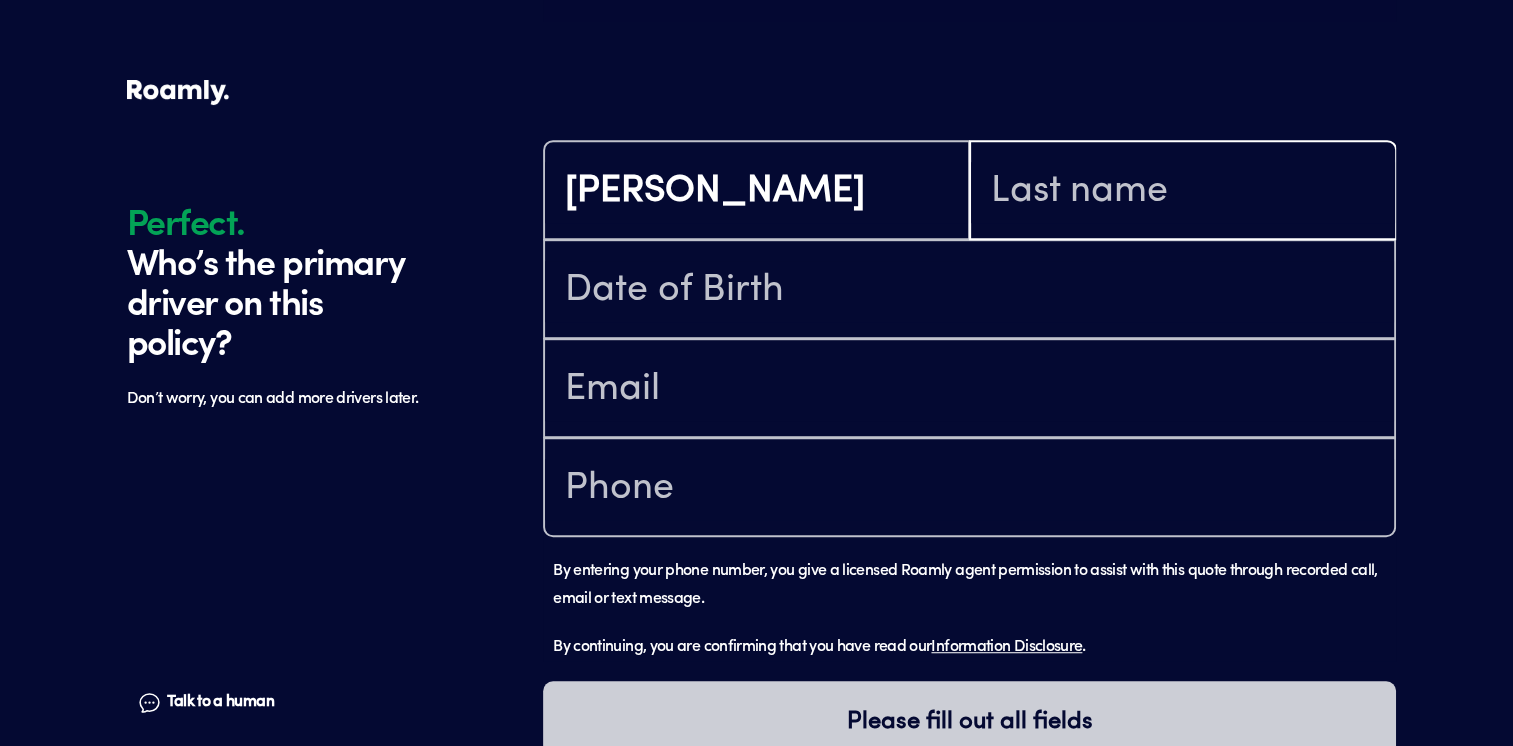 type on "ROWLAND" 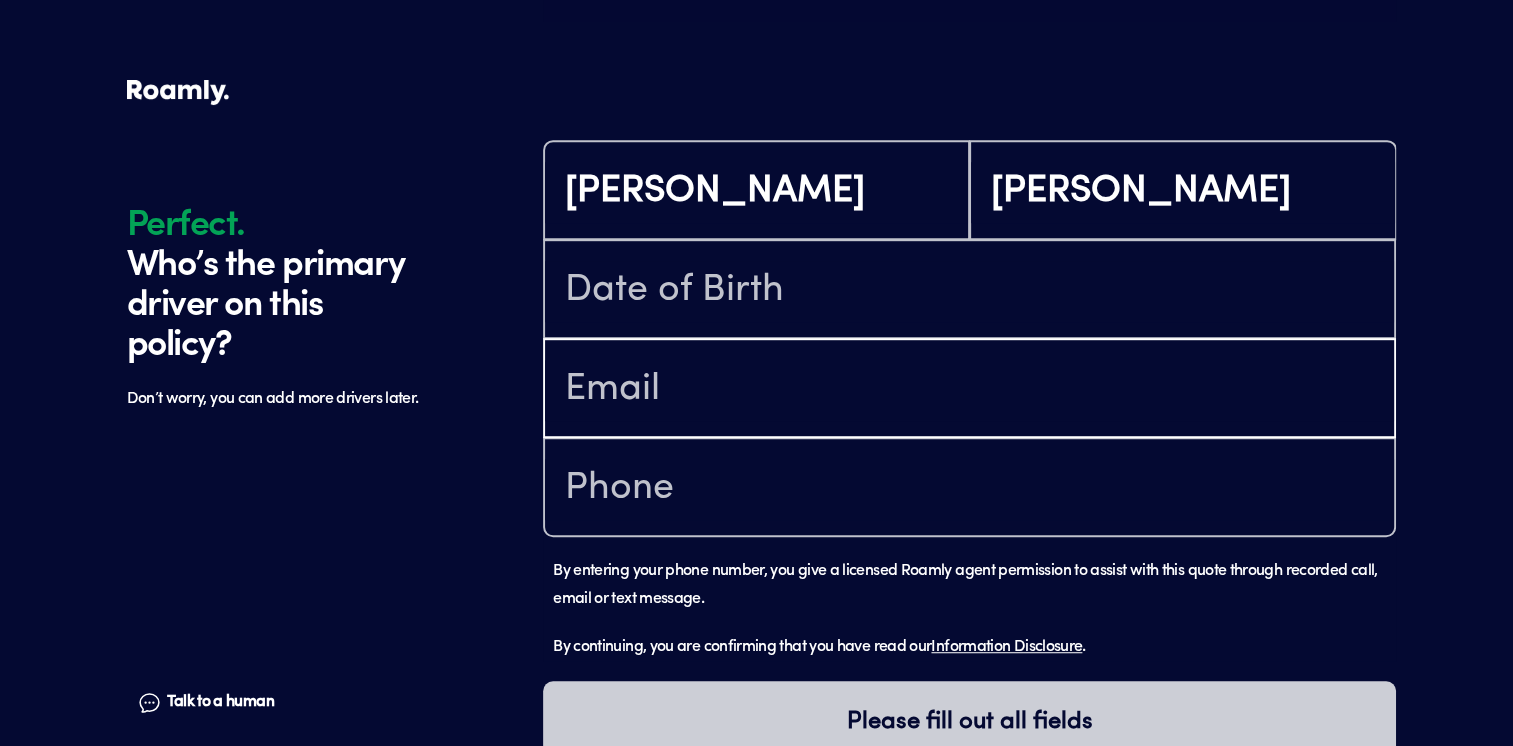 type on "drowlandbuilds@yahoo.com" 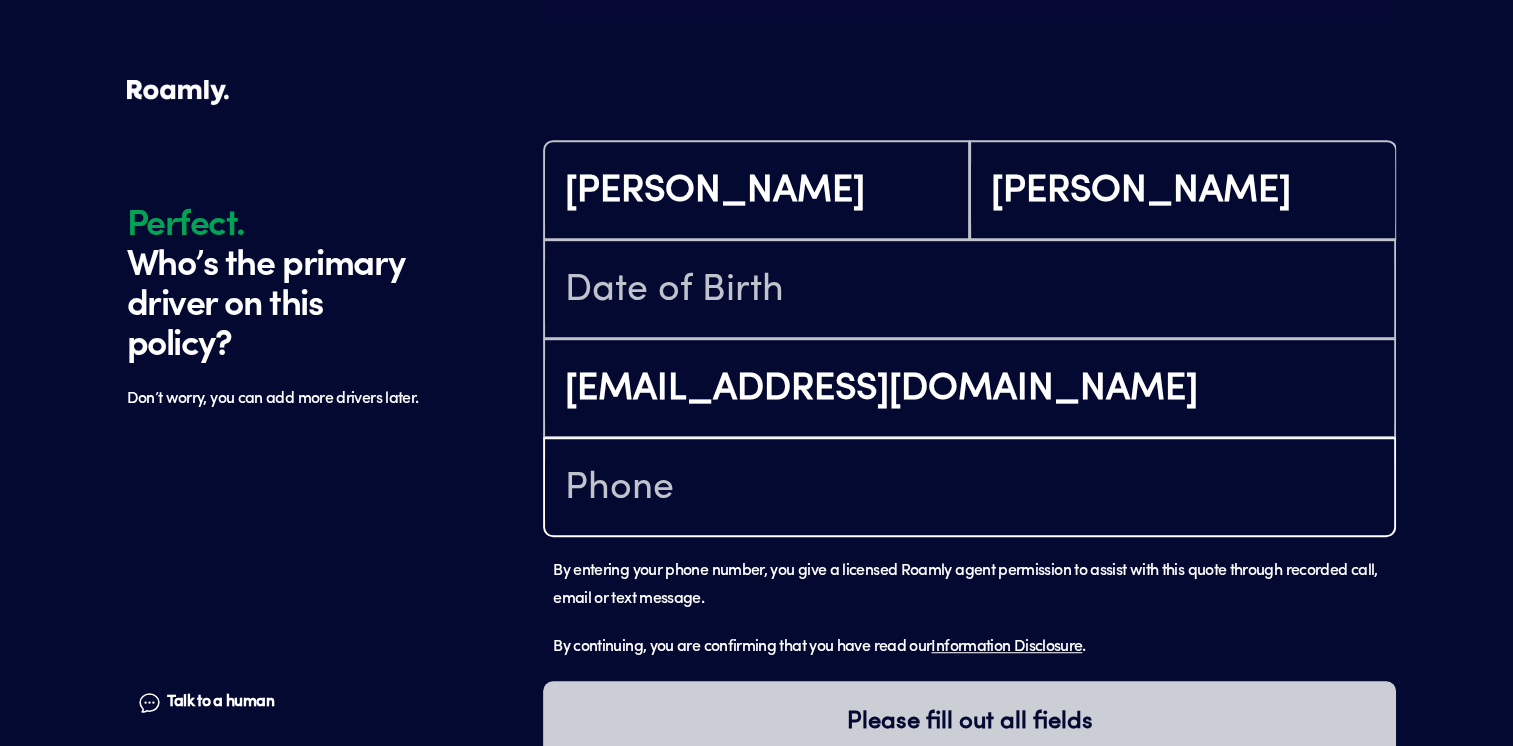 type on "(704) 920-0235" 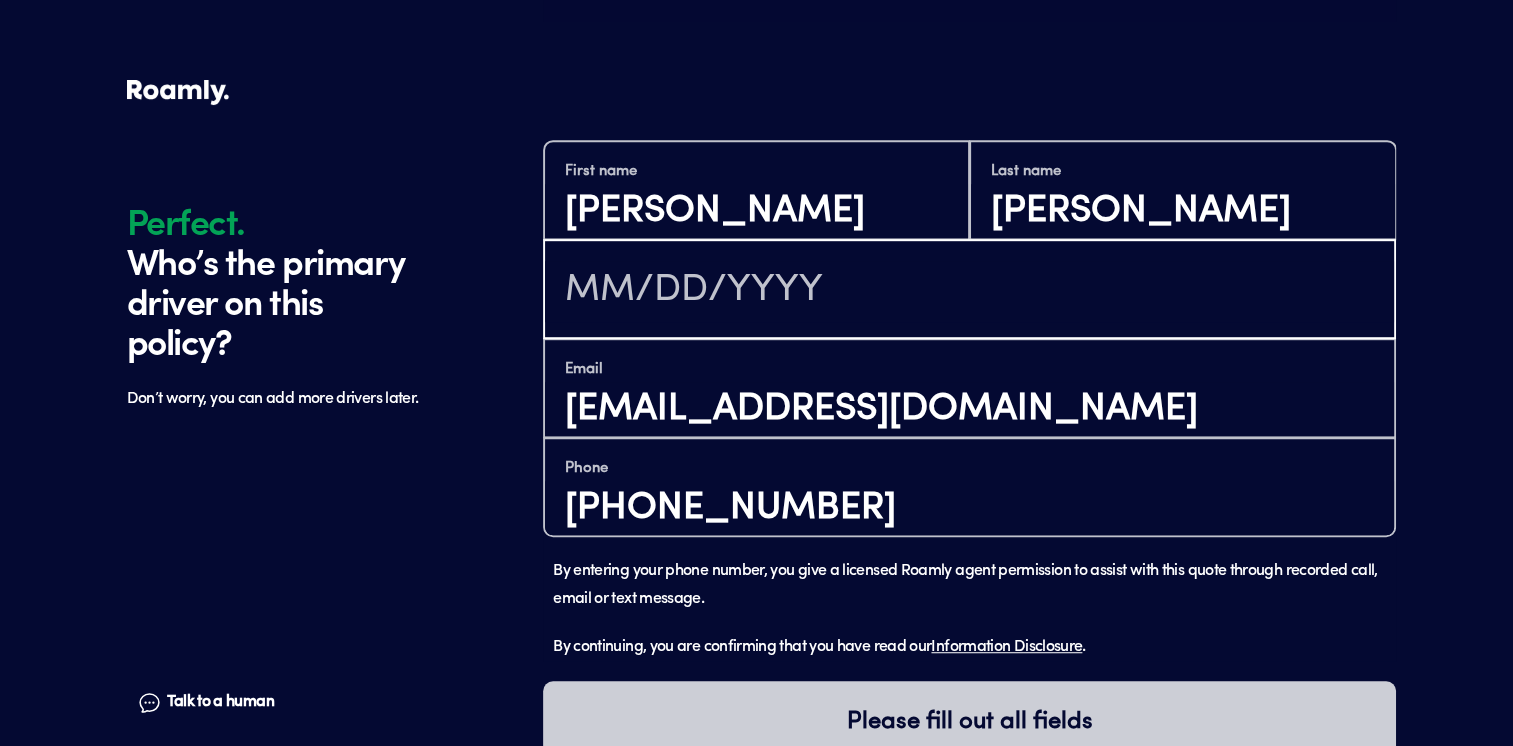 click at bounding box center [969, 291] 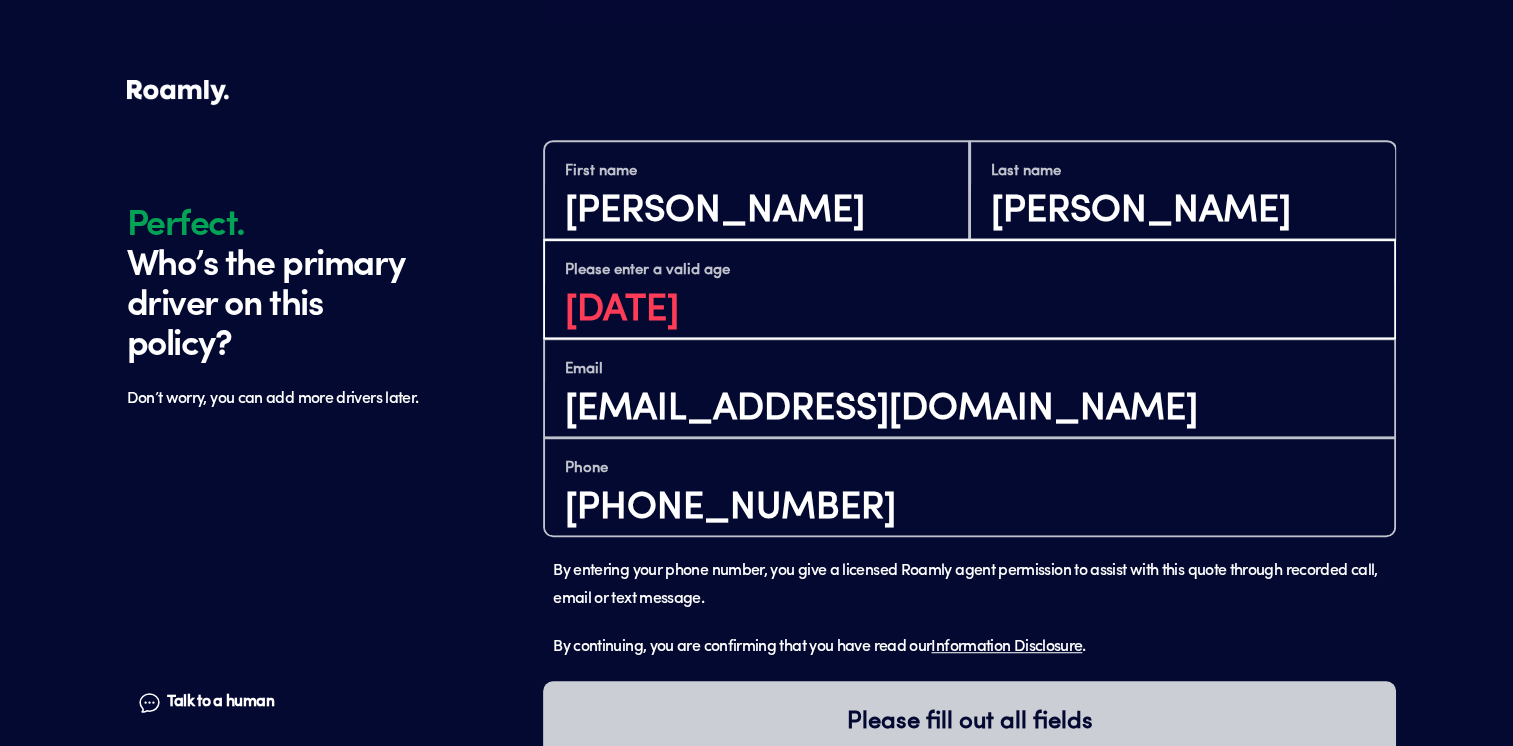 drag, startPoint x: 668, startPoint y: 308, endPoint x: 834, endPoint y: 305, distance: 166.0271 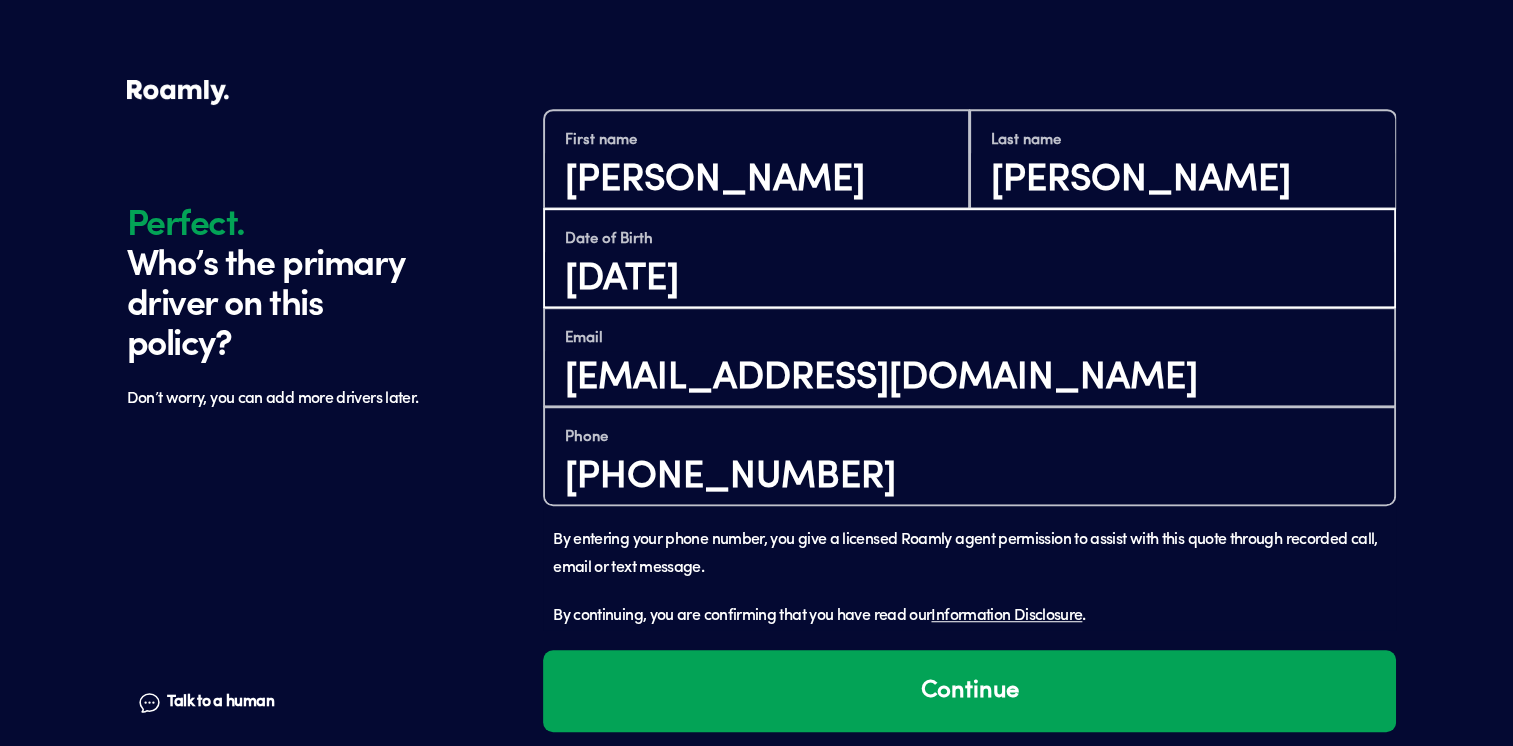 scroll, scrollTop: 1230, scrollLeft: 0, axis: vertical 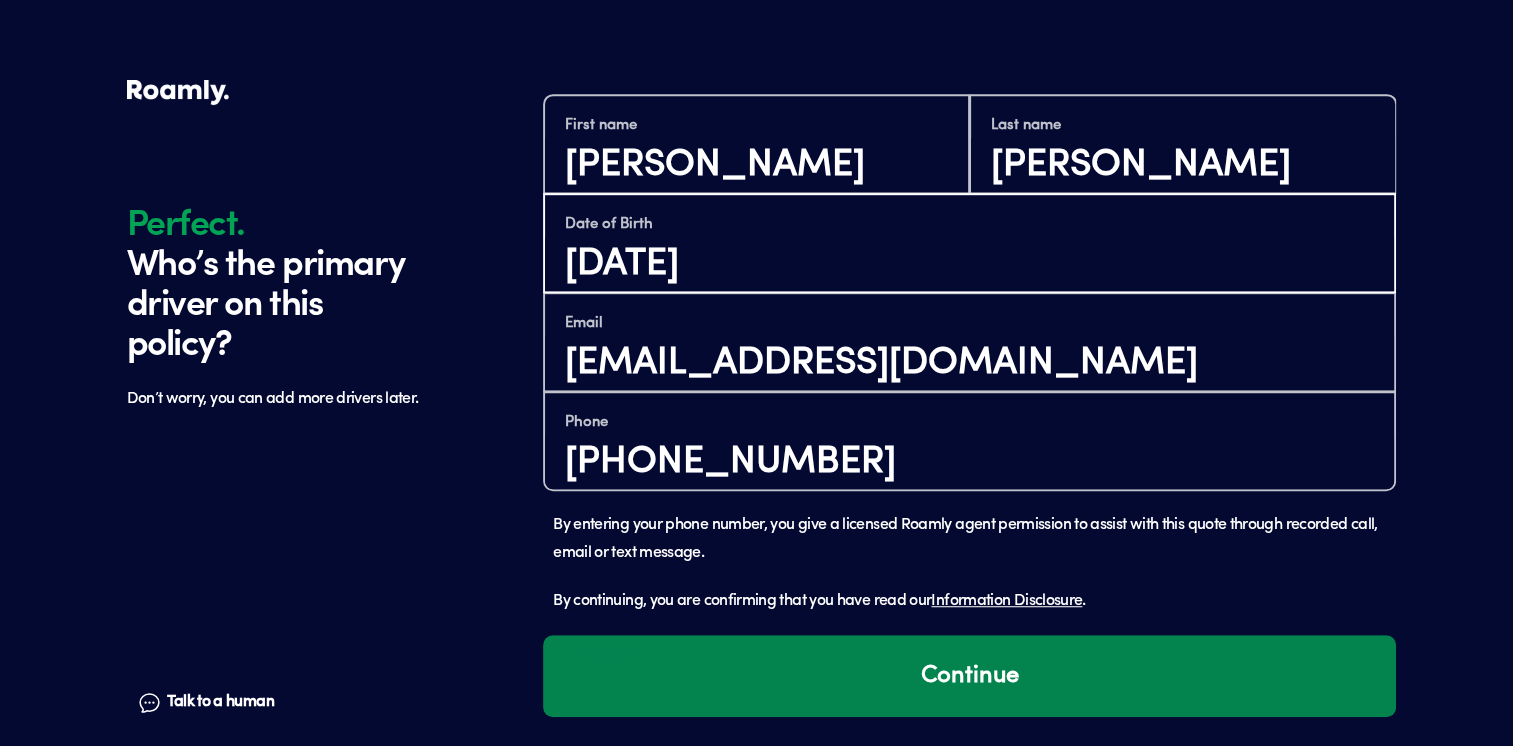 type on "11/23/1952" 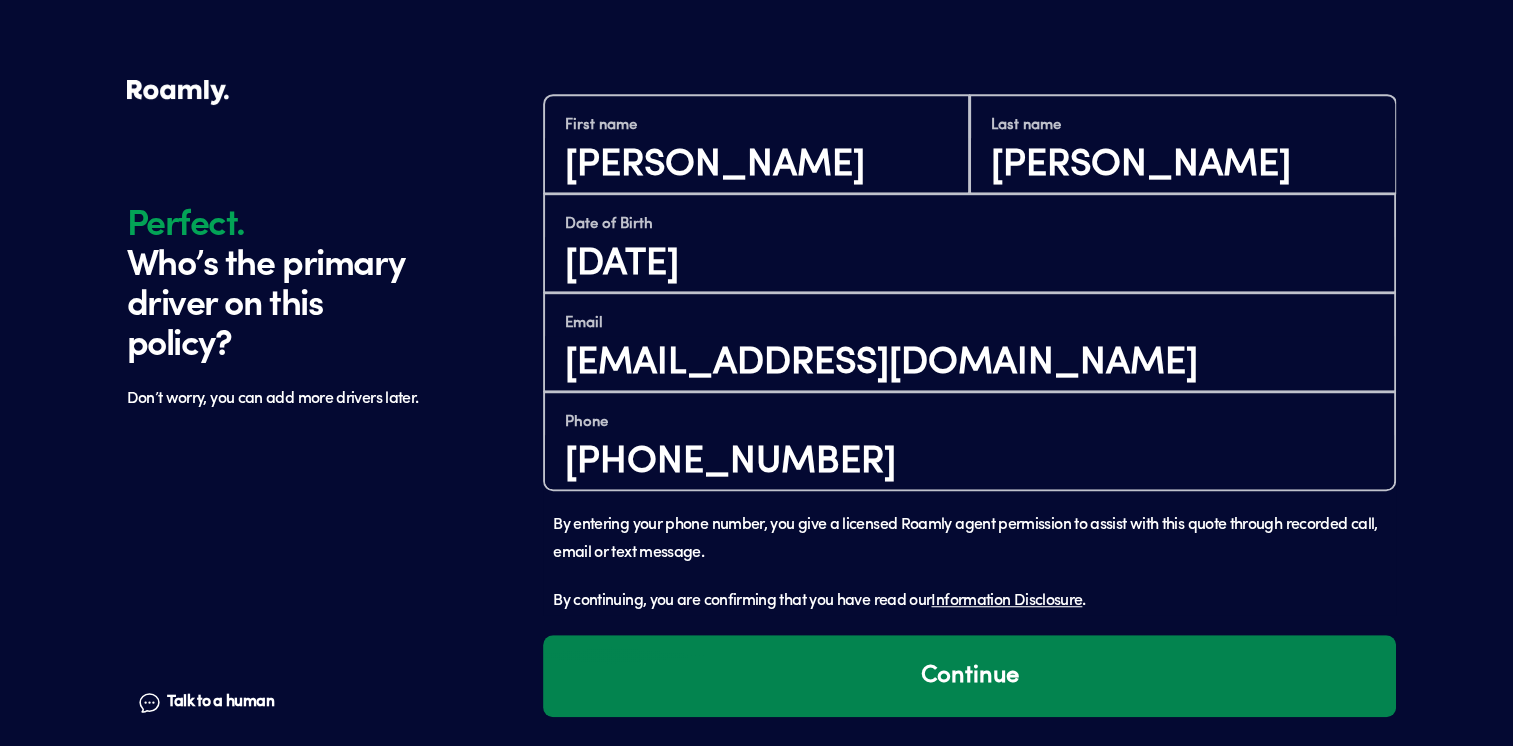 click on "Continue" at bounding box center [969, 676] 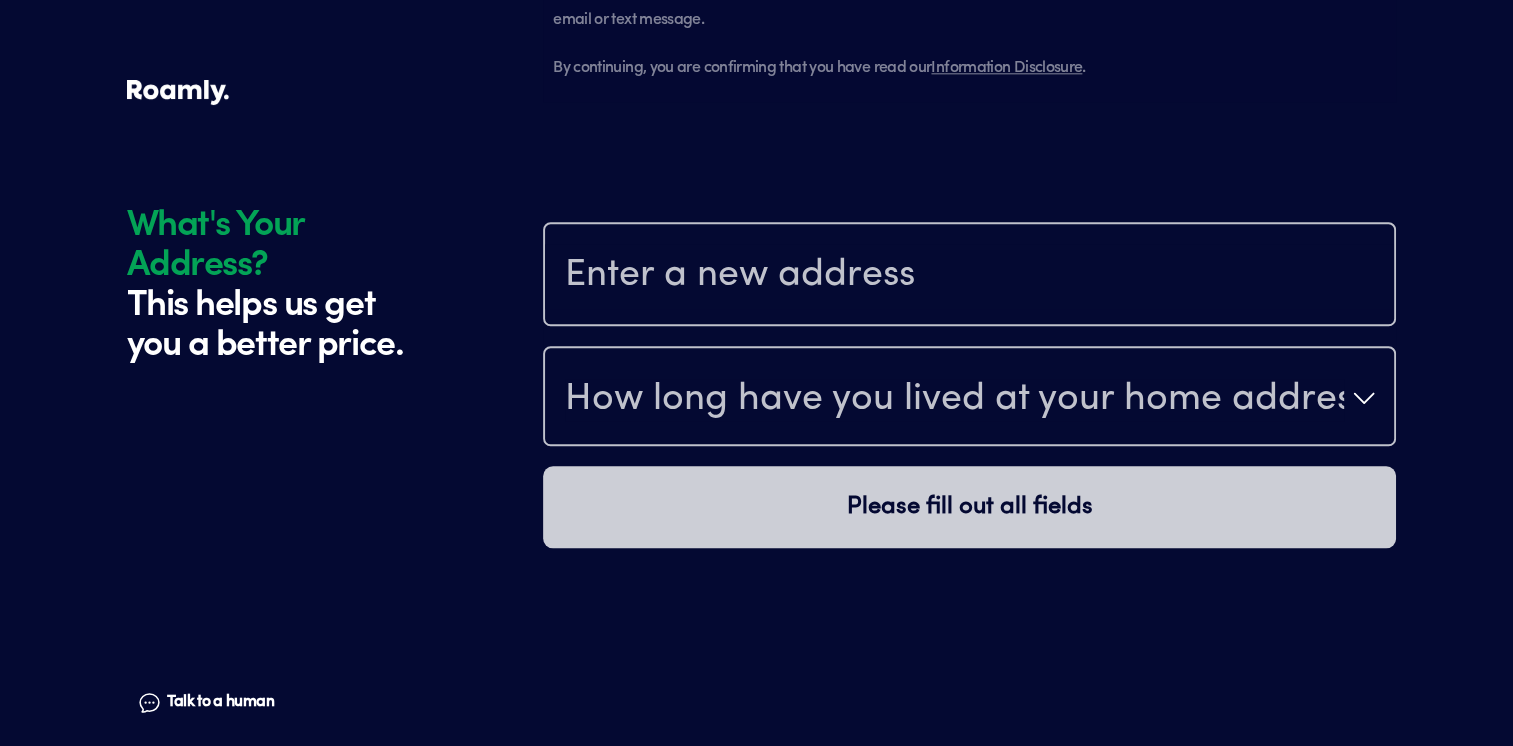 scroll, scrollTop: 1864, scrollLeft: 0, axis: vertical 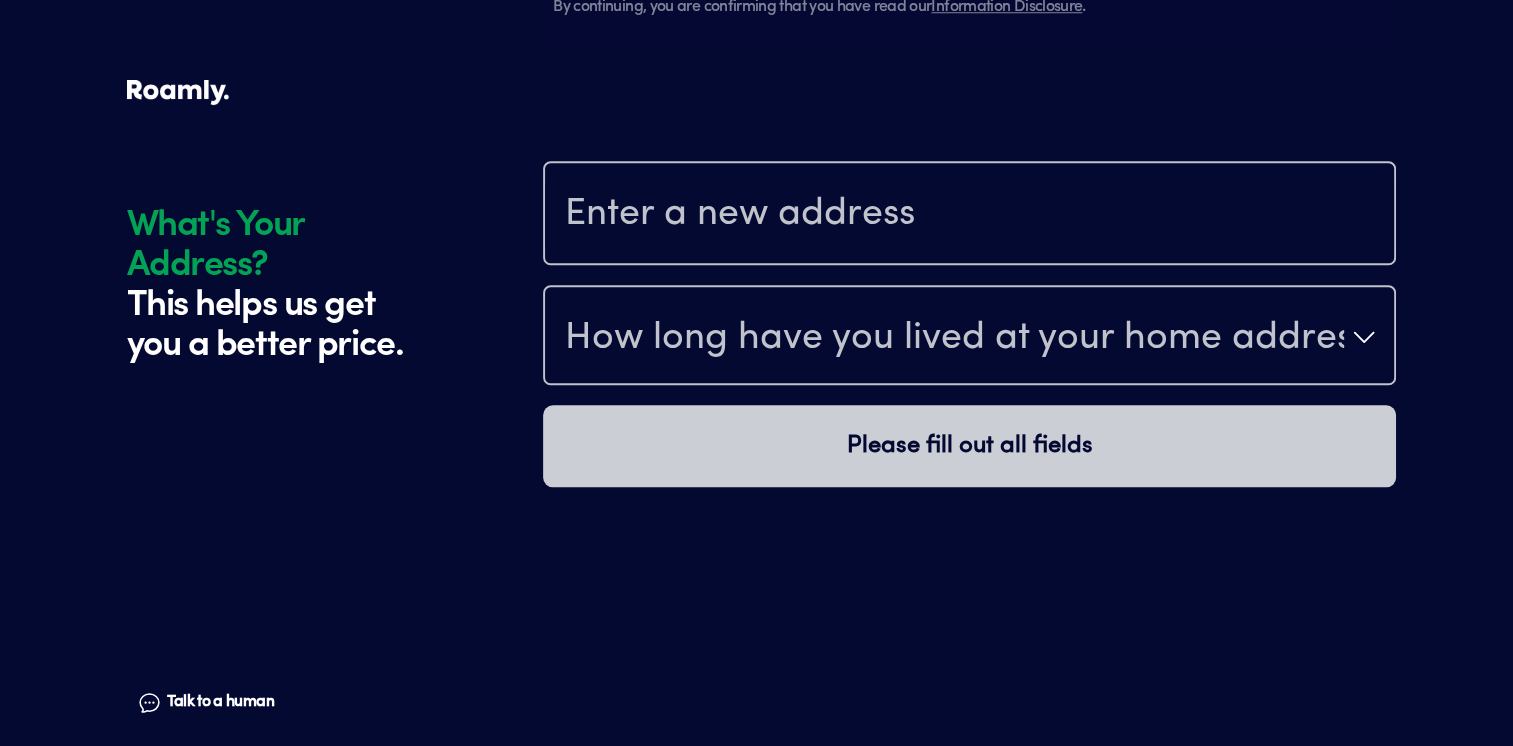 click at bounding box center (969, 215) 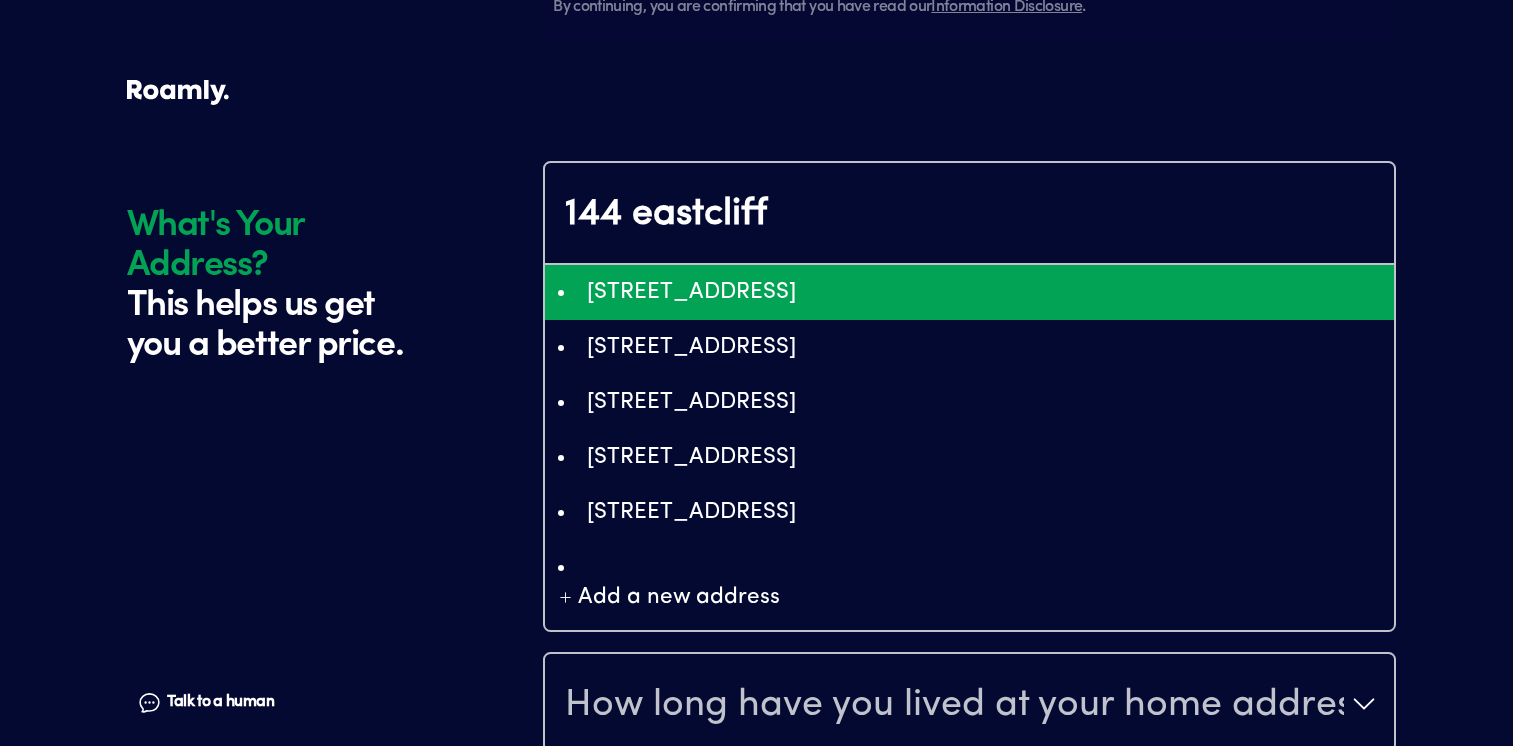 type on "ChIJ1wx292wOVIgRTCJQFhO1DmM" 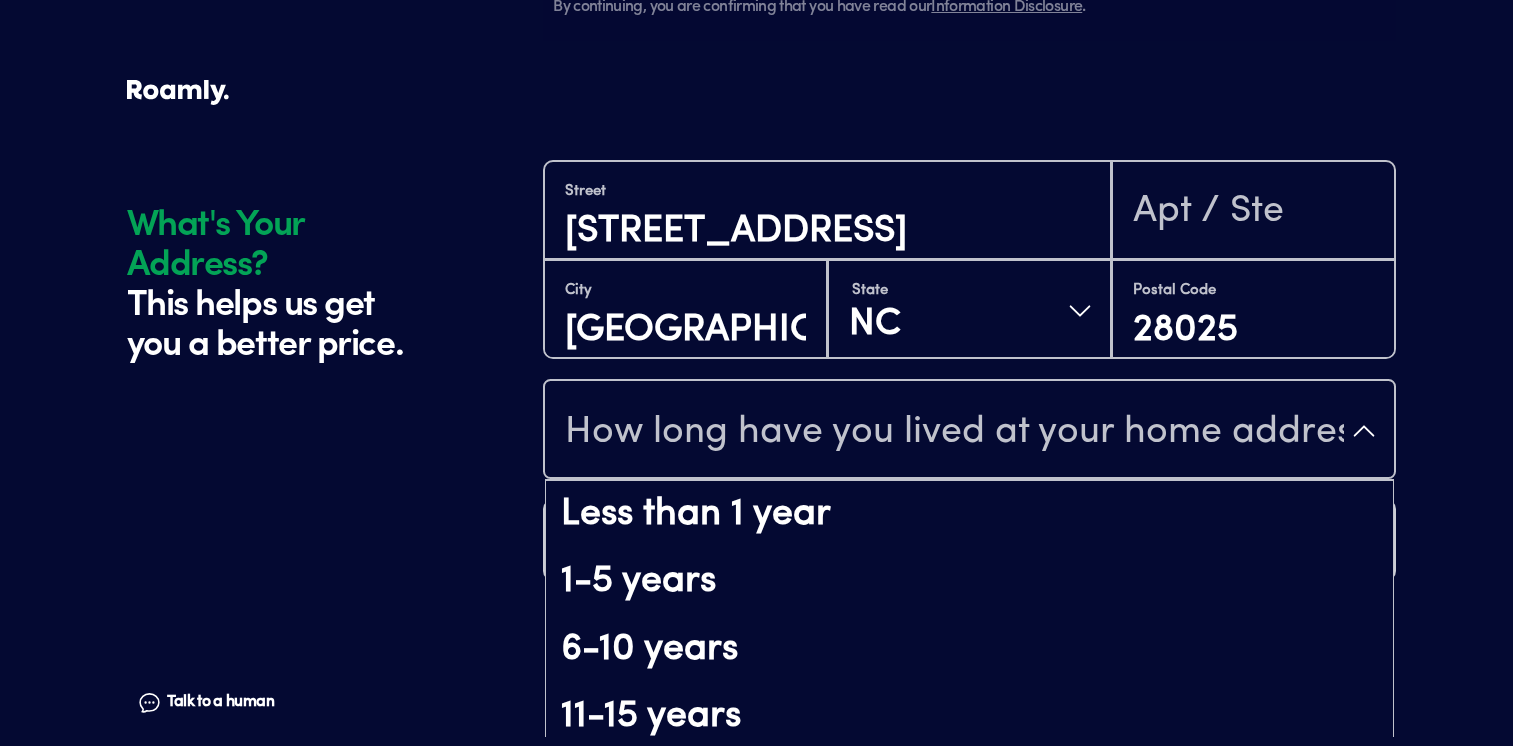 click on "How long have you lived at your home address?" at bounding box center (969, 431) 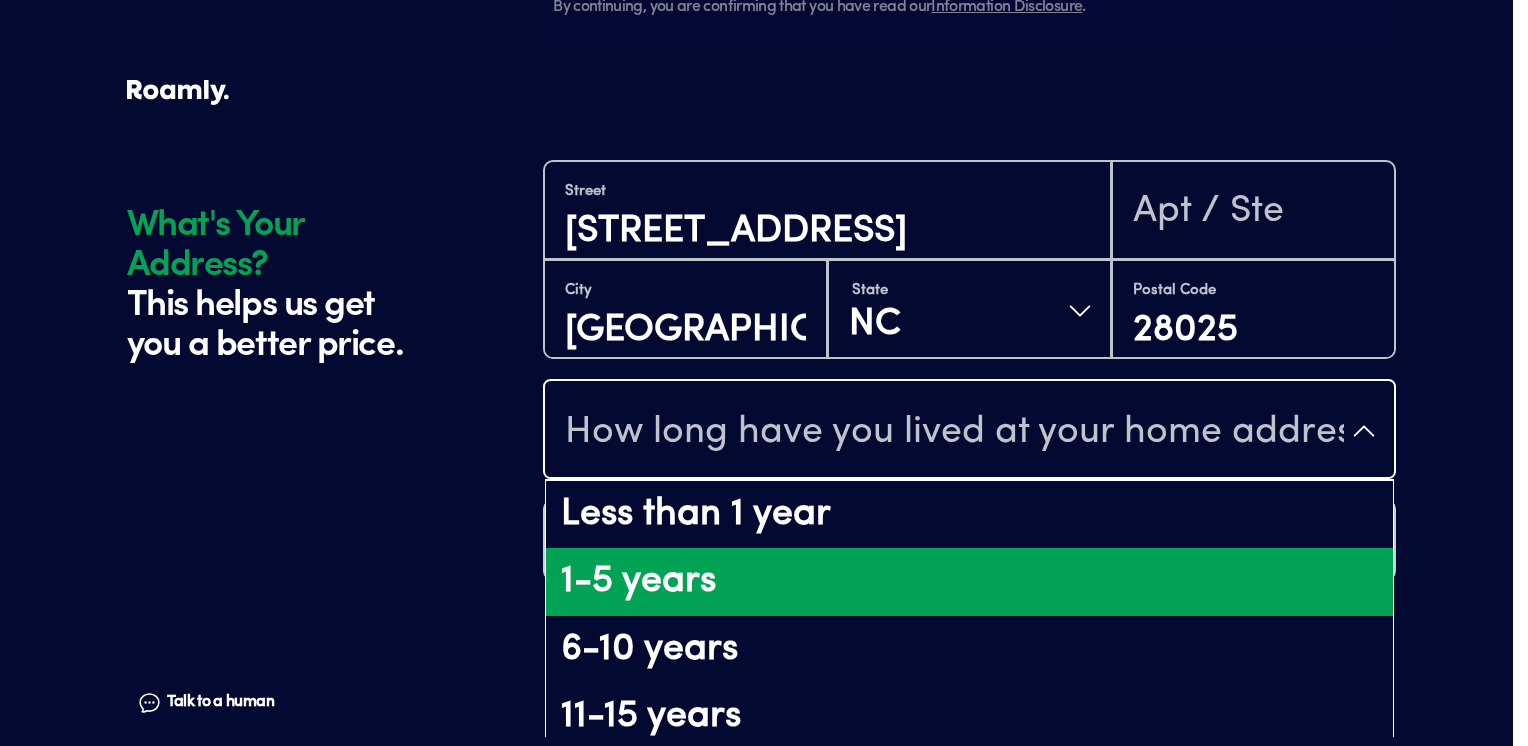 click on "1-5 years" at bounding box center [969, 582] 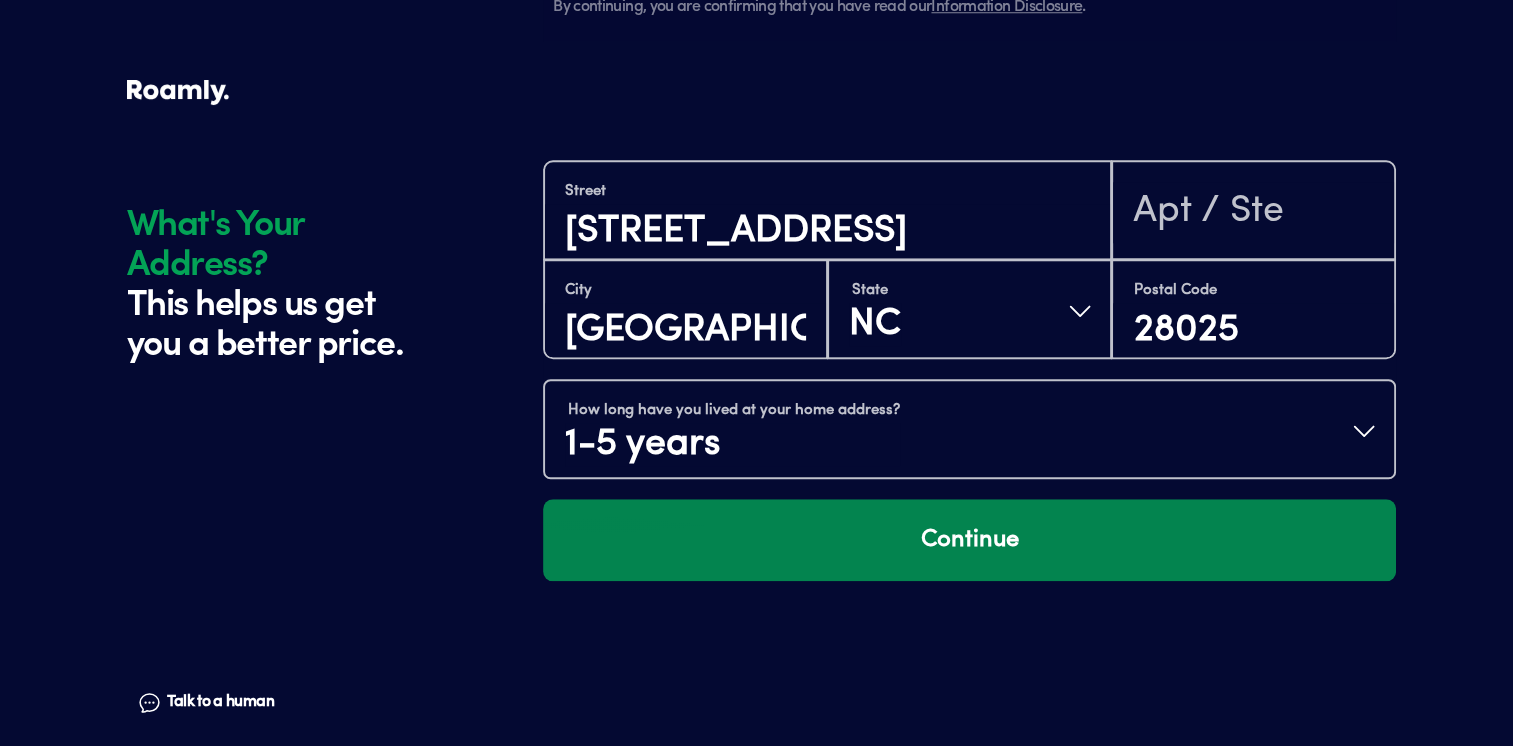 click on "Continue" at bounding box center (969, 540) 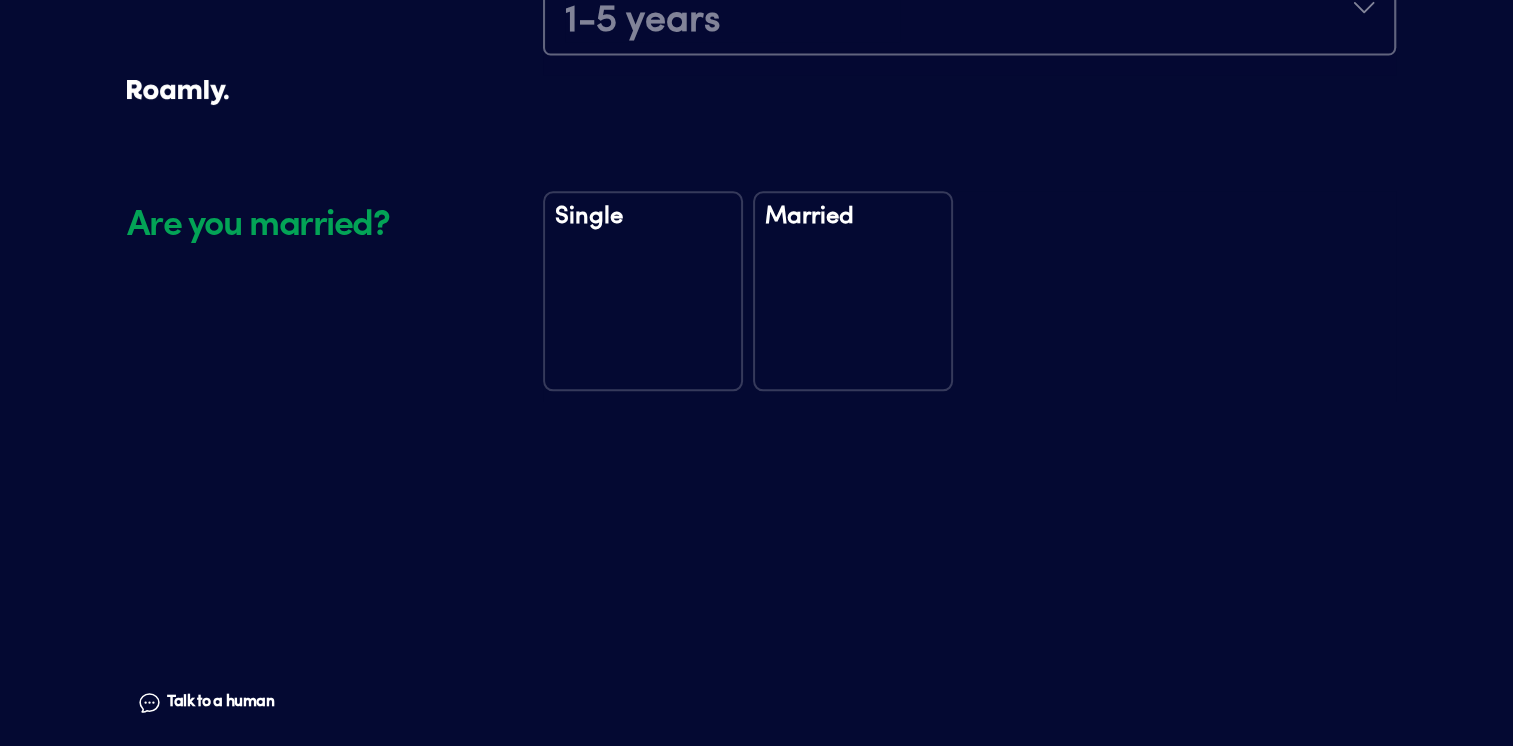 scroll, scrollTop: 2334, scrollLeft: 0, axis: vertical 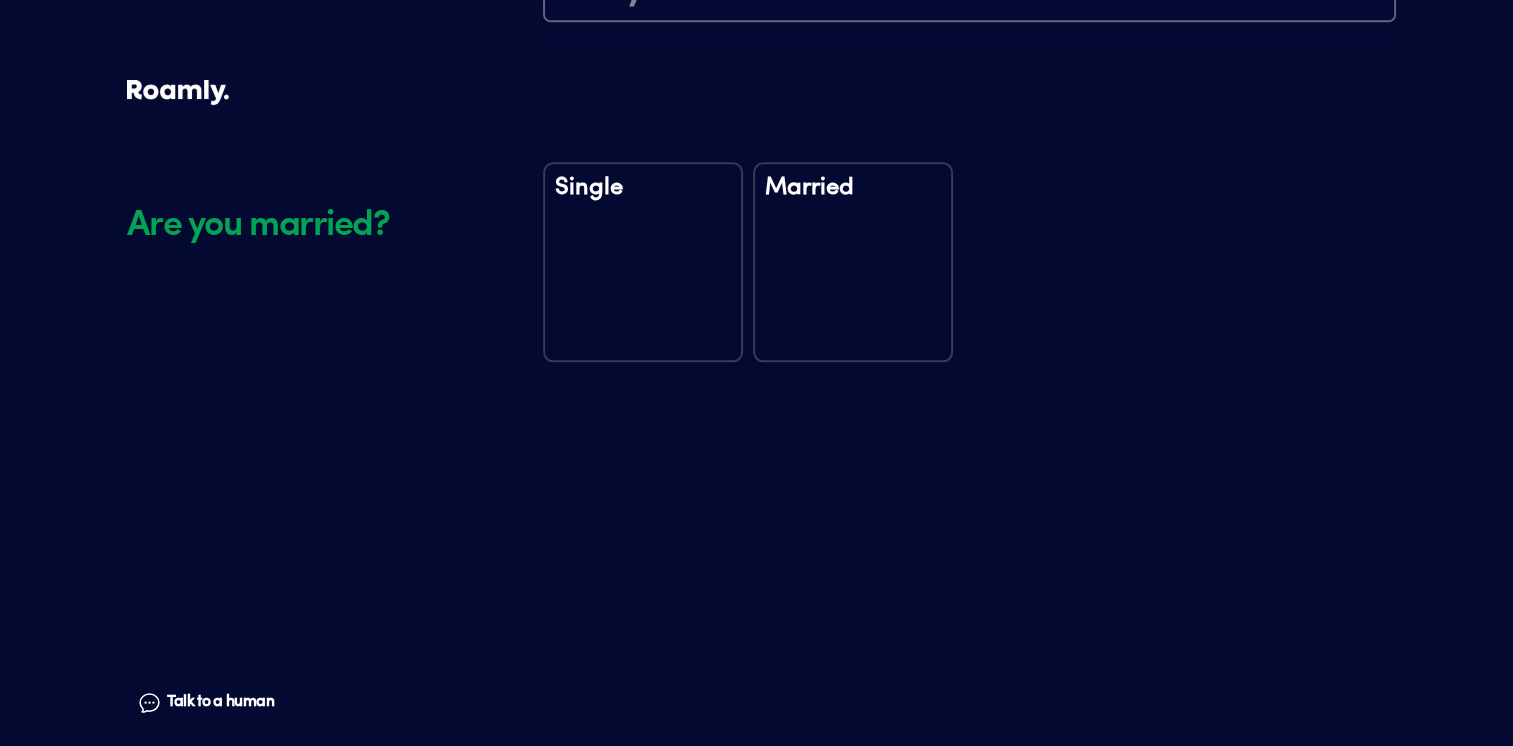 click on "Married" at bounding box center [853, 201] 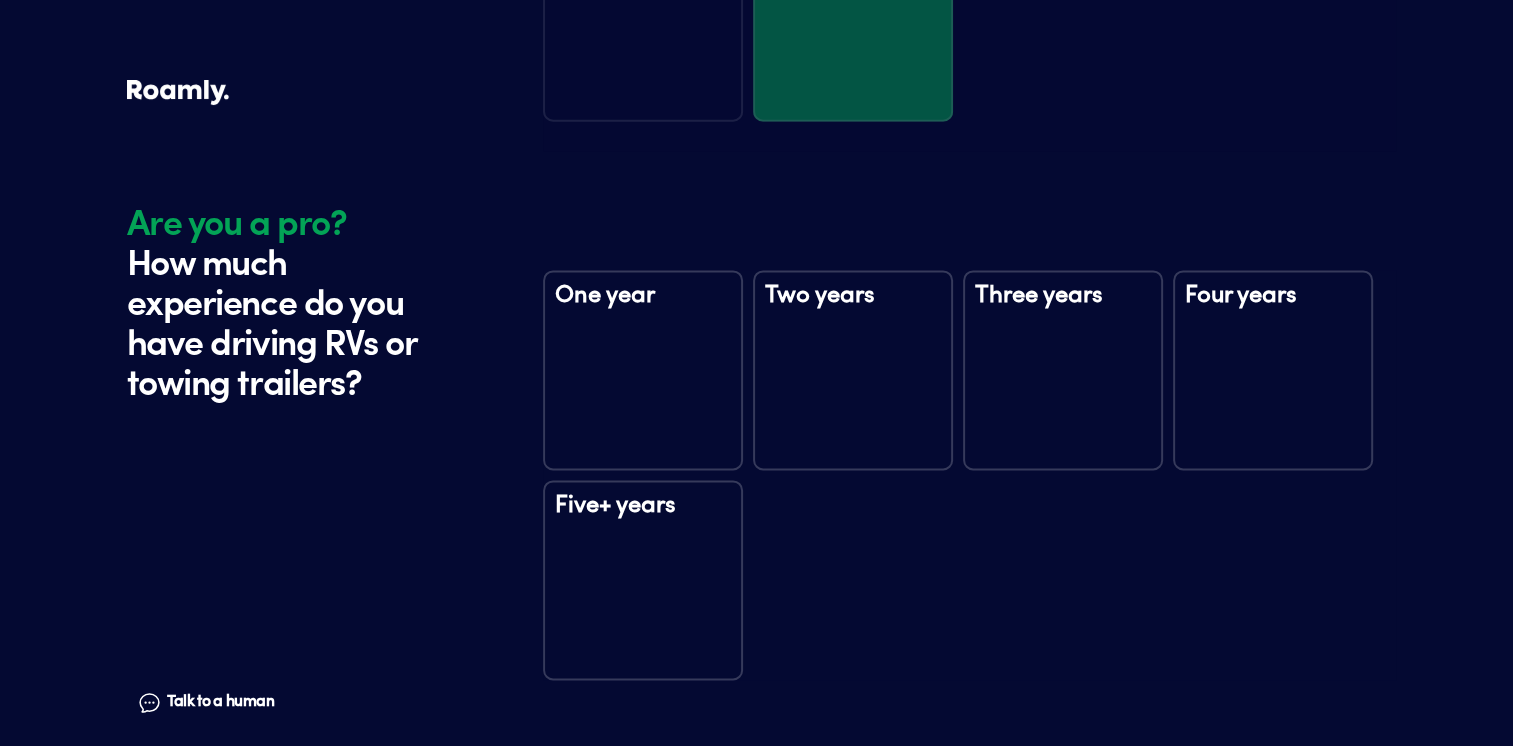 click on "1 2 3 4+ Edit How many RVs or Trailers do you want to cover? Year 2023 Manufacturer Keystone RV Model Cougar Length 32 FT 1 SLIDE Original owner No How many years have you owned it? How many nights do you camp in your RV? 0 - 29 nights / year How do you store your RV? Covered Yes No Does this RV have a salvage title? Edit Tell us about your RV. First name DAVID Last name ROWLAND Date of Birth 11/23/1952 Email drowlandbuilds@yahoo.com Phone (704) 920-0235 By entering your phone number, you give a licensed Roamly agent permission to assist with this quote through recorded call, email or text message. By continuing, you are confirming that you have read our  Information Disclosure . Edit Who’s the primary driver on this policy? 144 Eastcliff Drive Southeast Concord, NC 28025 Clear Add a new address How long have you lived at your home address? 1-5 years Edit This helps us get you a better price. Single Married Edit Are you a pro? How much experience do you have driving RVs or towing trailers? Talk to a human" at bounding box center [969, -885] 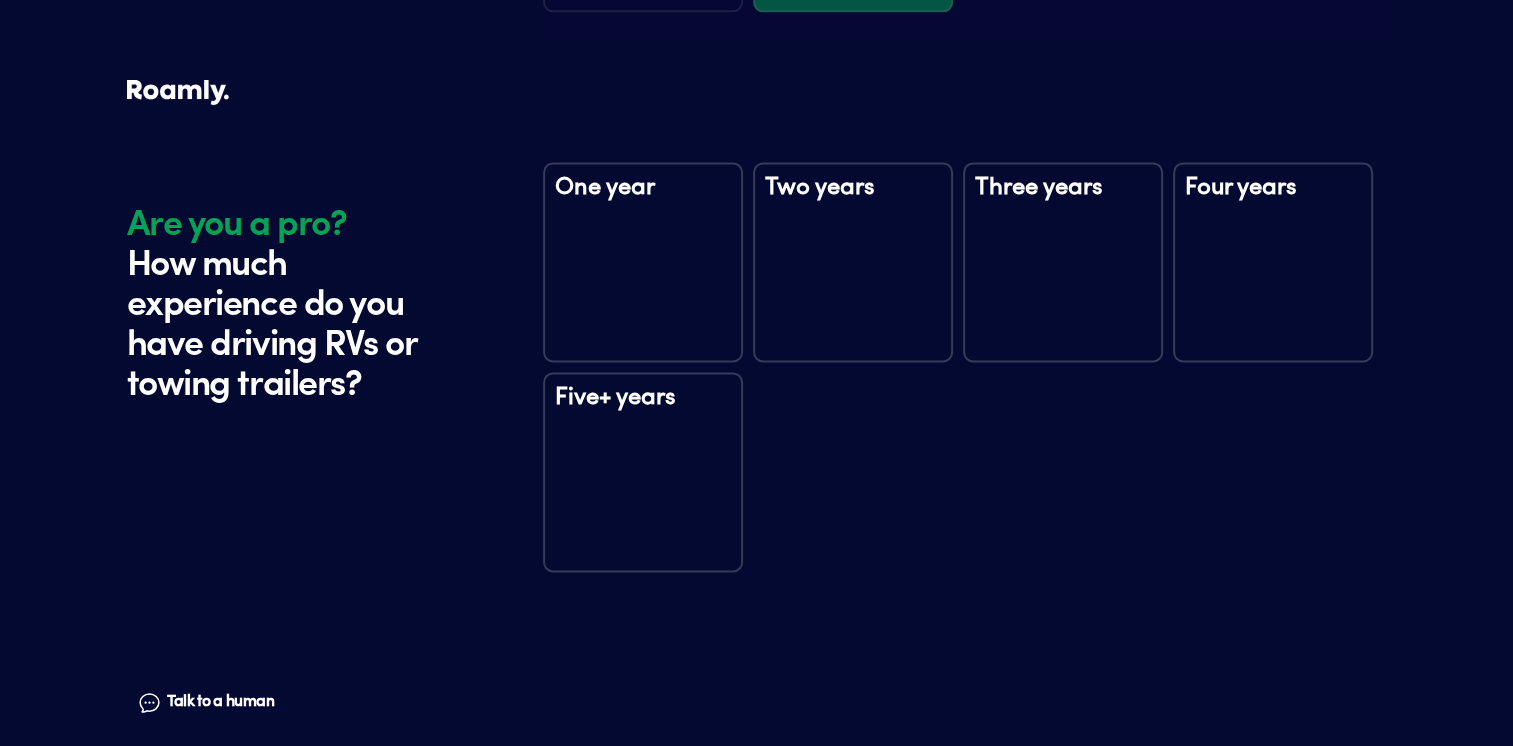 click on "Five+ years" at bounding box center (643, 411) 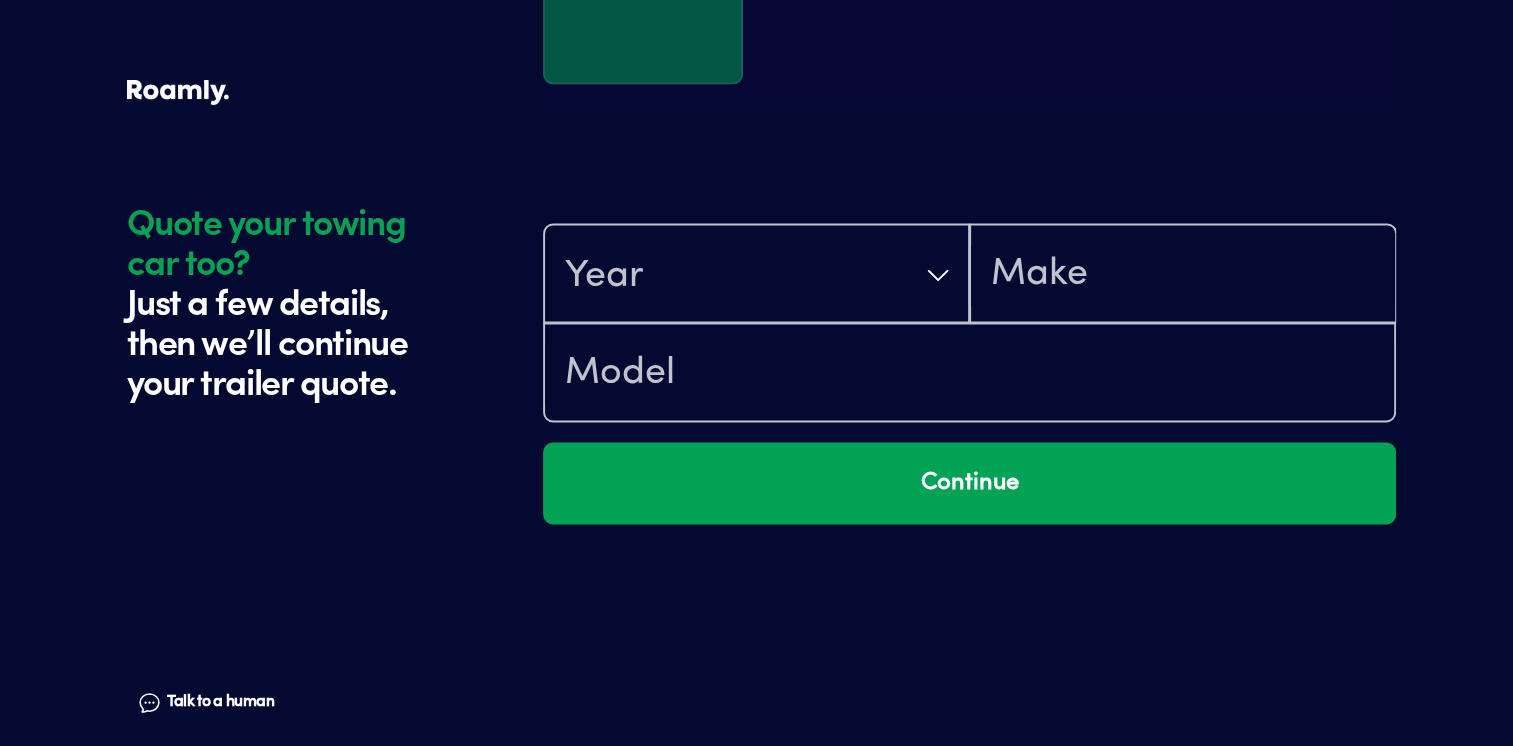 scroll, scrollTop: 3314, scrollLeft: 0, axis: vertical 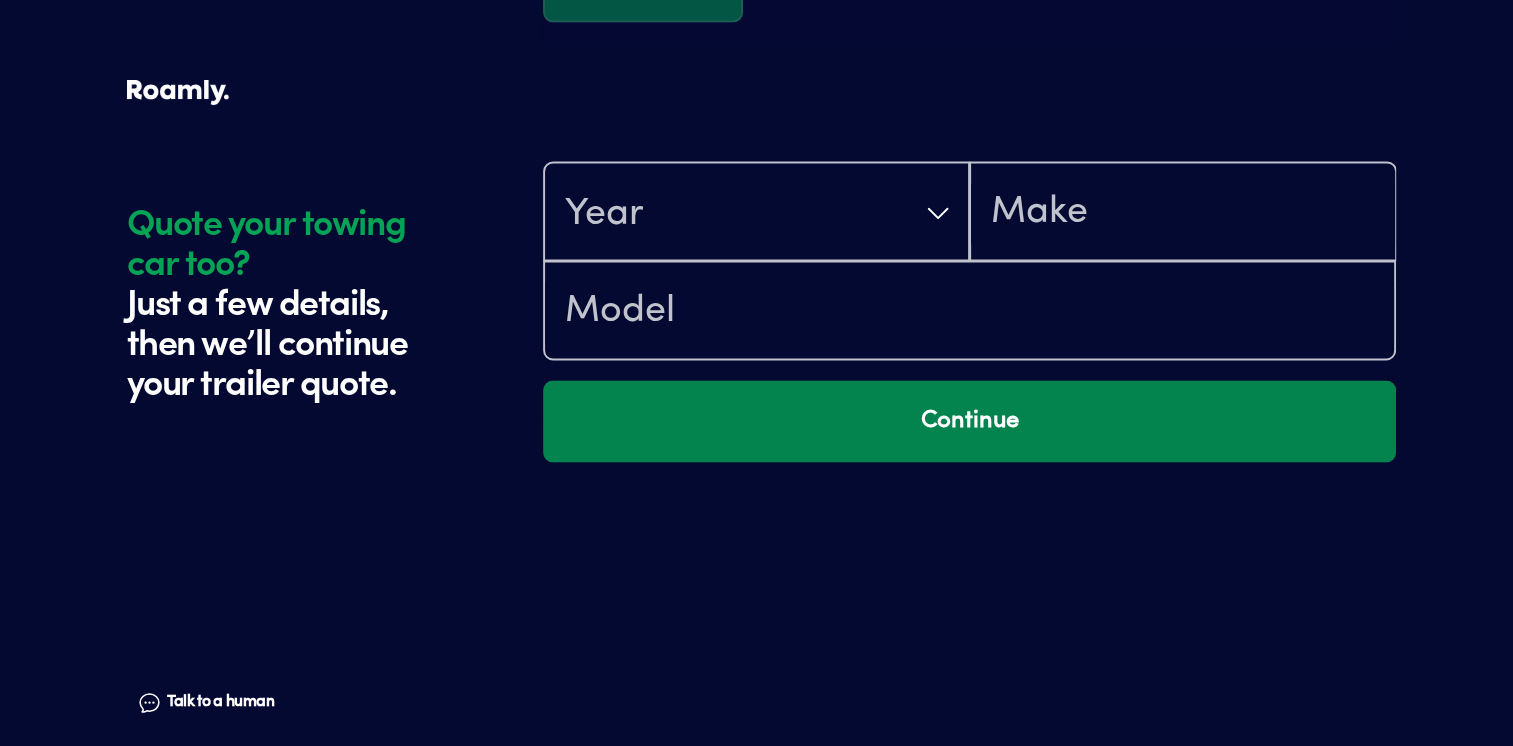 click on "Continue" at bounding box center [969, 421] 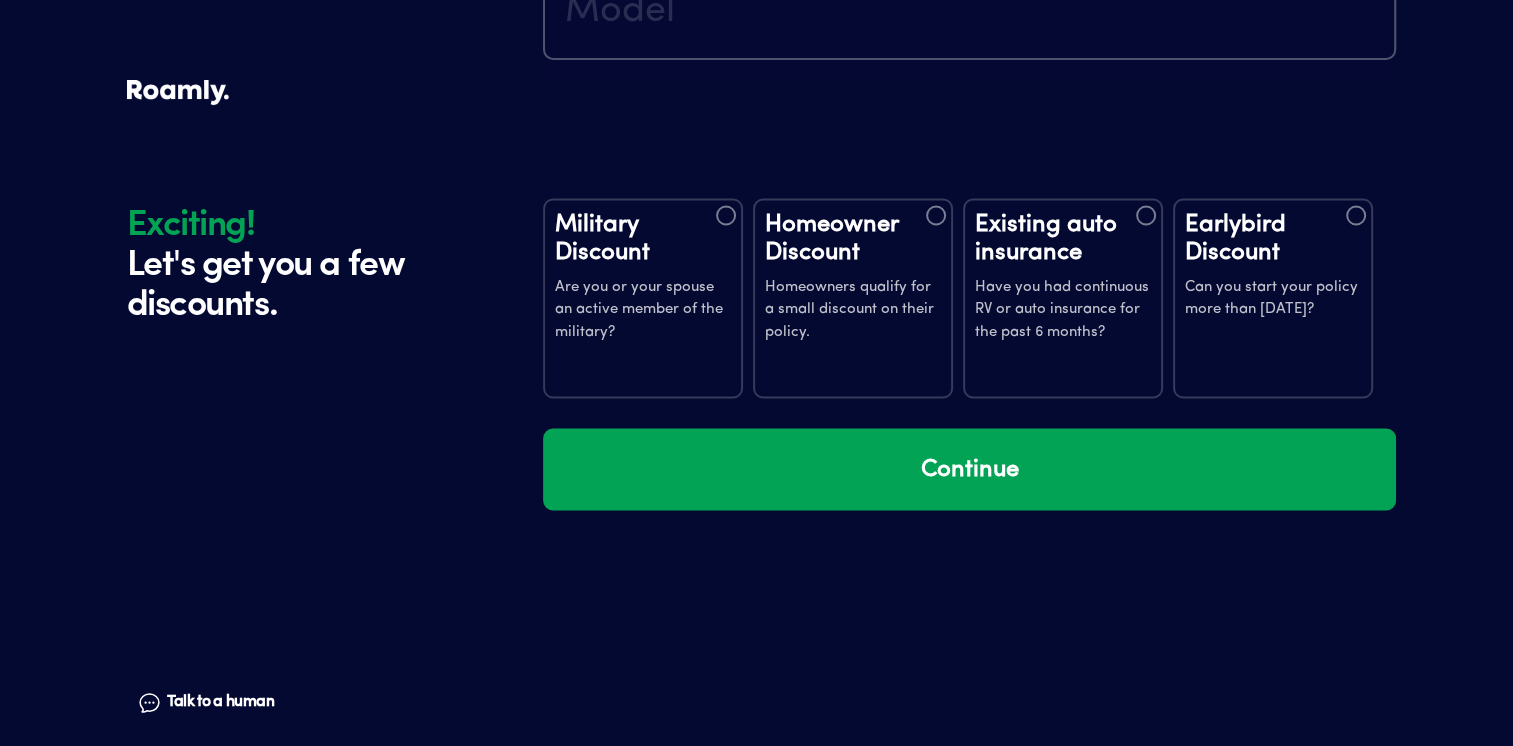 scroll, scrollTop: 3692, scrollLeft: 0, axis: vertical 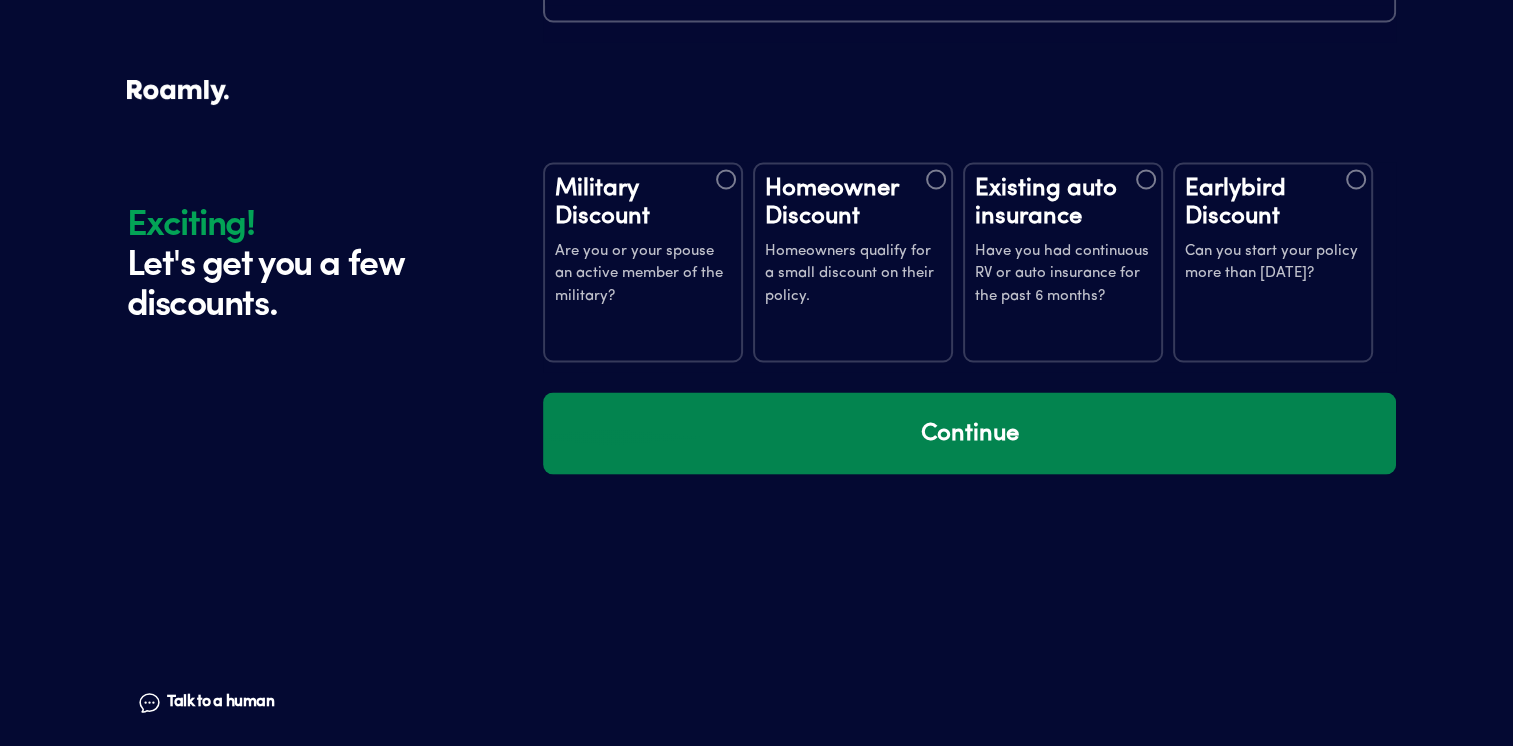 click on "Continue" at bounding box center (969, 433) 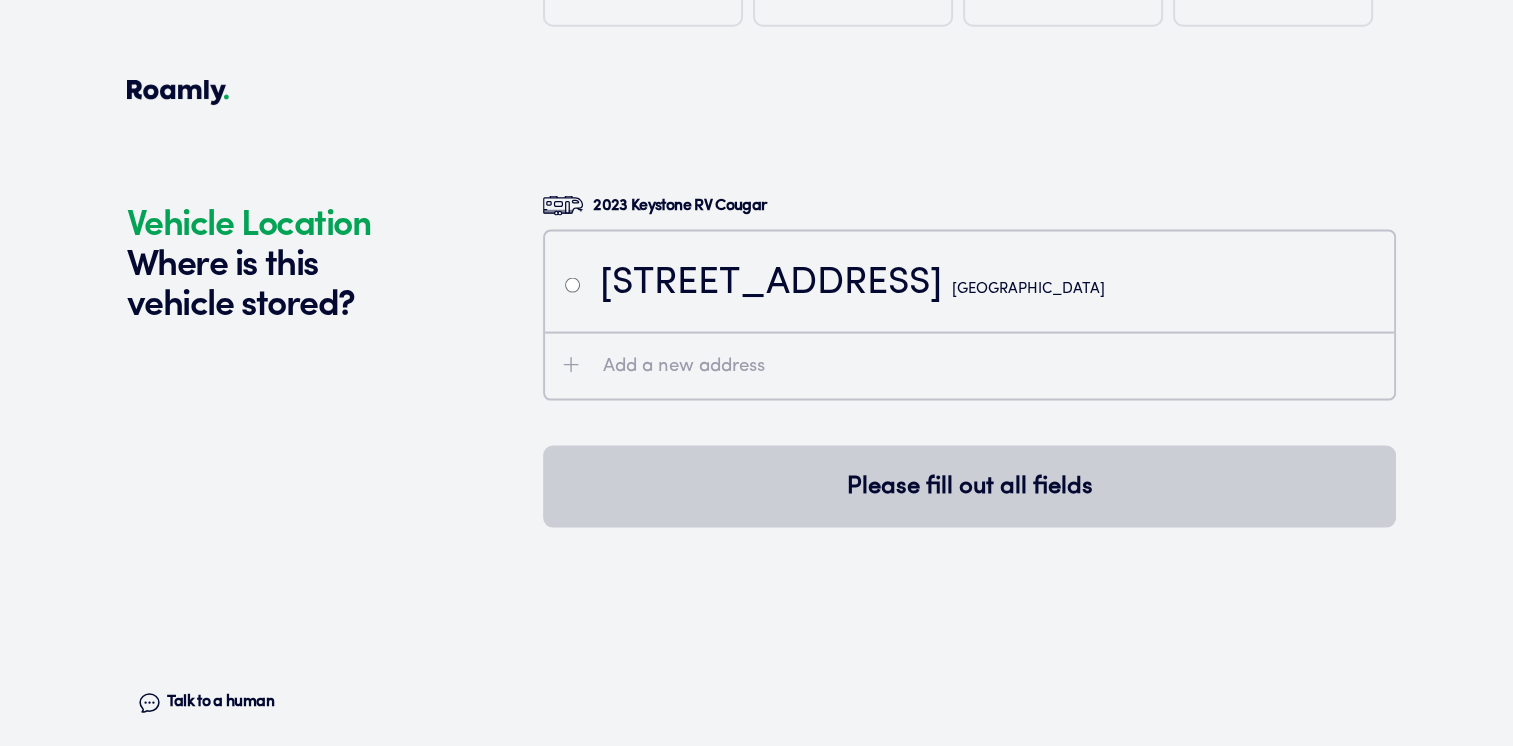 scroll, scrollTop: 4082, scrollLeft: 0, axis: vertical 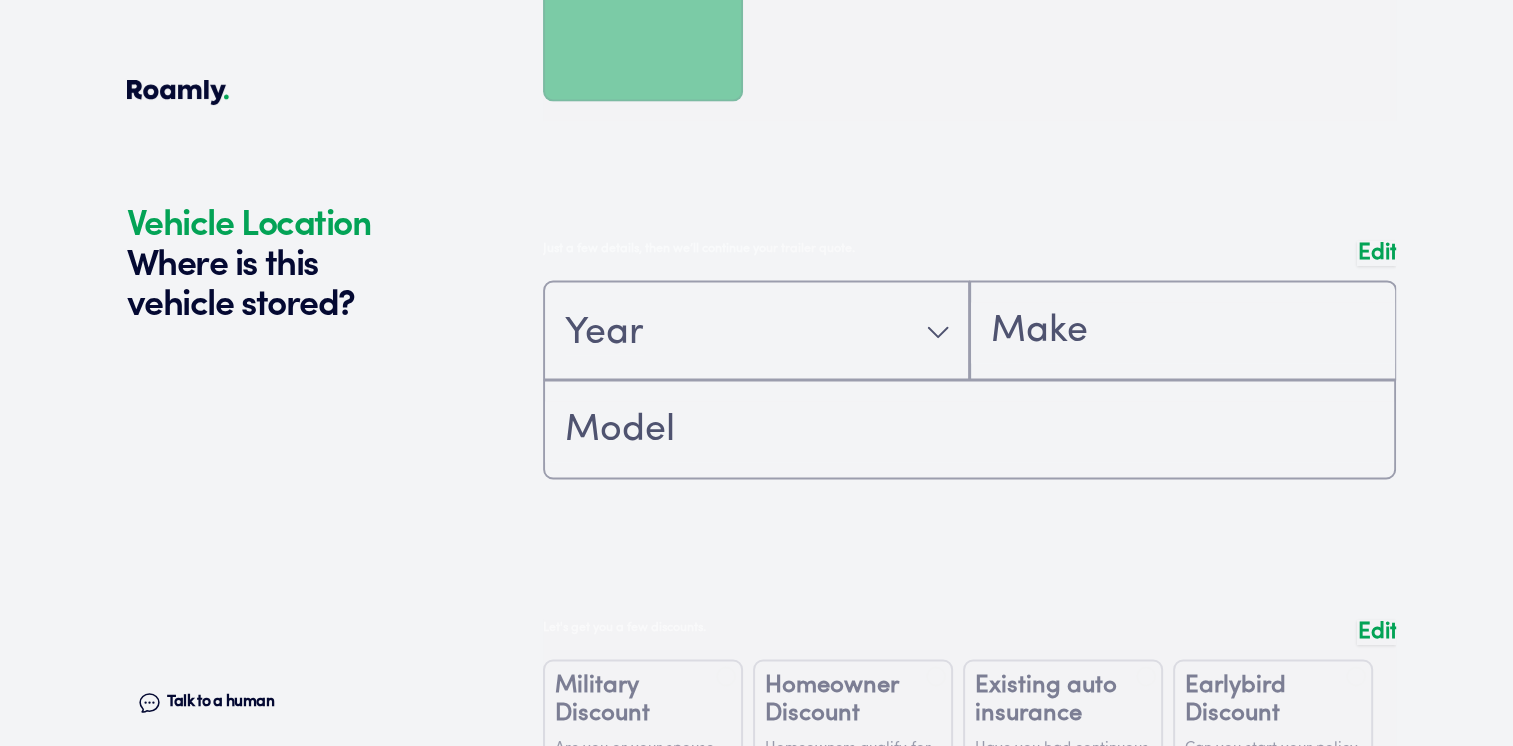 click at bounding box center [969, 370] 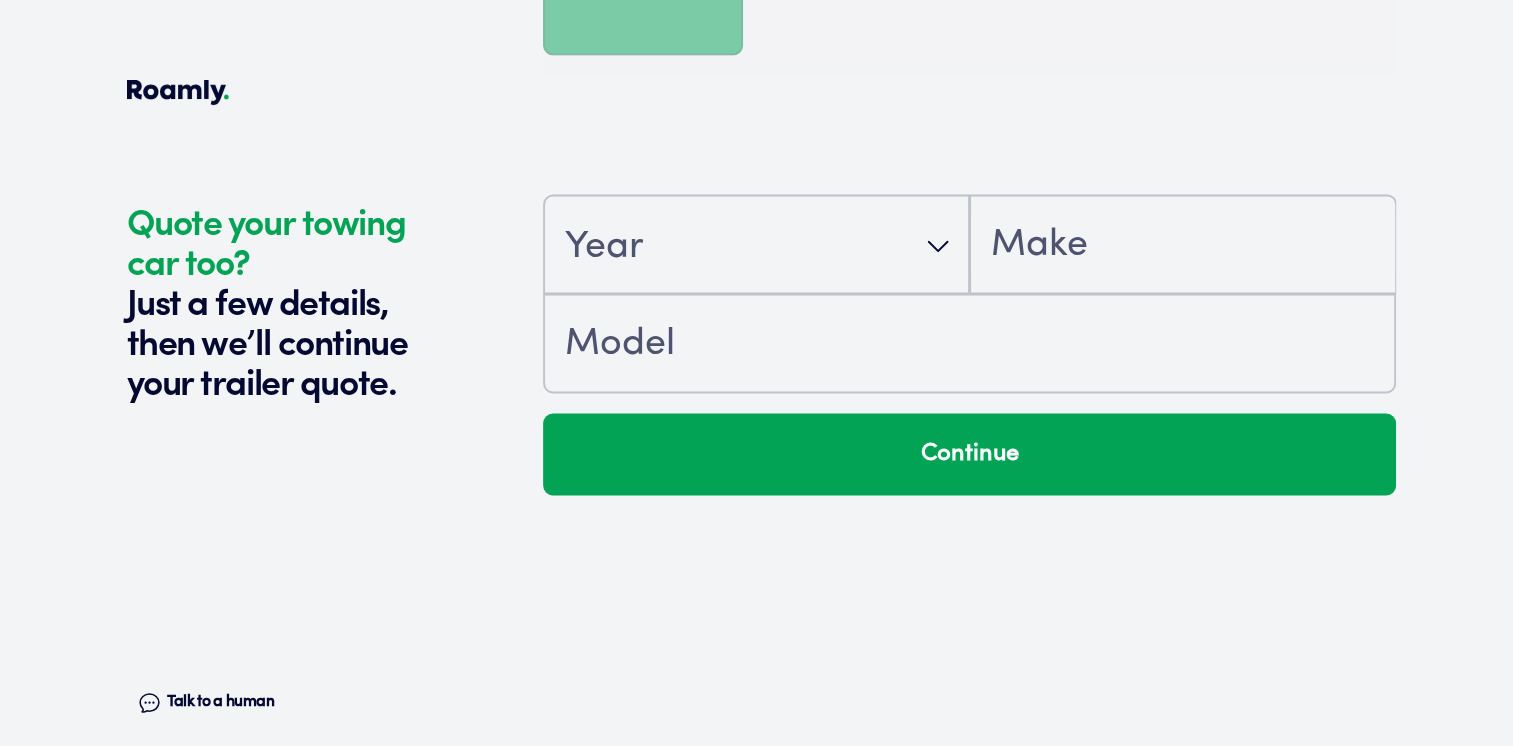 scroll, scrollTop: 3314, scrollLeft: 0, axis: vertical 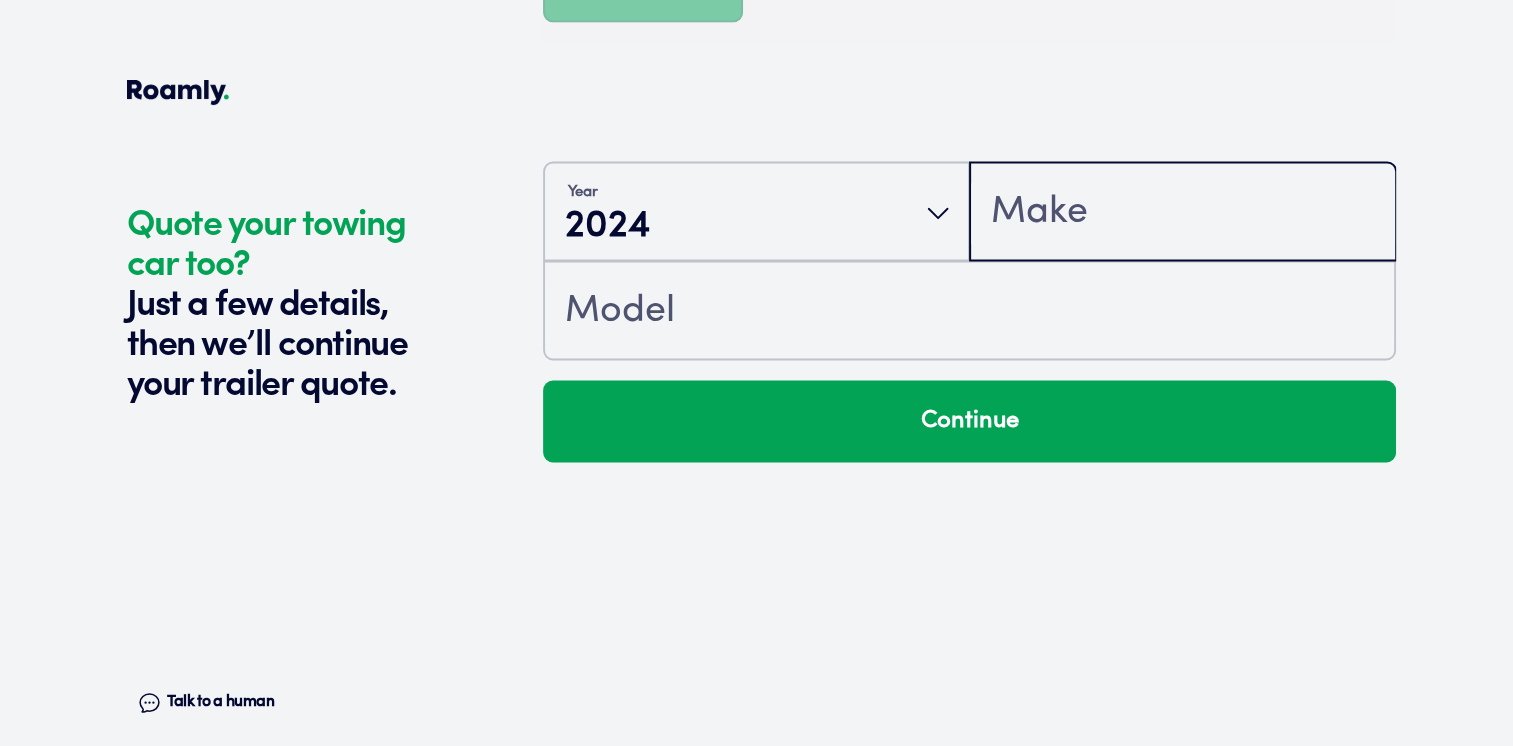 click at bounding box center [1182, 213] 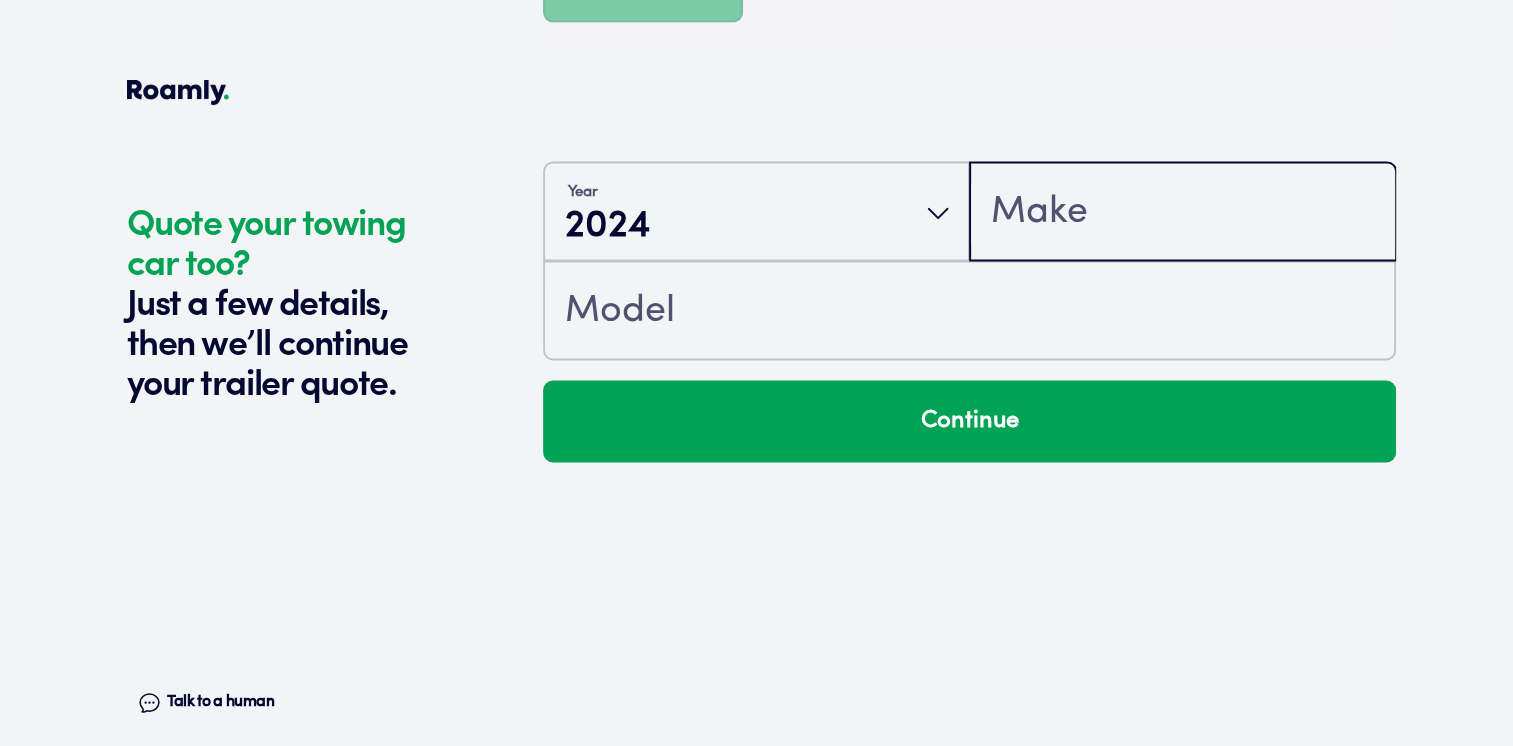 click at bounding box center [1182, 213] 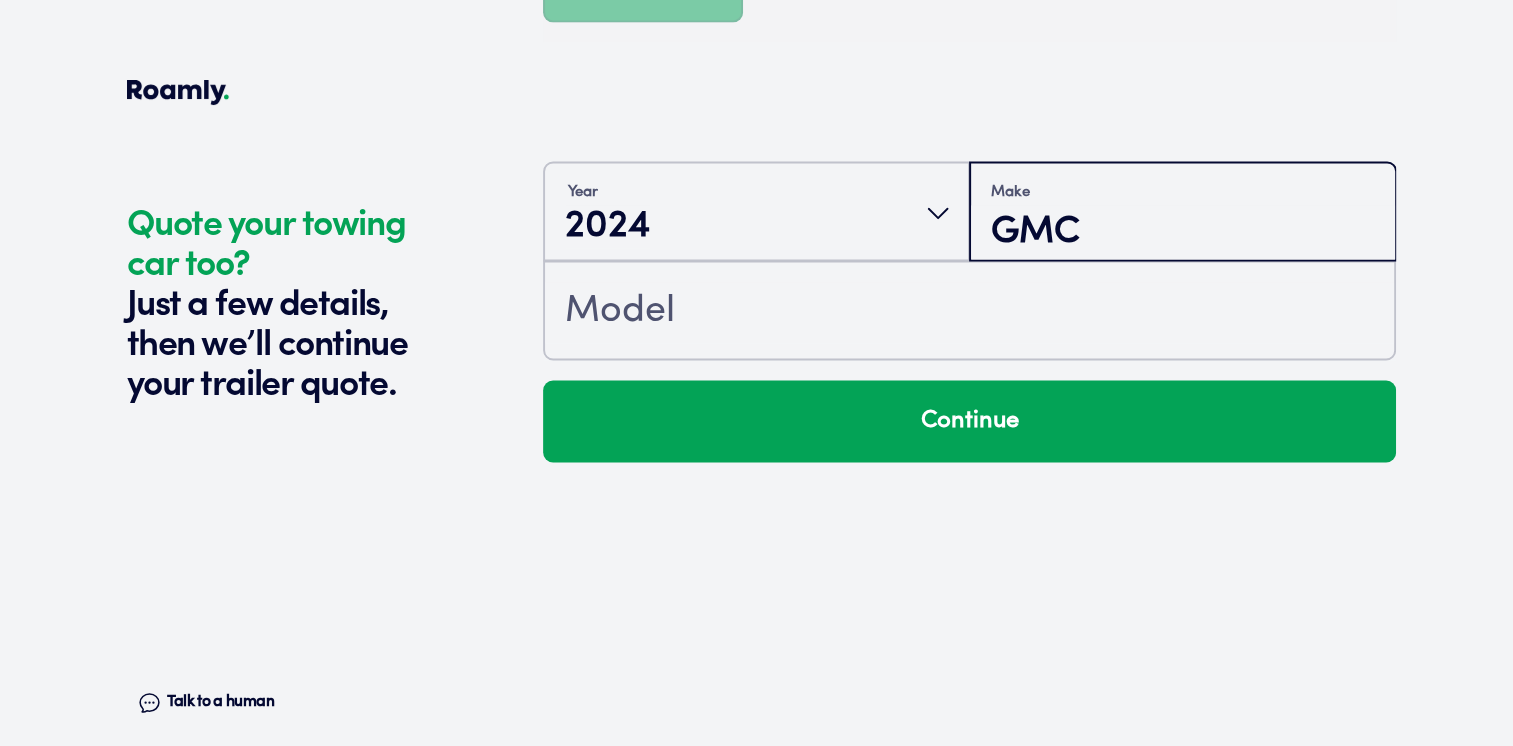 type on "GMC" 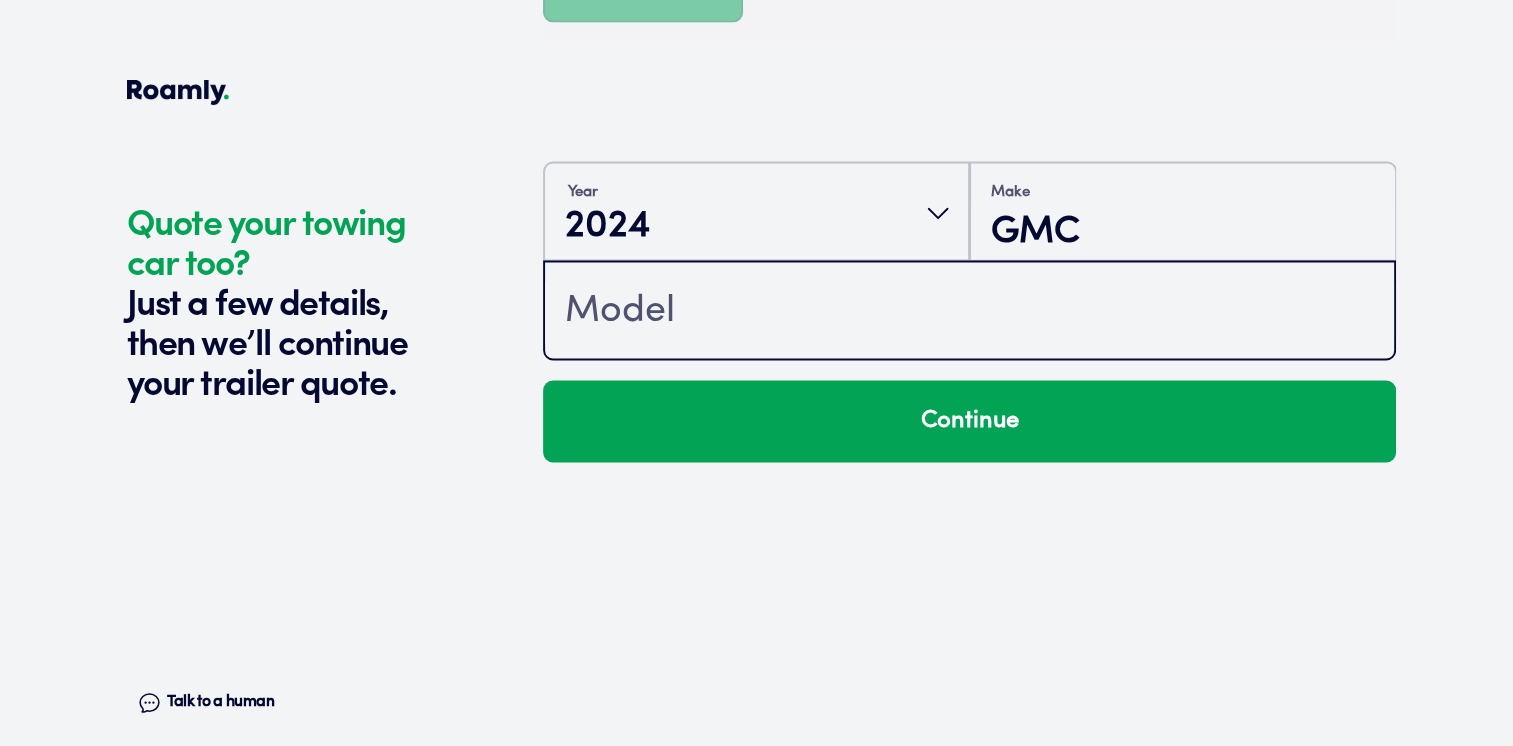 click at bounding box center [969, 312] 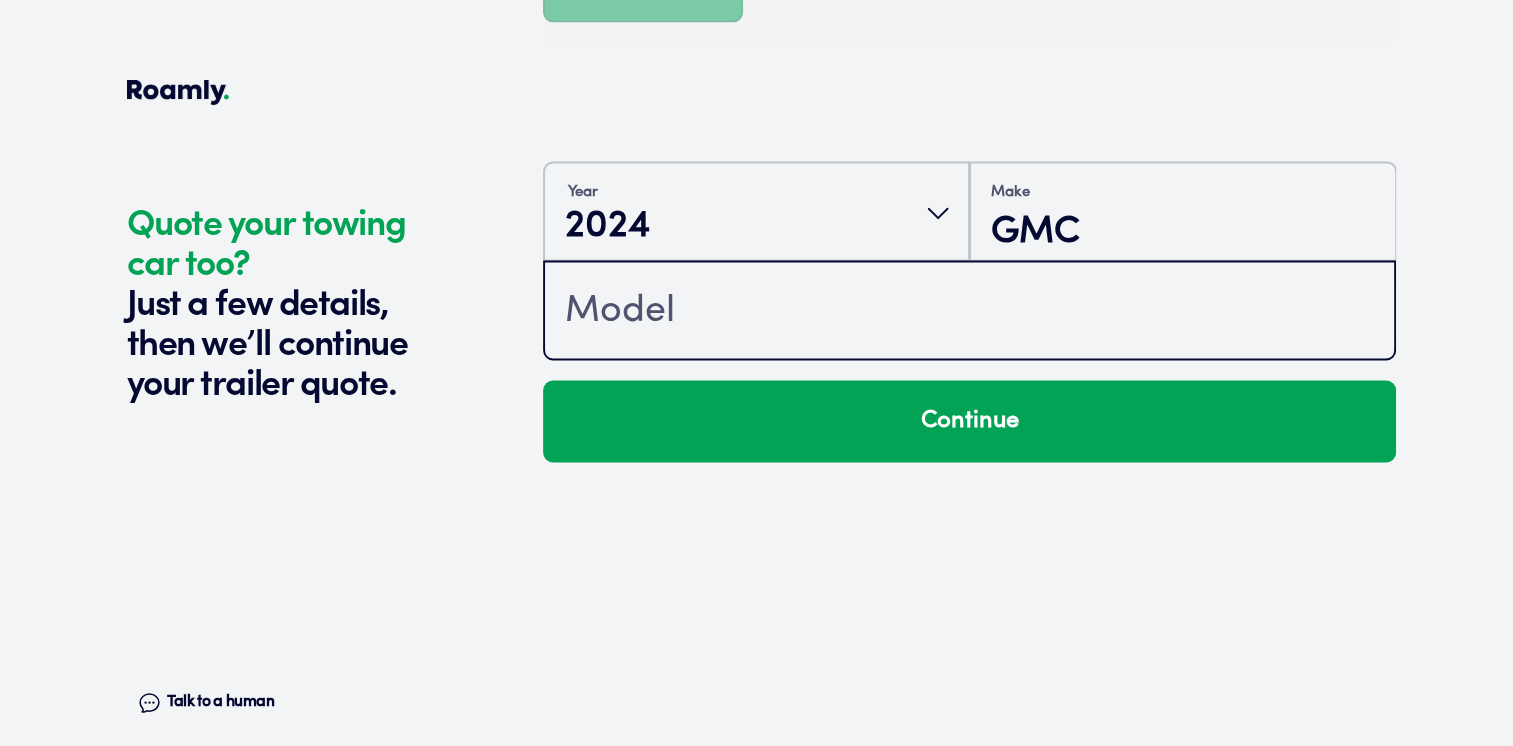 click at bounding box center [969, 312] 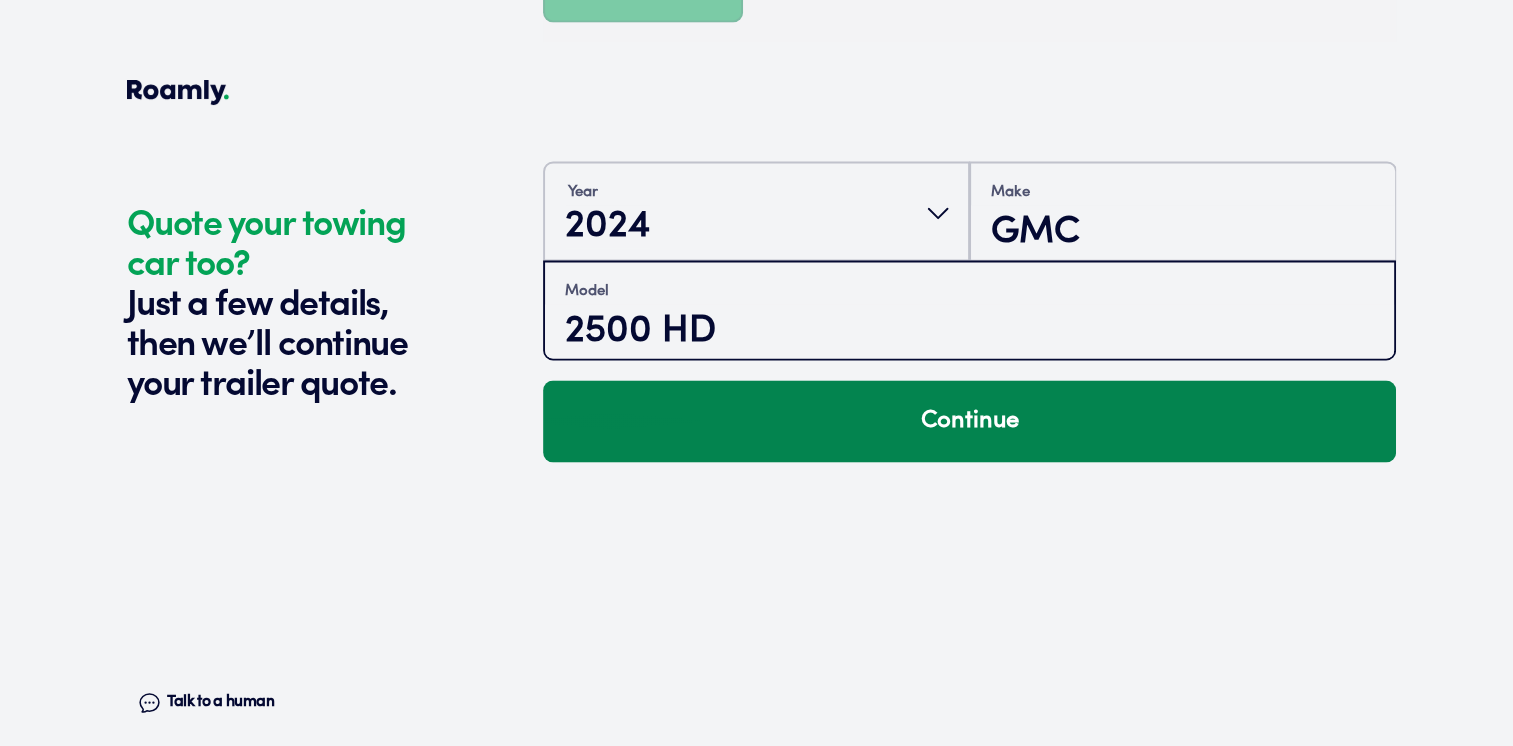 type on "2500 HD" 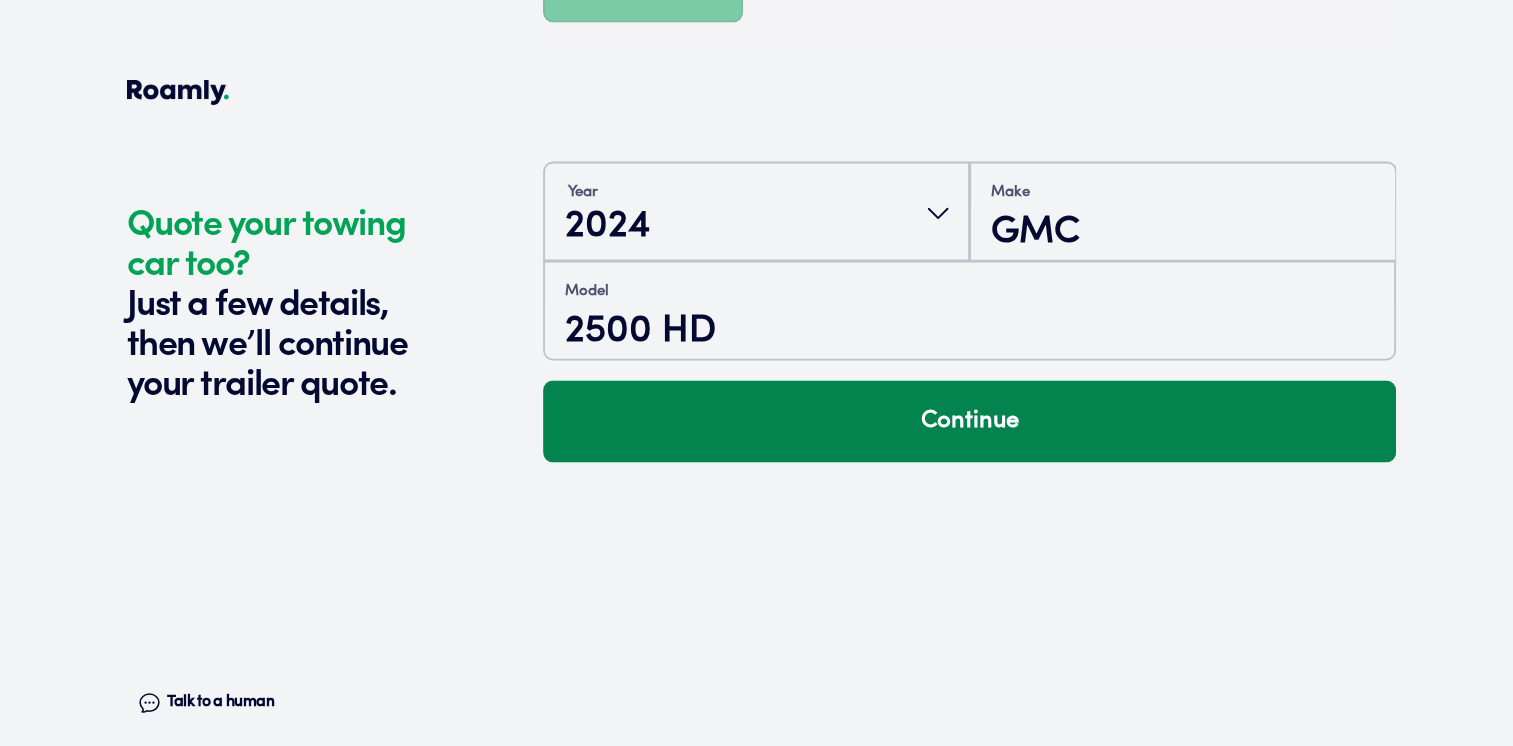 click on "Continue" at bounding box center (969, 421) 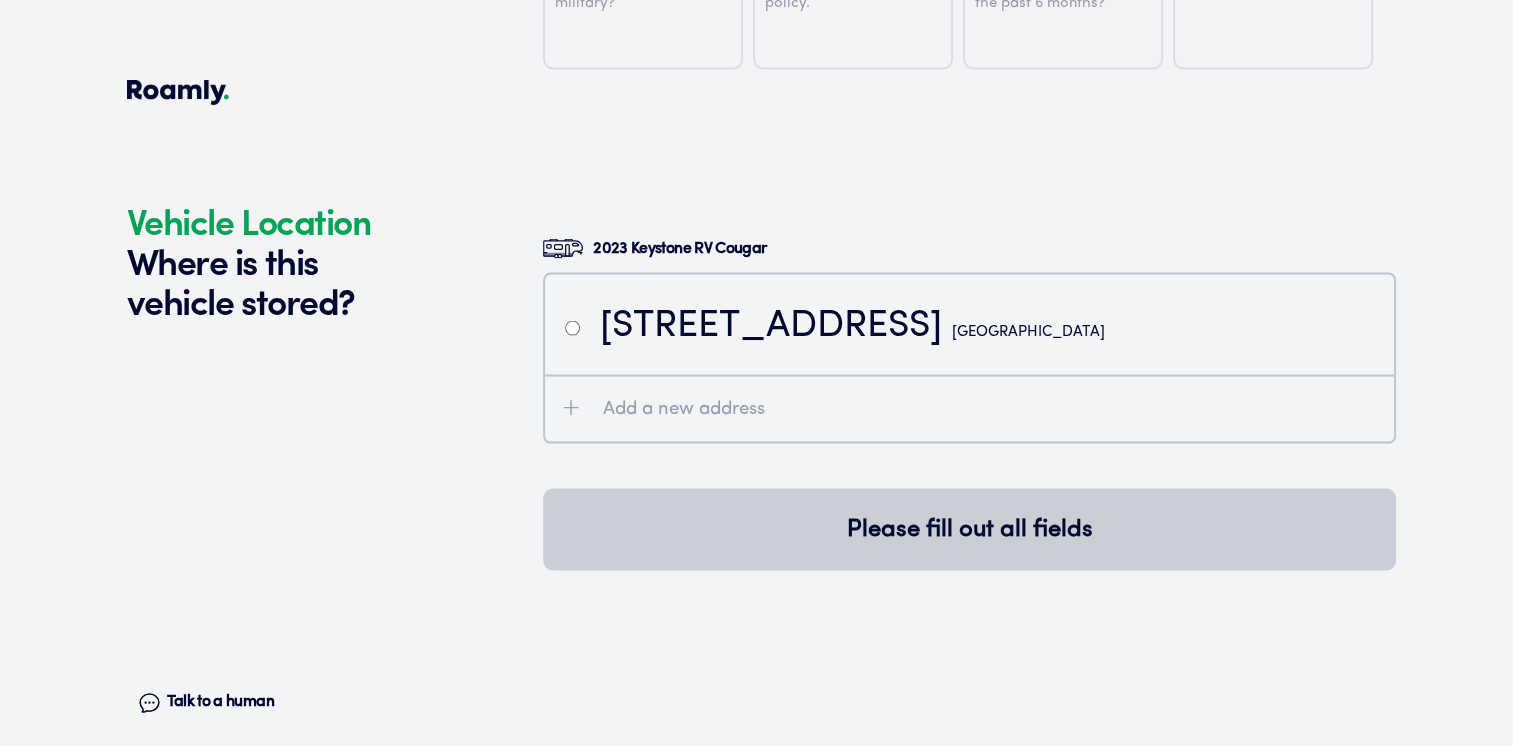 scroll, scrollTop: 4082, scrollLeft: 0, axis: vertical 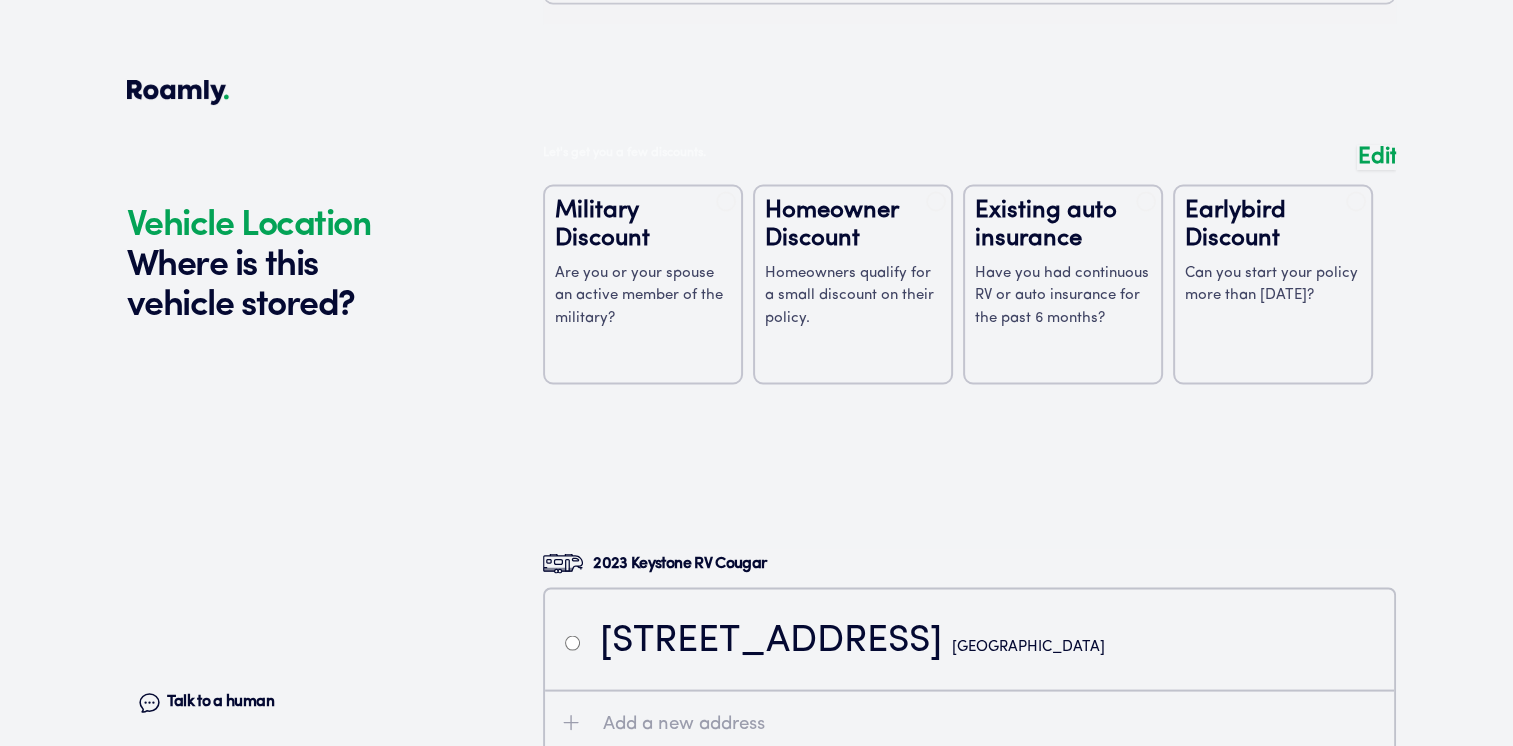 click at bounding box center (969, 279) 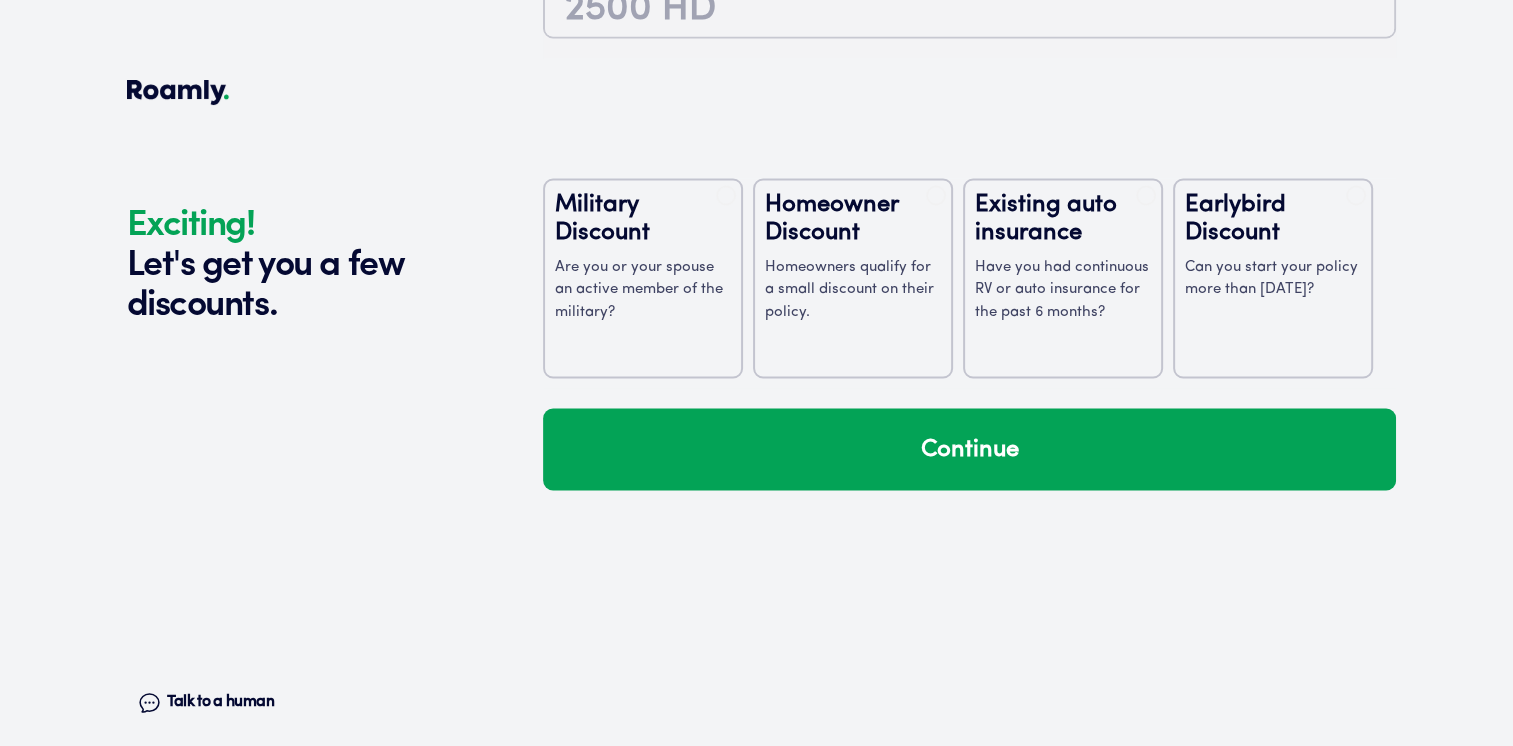 scroll, scrollTop: 3692, scrollLeft: 0, axis: vertical 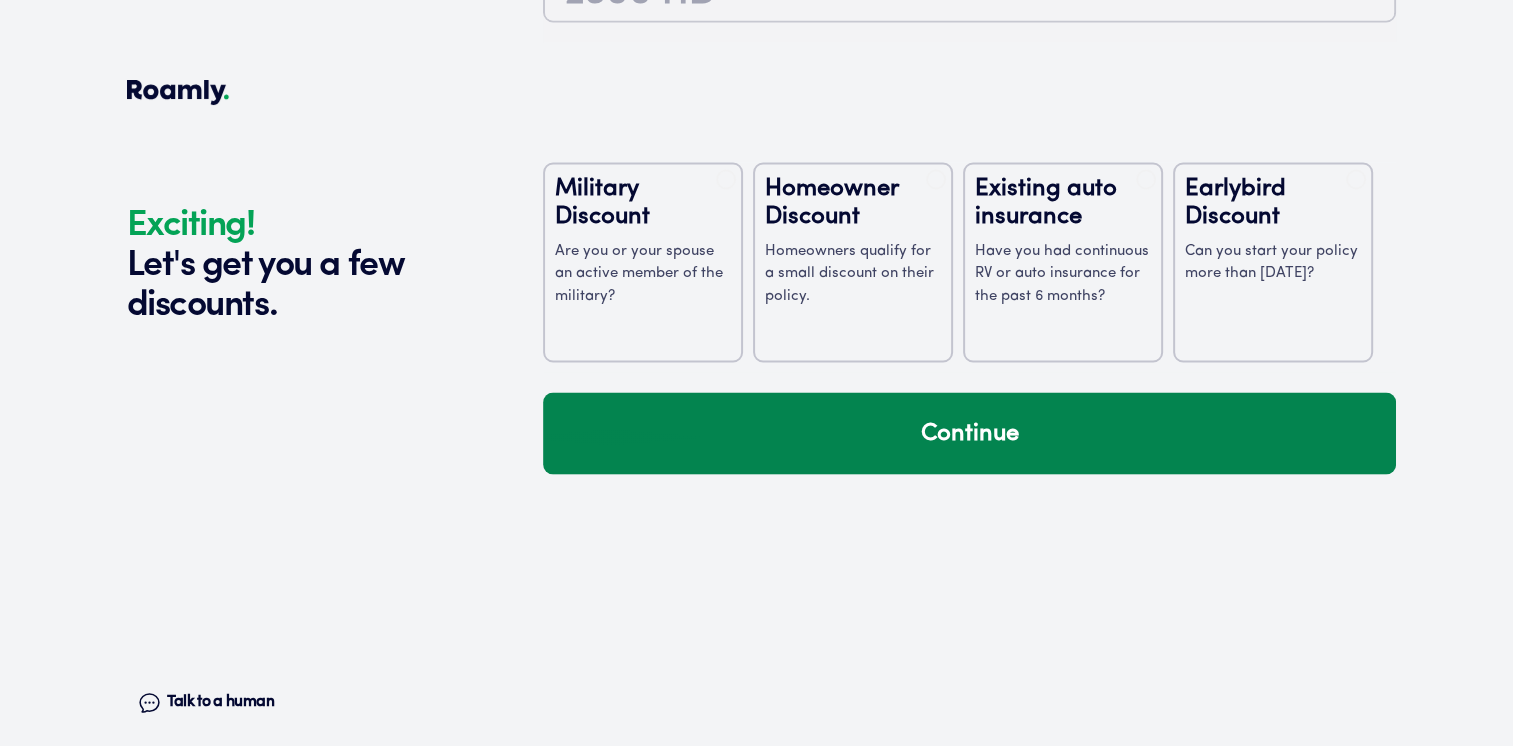 click on "Continue" at bounding box center [969, 433] 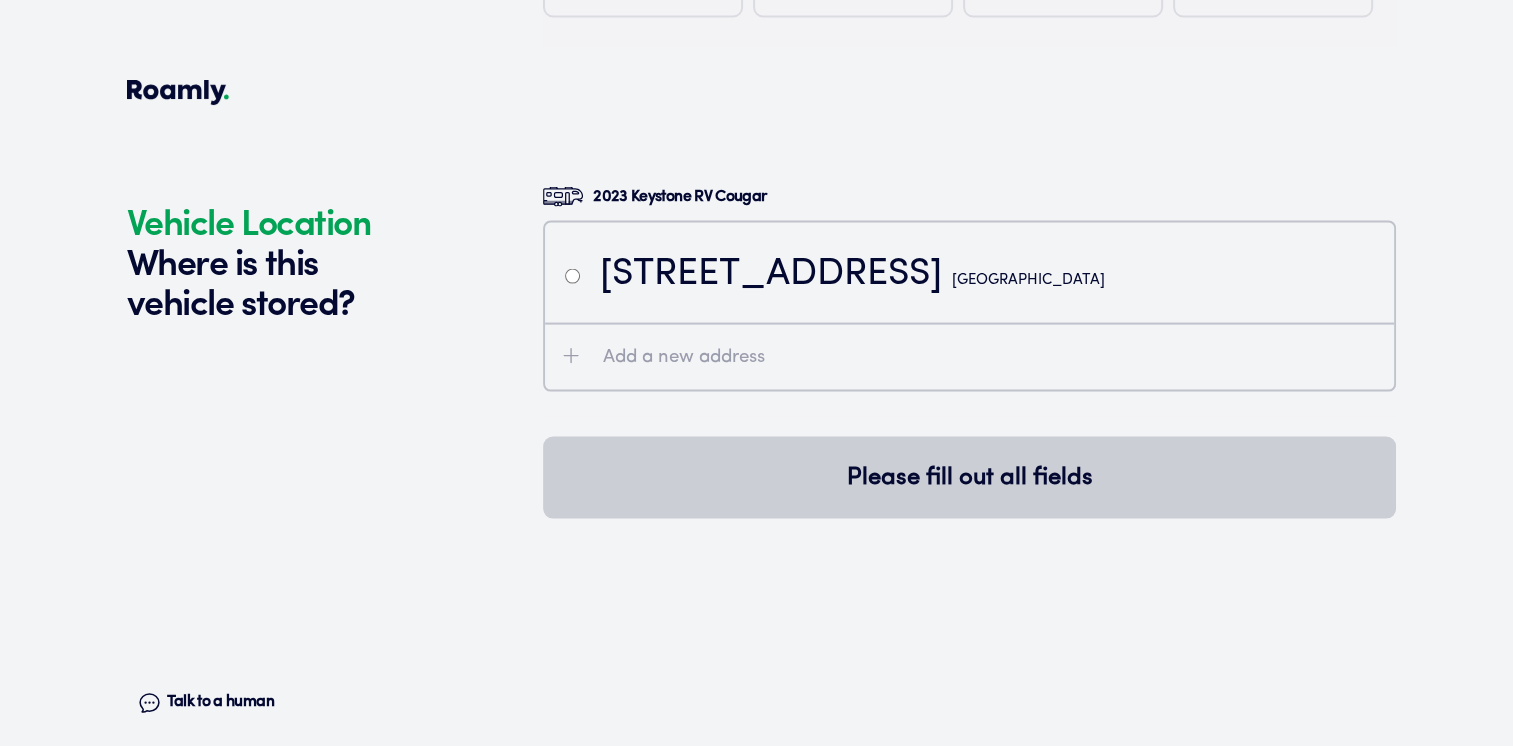 scroll, scrollTop: 4082, scrollLeft: 0, axis: vertical 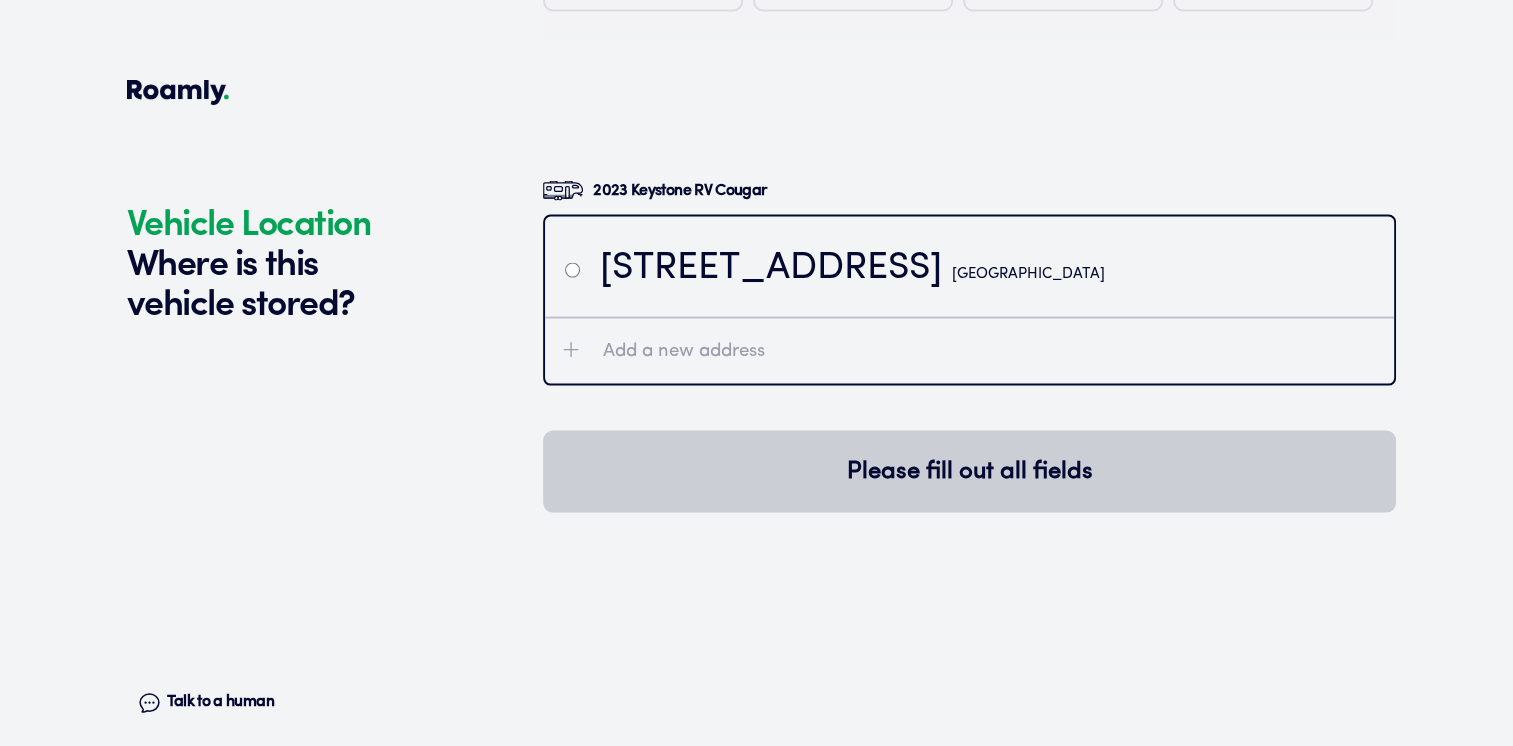 click at bounding box center [572, 270] 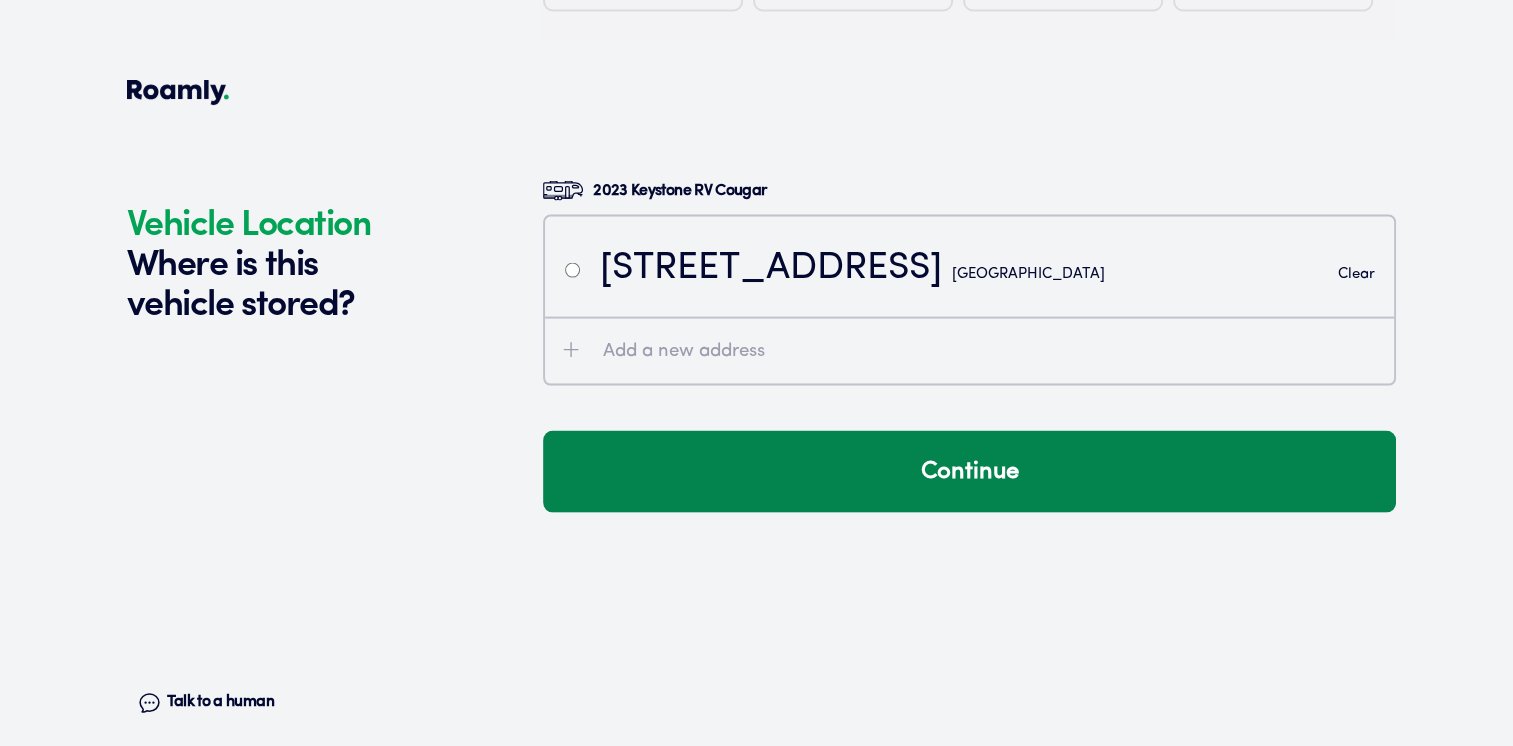 click on "Continue" at bounding box center (969, 472) 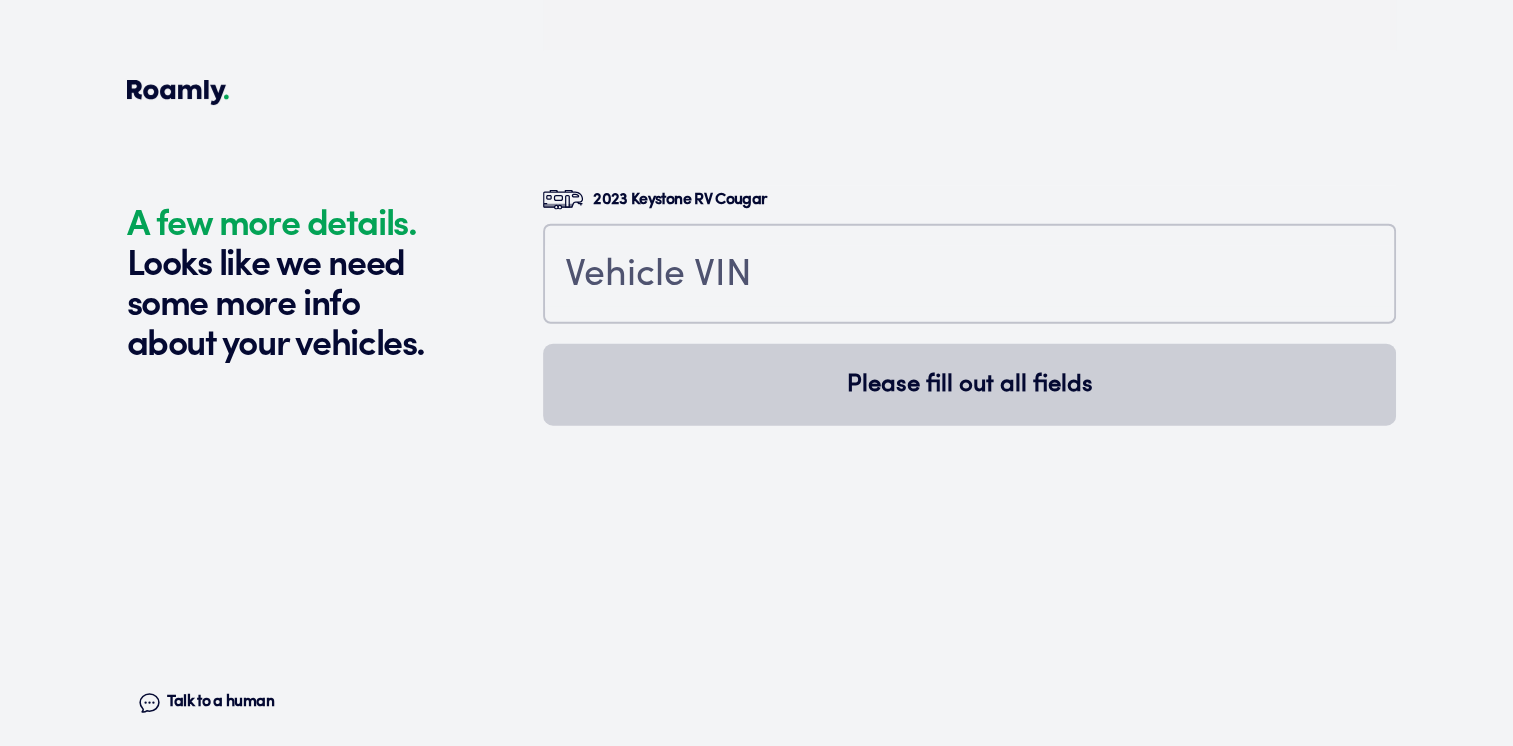 scroll, scrollTop: 4520, scrollLeft: 0, axis: vertical 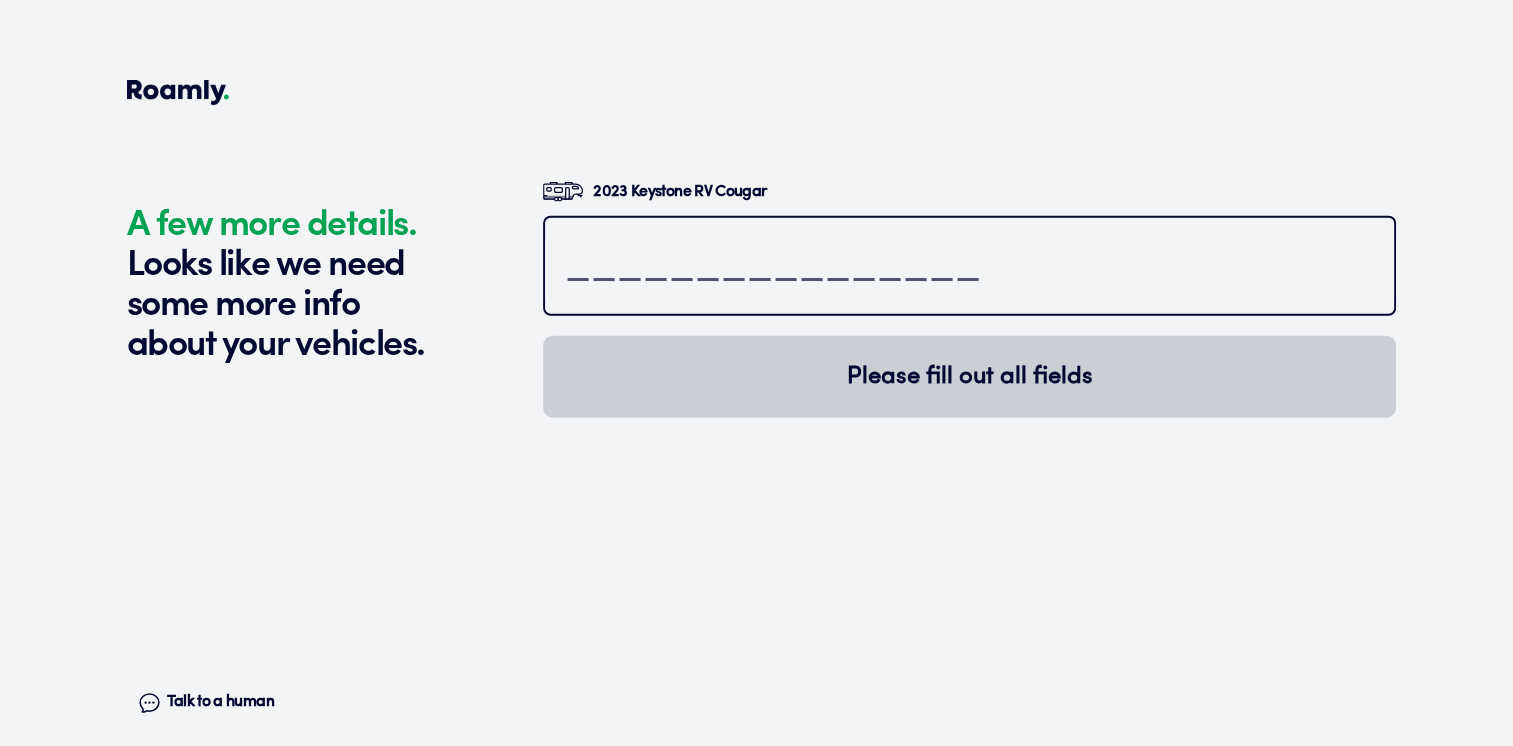 click at bounding box center (969, 268) 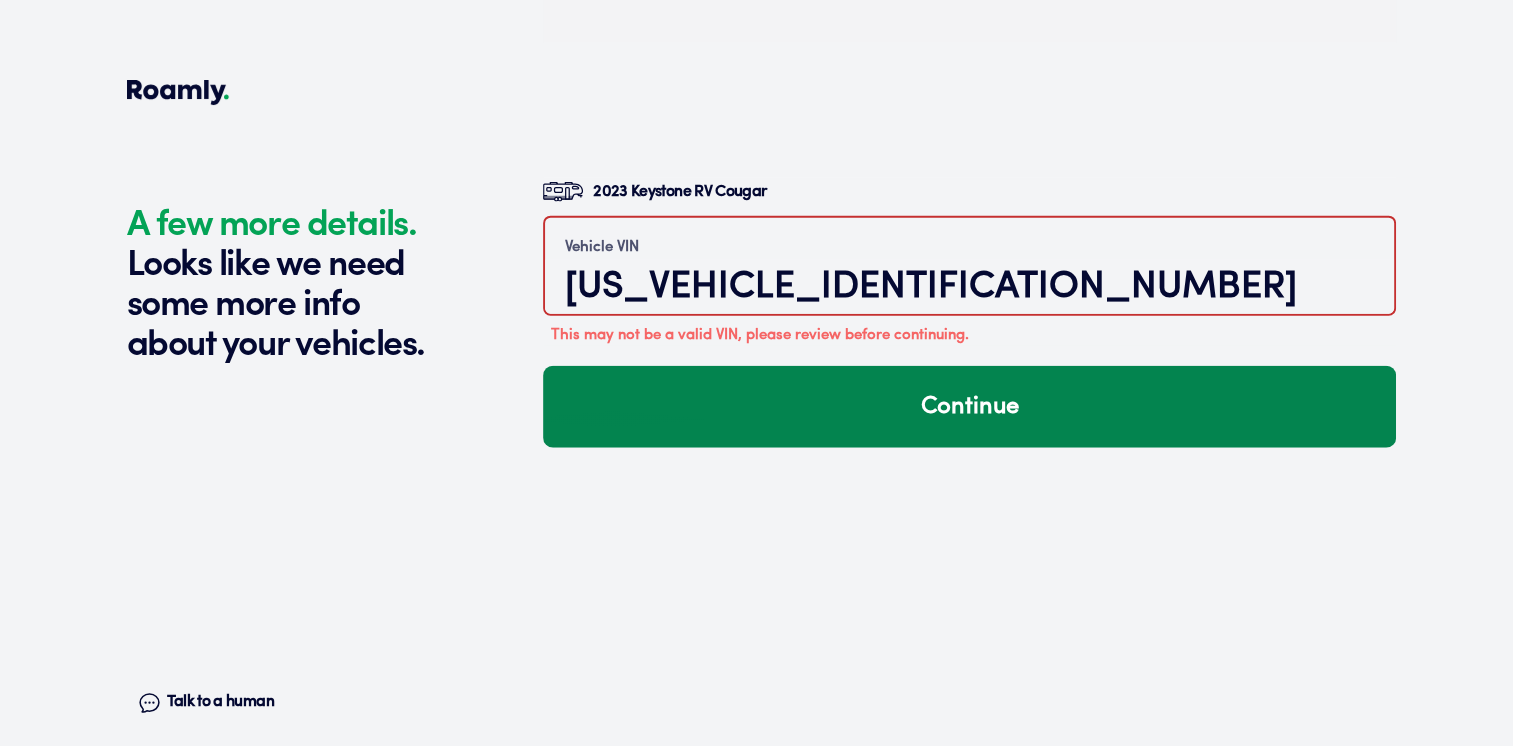 type on "4YDFCGMZXP2506260" 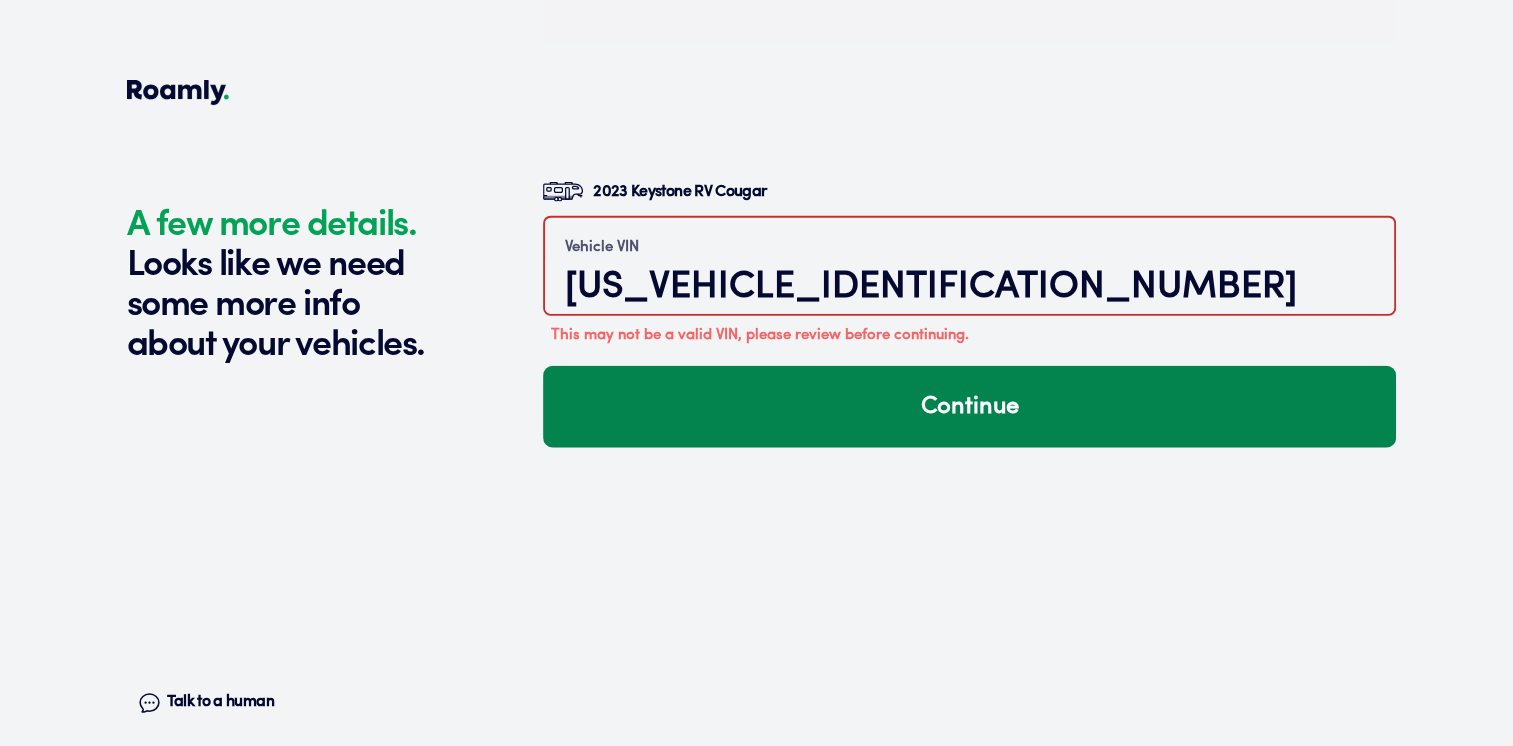 click on "Continue" at bounding box center [969, 407] 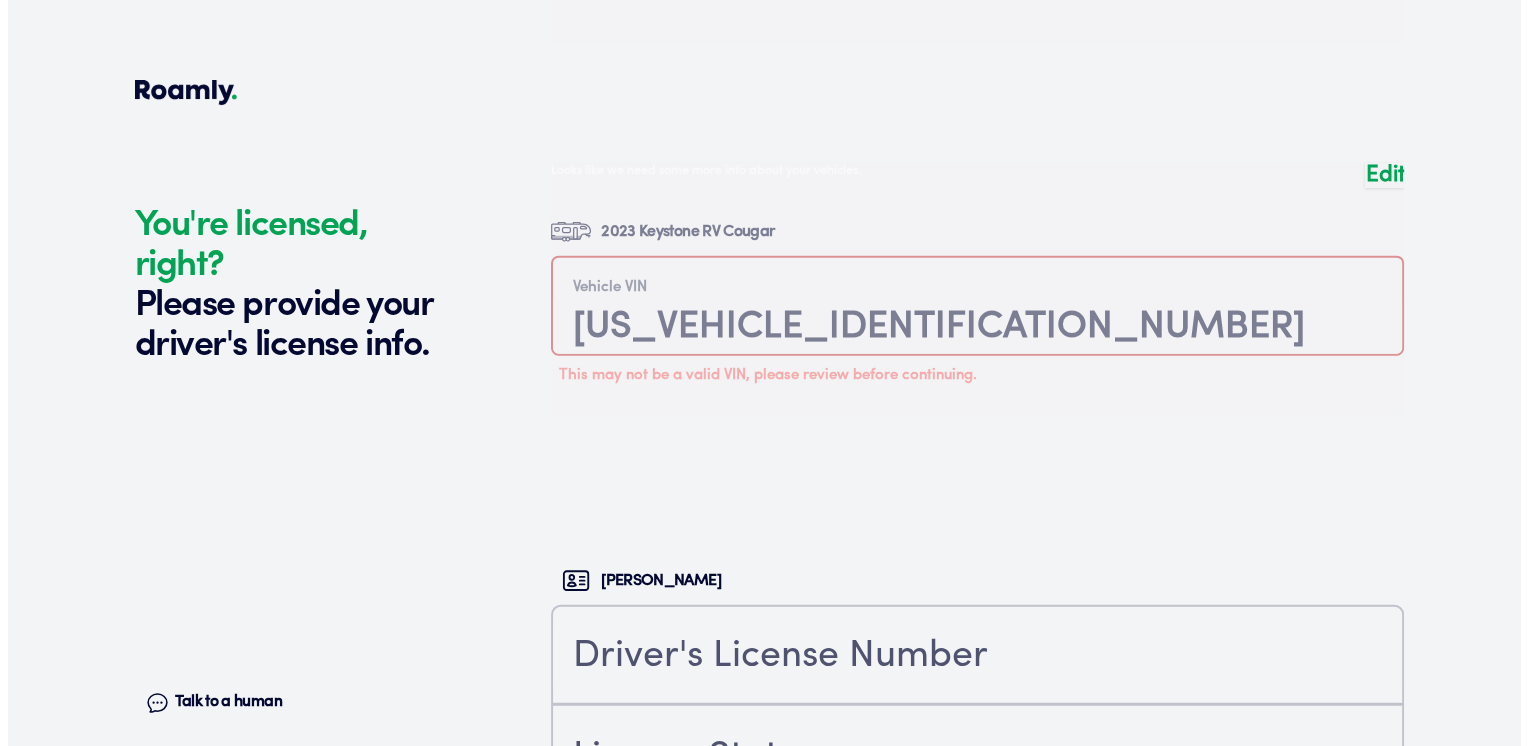 scroll, scrollTop: 4893, scrollLeft: 0, axis: vertical 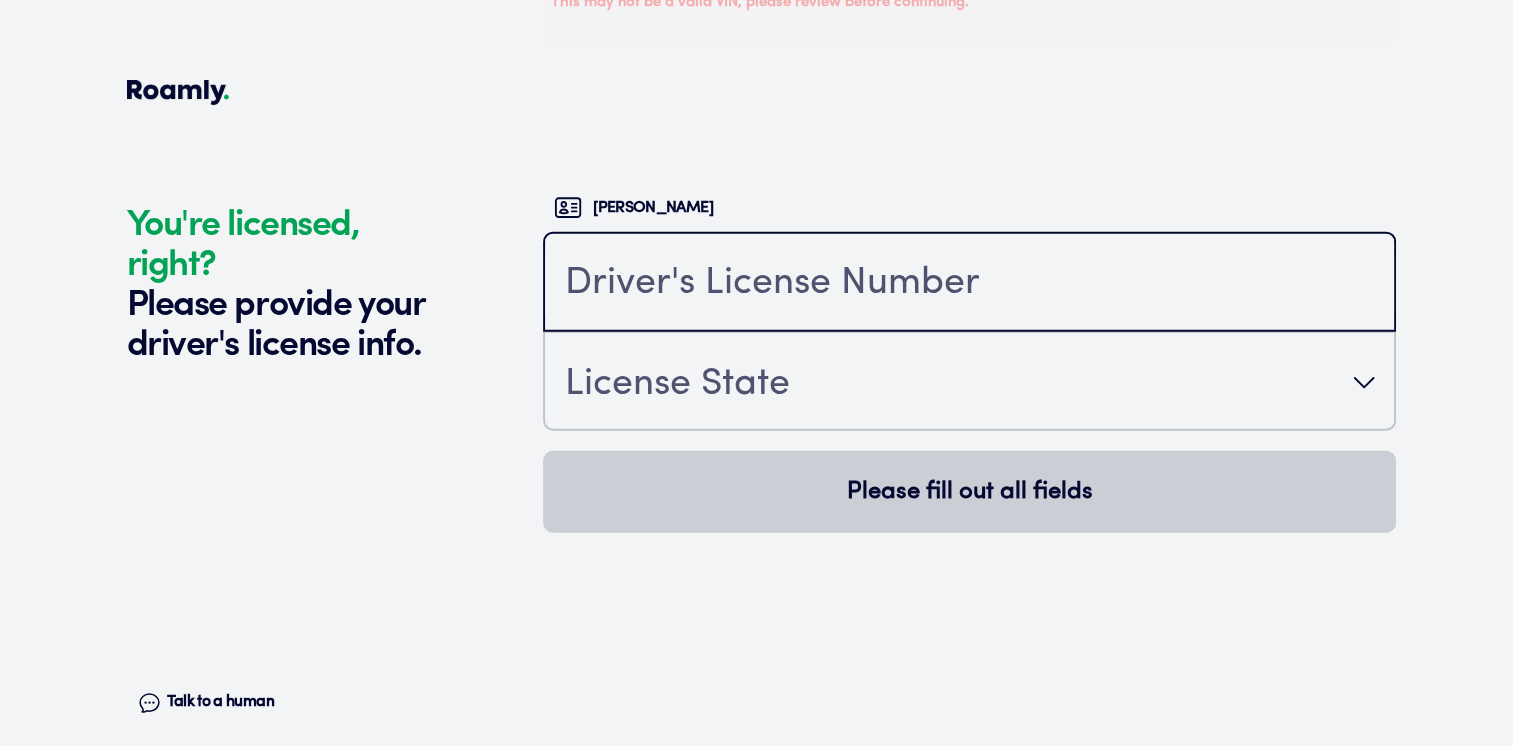 click at bounding box center (969, 284) 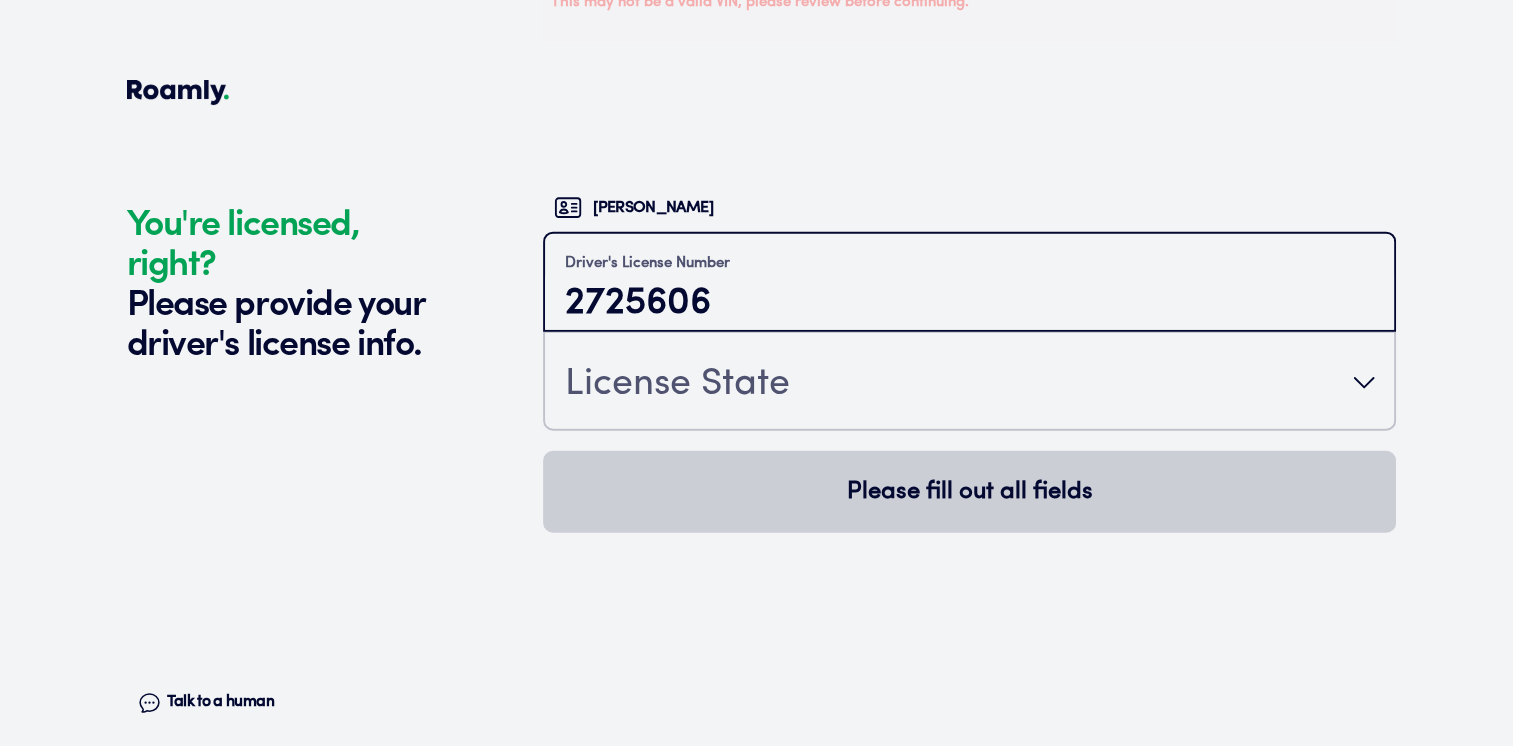 type on "2725606" 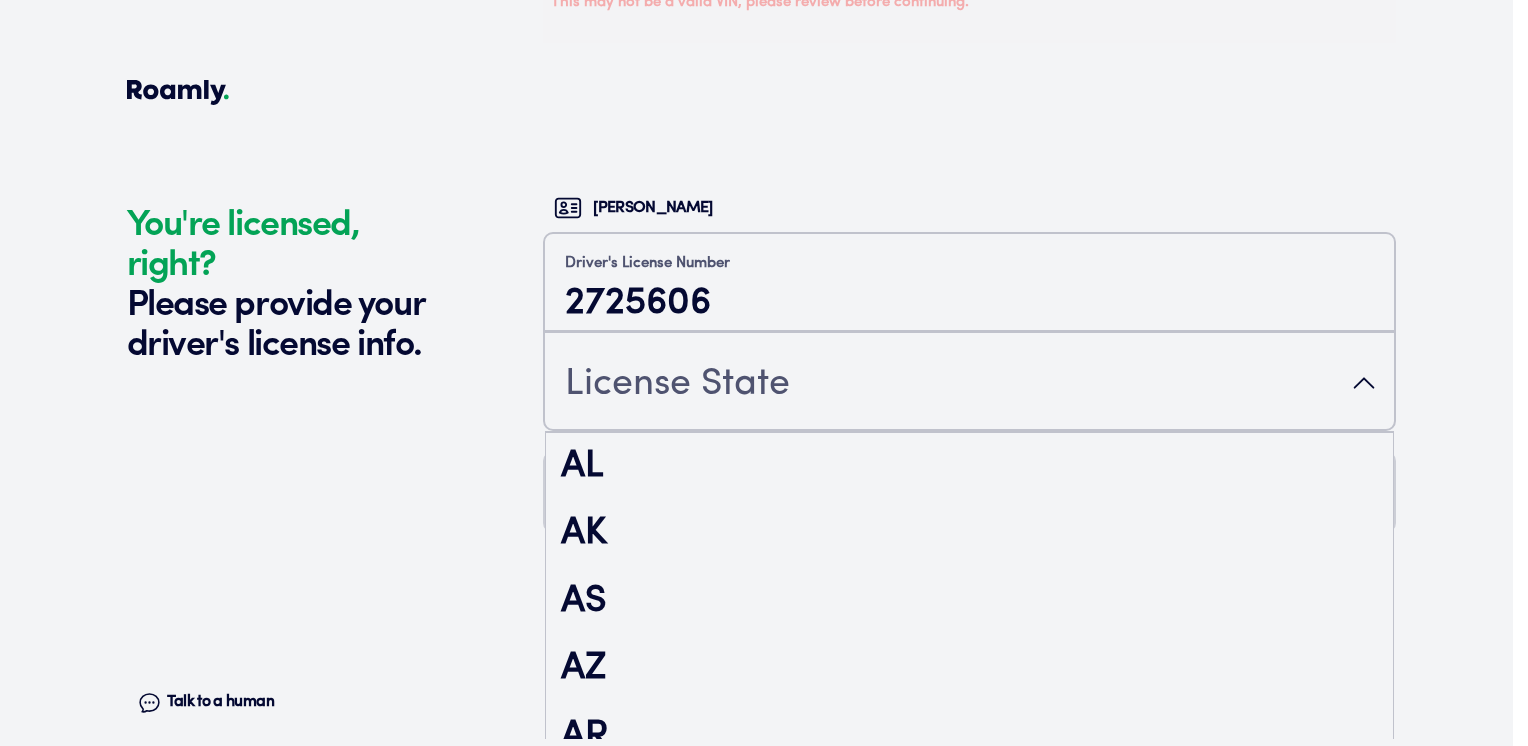 click on "License State" at bounding box center [677, 385] 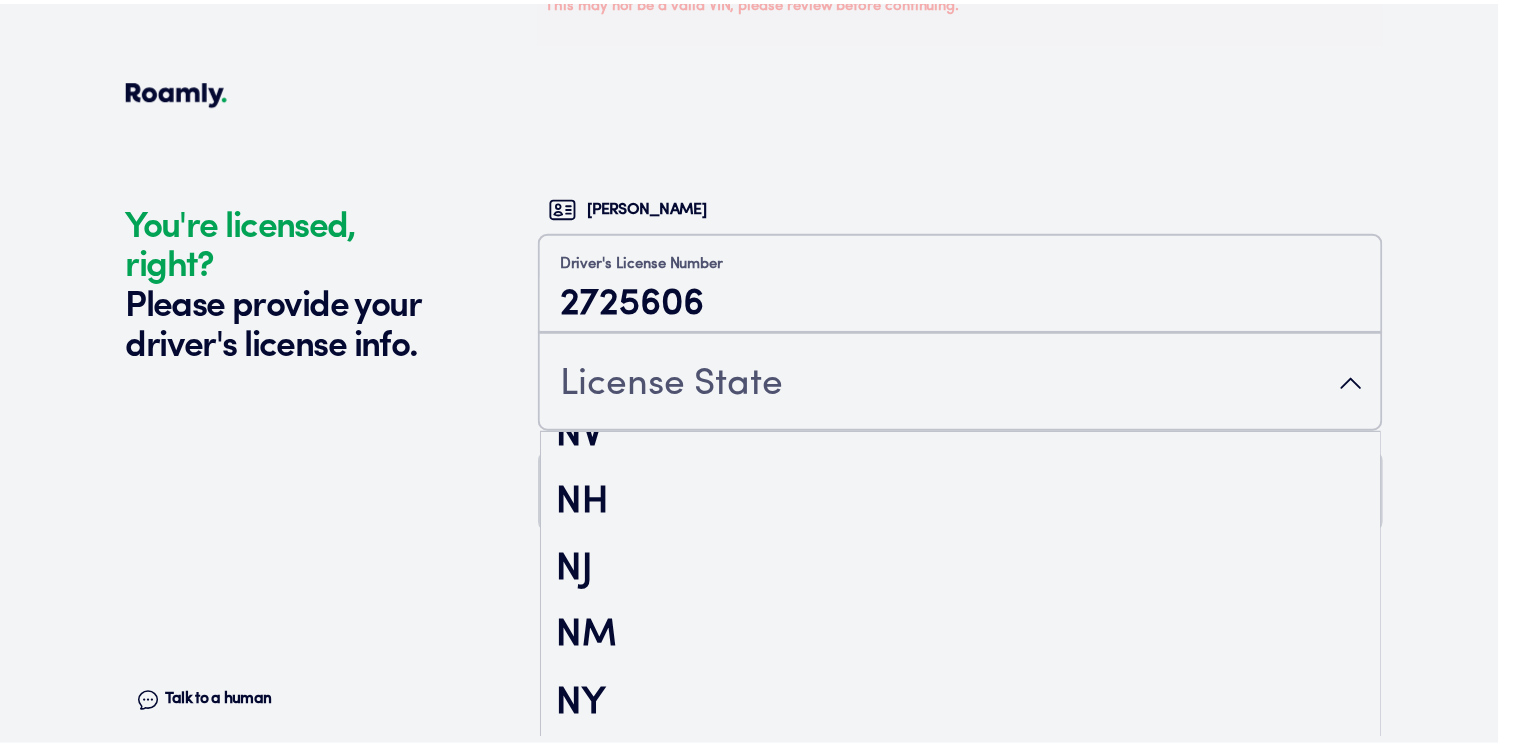 scroll, scrollTop: 2288, scrollLeft: 0, axis: vertical 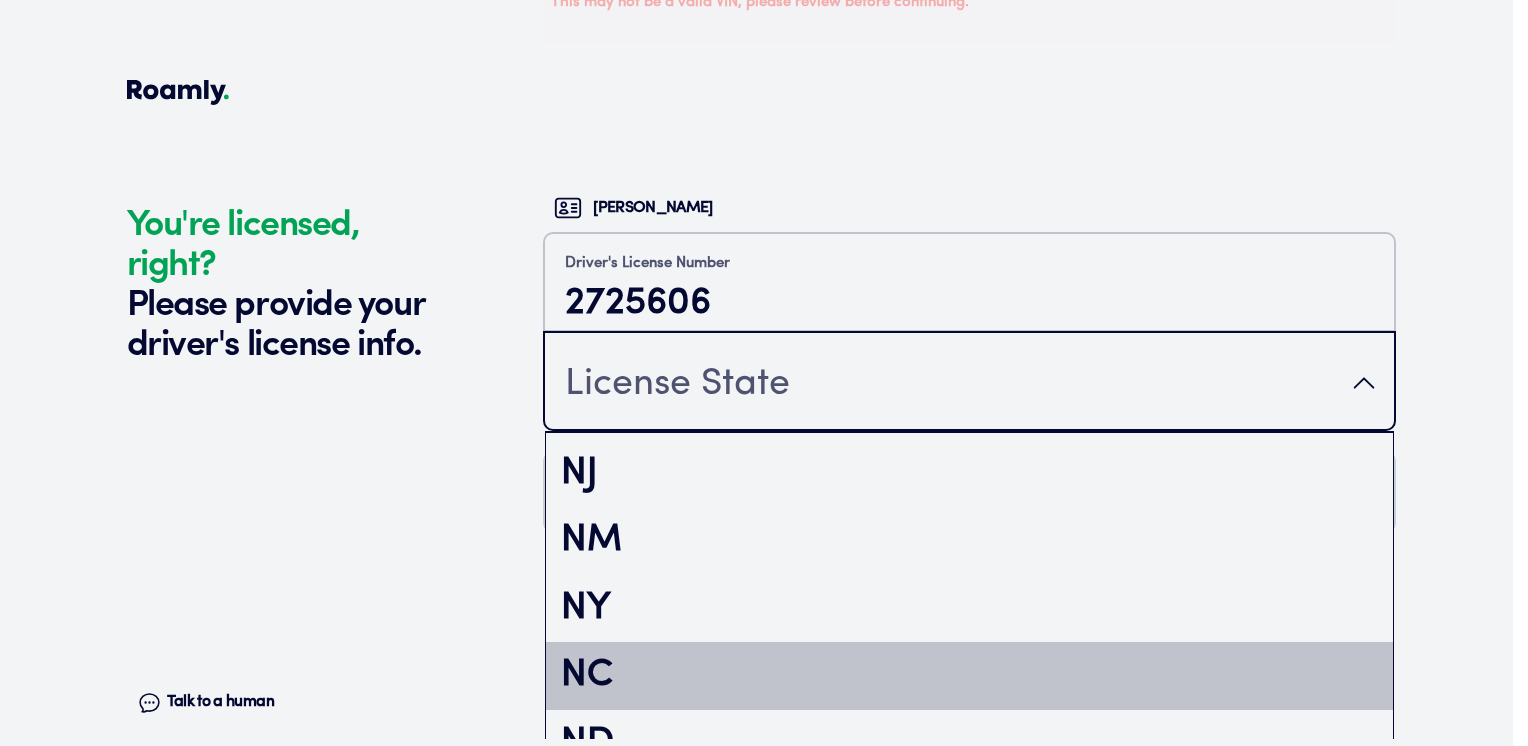 click on "NC" at bounding box center [969, 676] 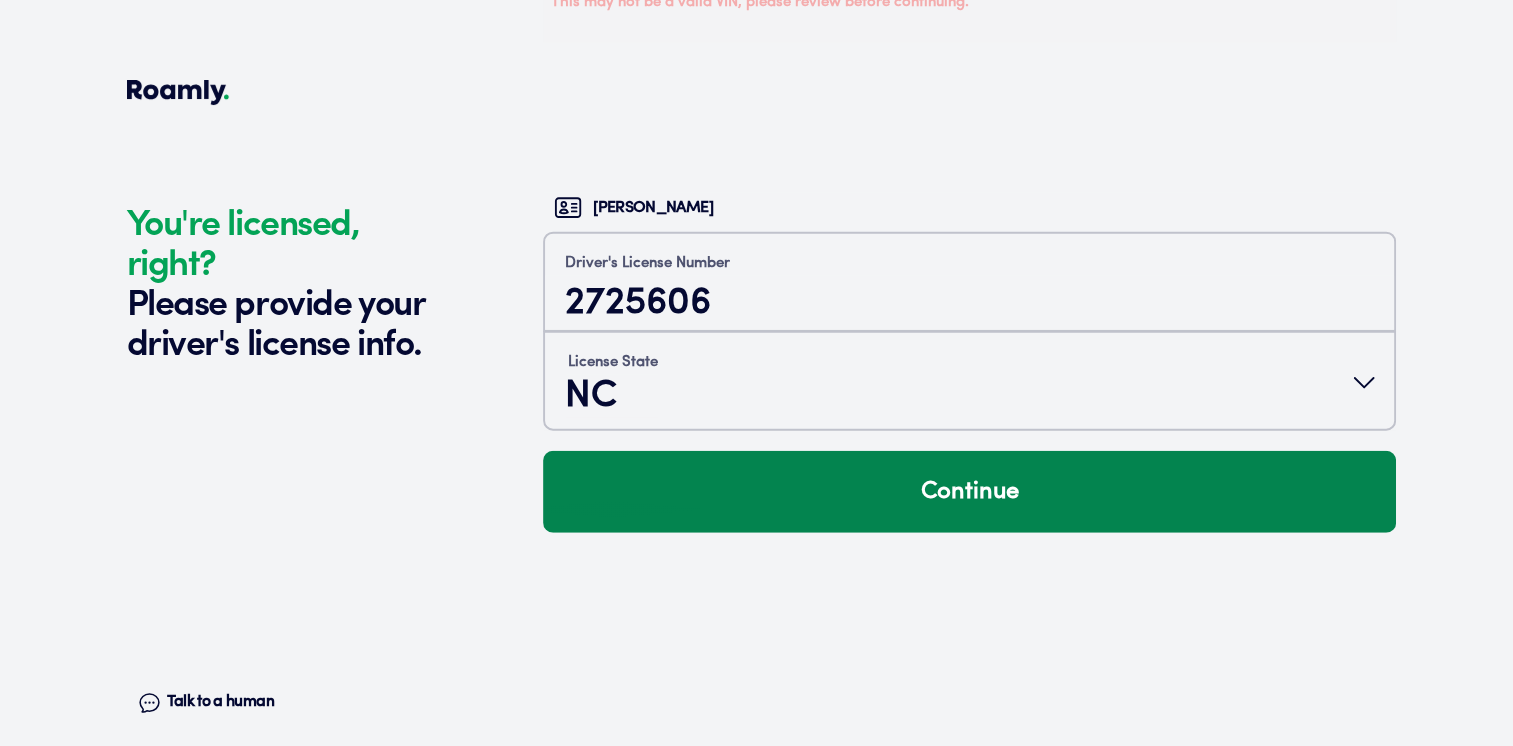 click on "Continue" at bounding box center [969, 492] 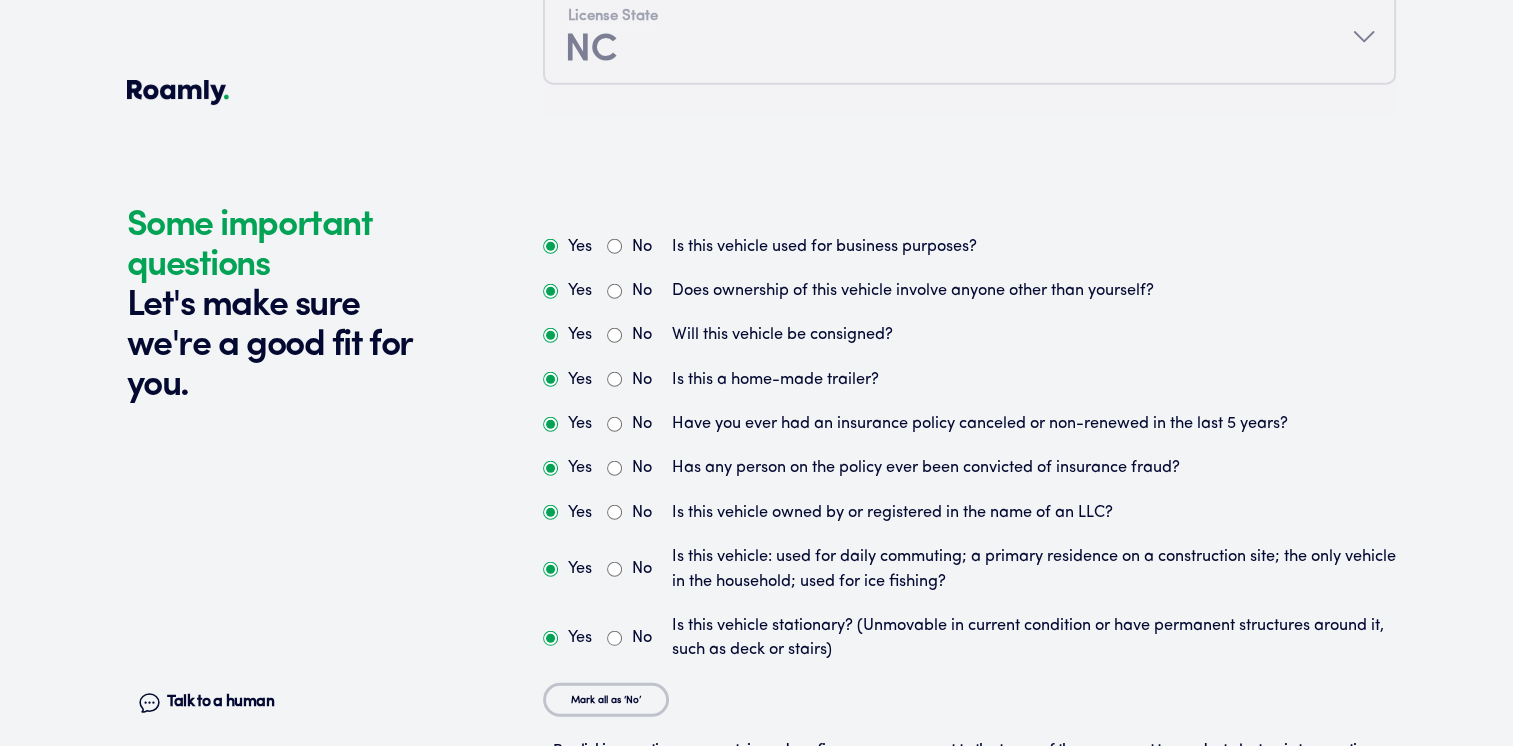 scroll, scrollTop: 5371, scrollLeft: 0, axis: vertical 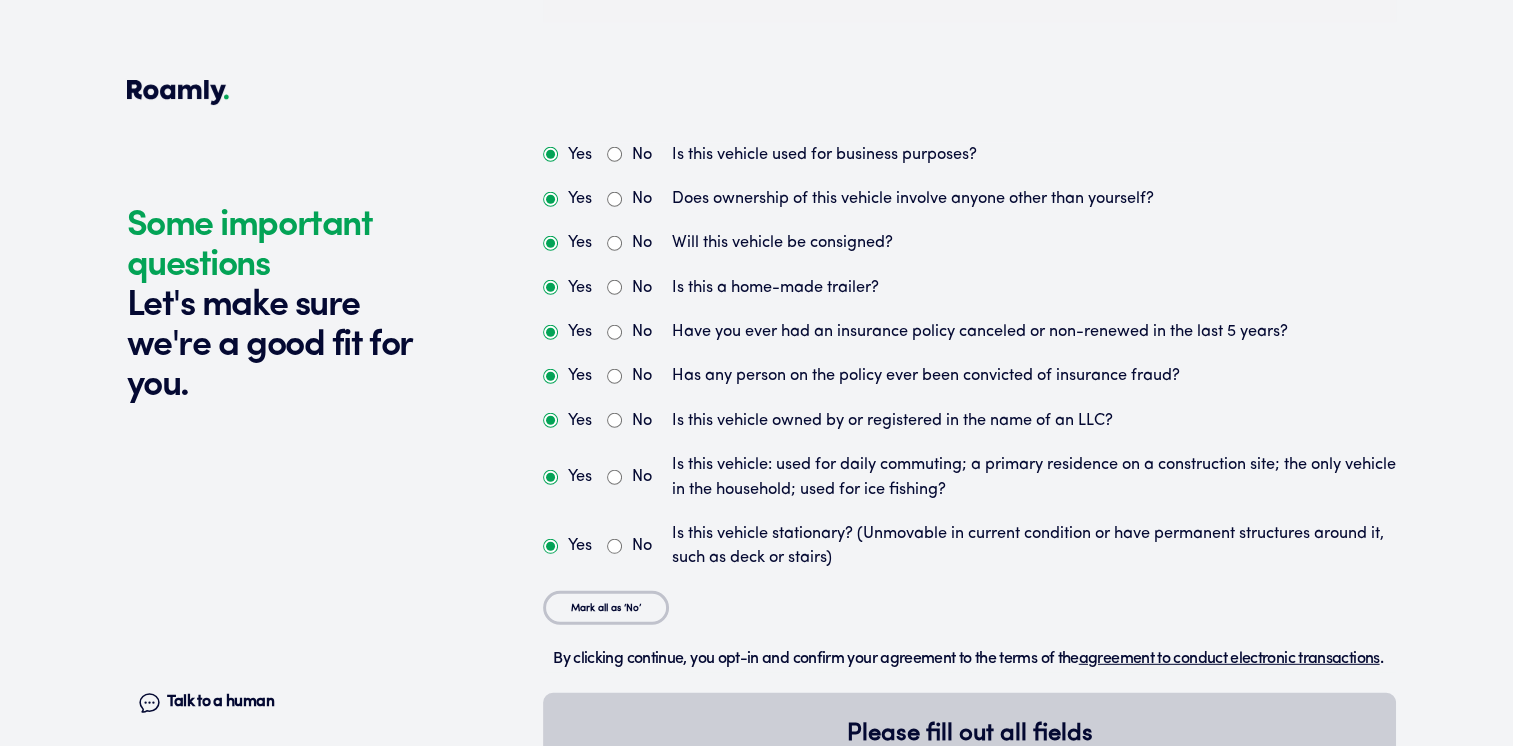 click on "No" at bounding box center [614, 154] 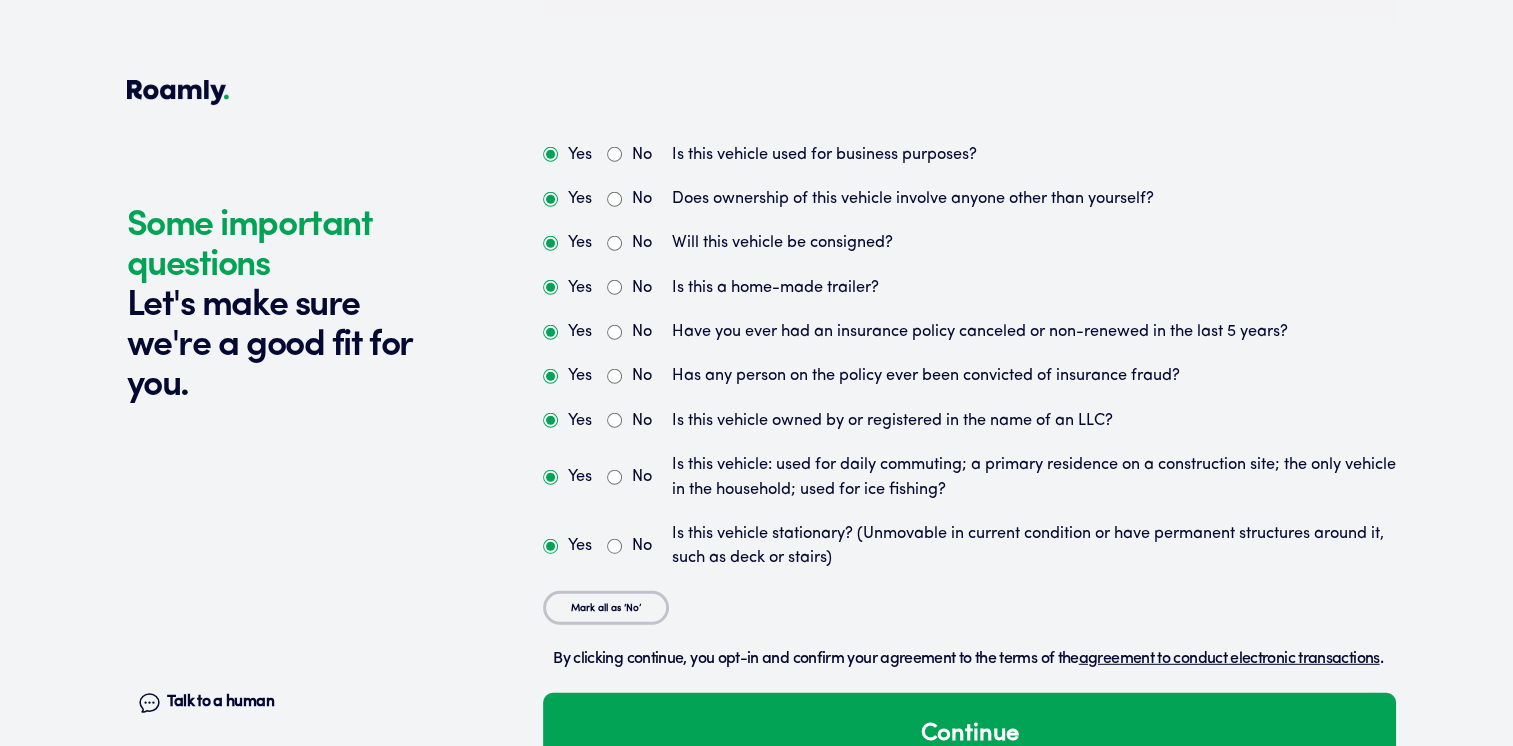 scroll, scrollTop: 5453, scrollLeft: 0, axis: vertical 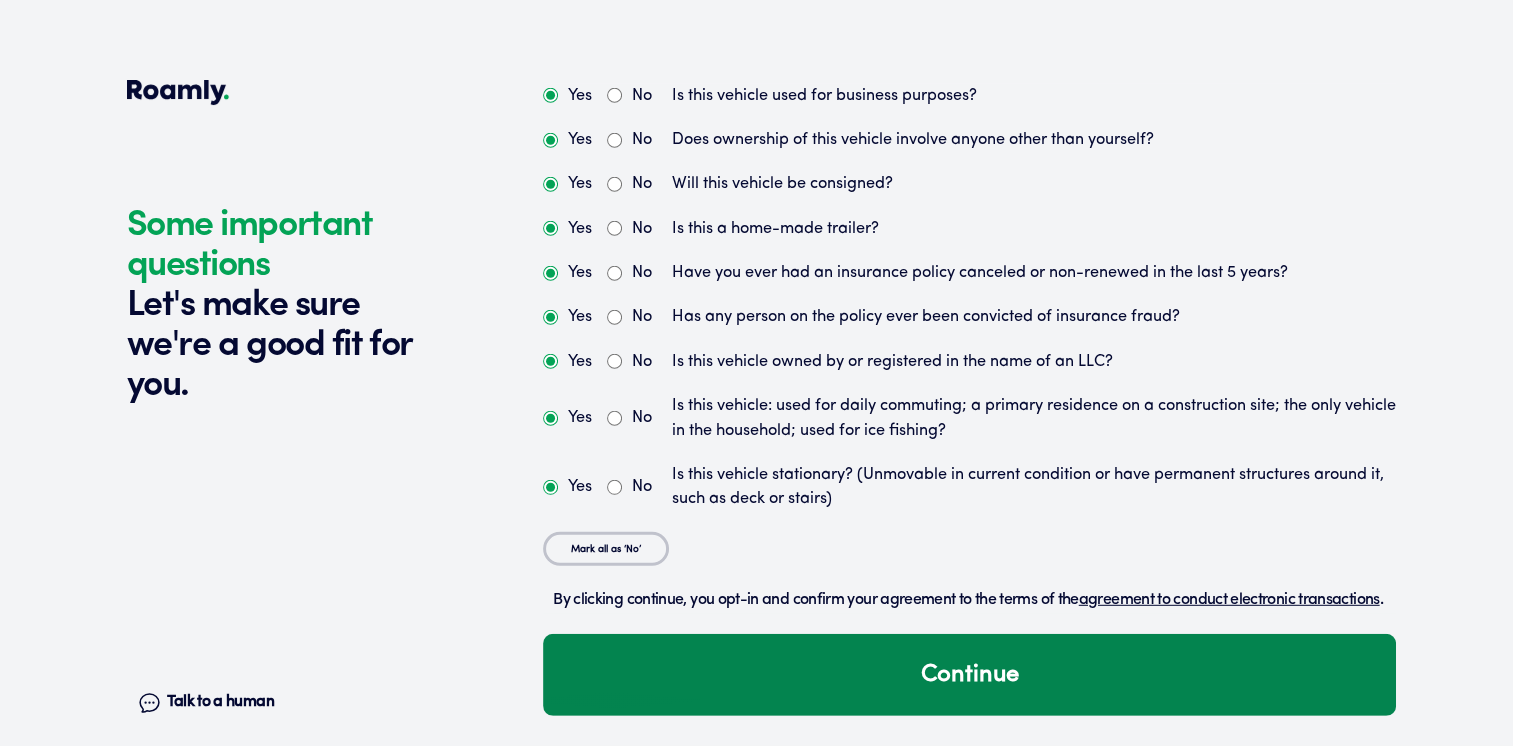 click on "Continue" at bounding box center (969, 675) 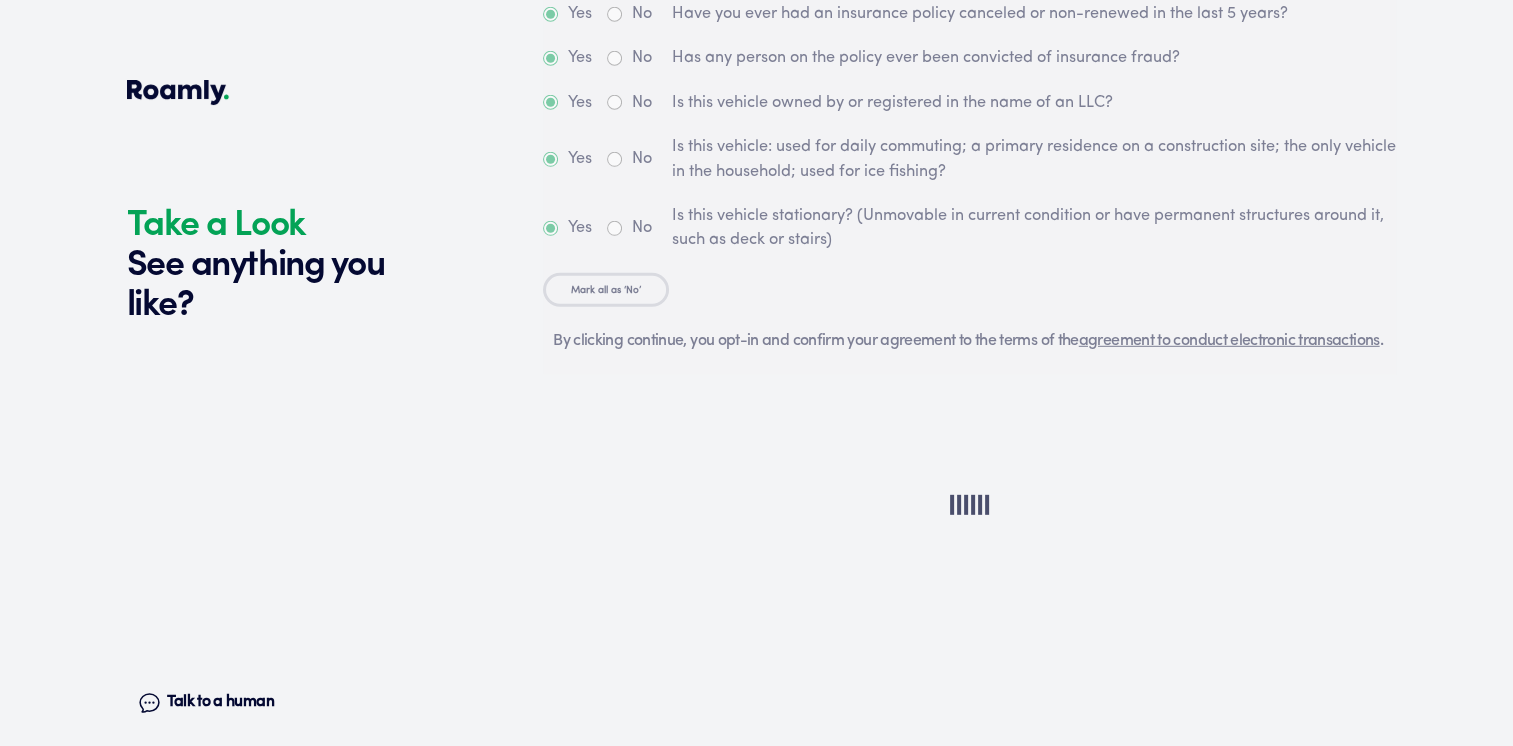 scroll, scrollTop: 6088, scrollLeft: 0, axis: vertical 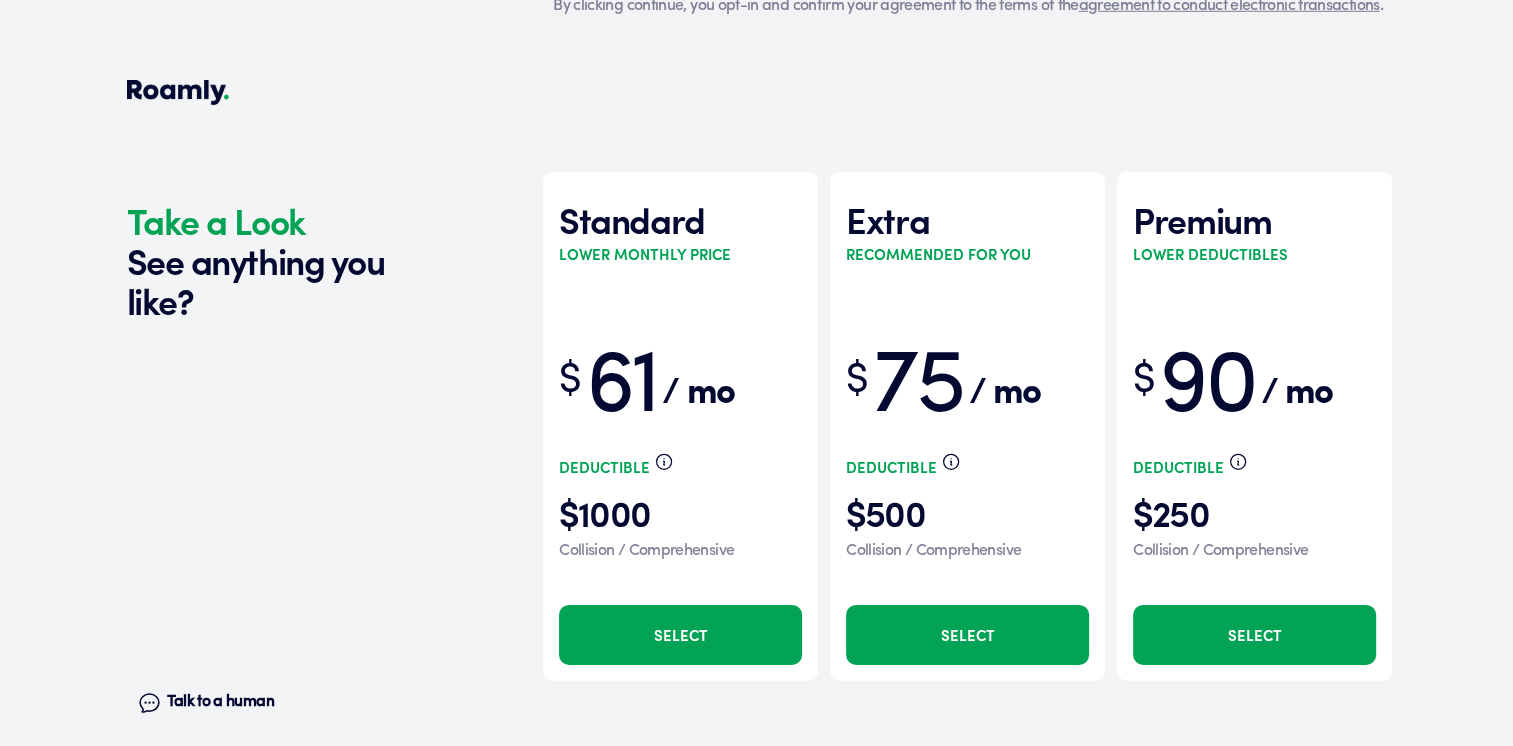 click on "Select" at bounding box center [967, 635] 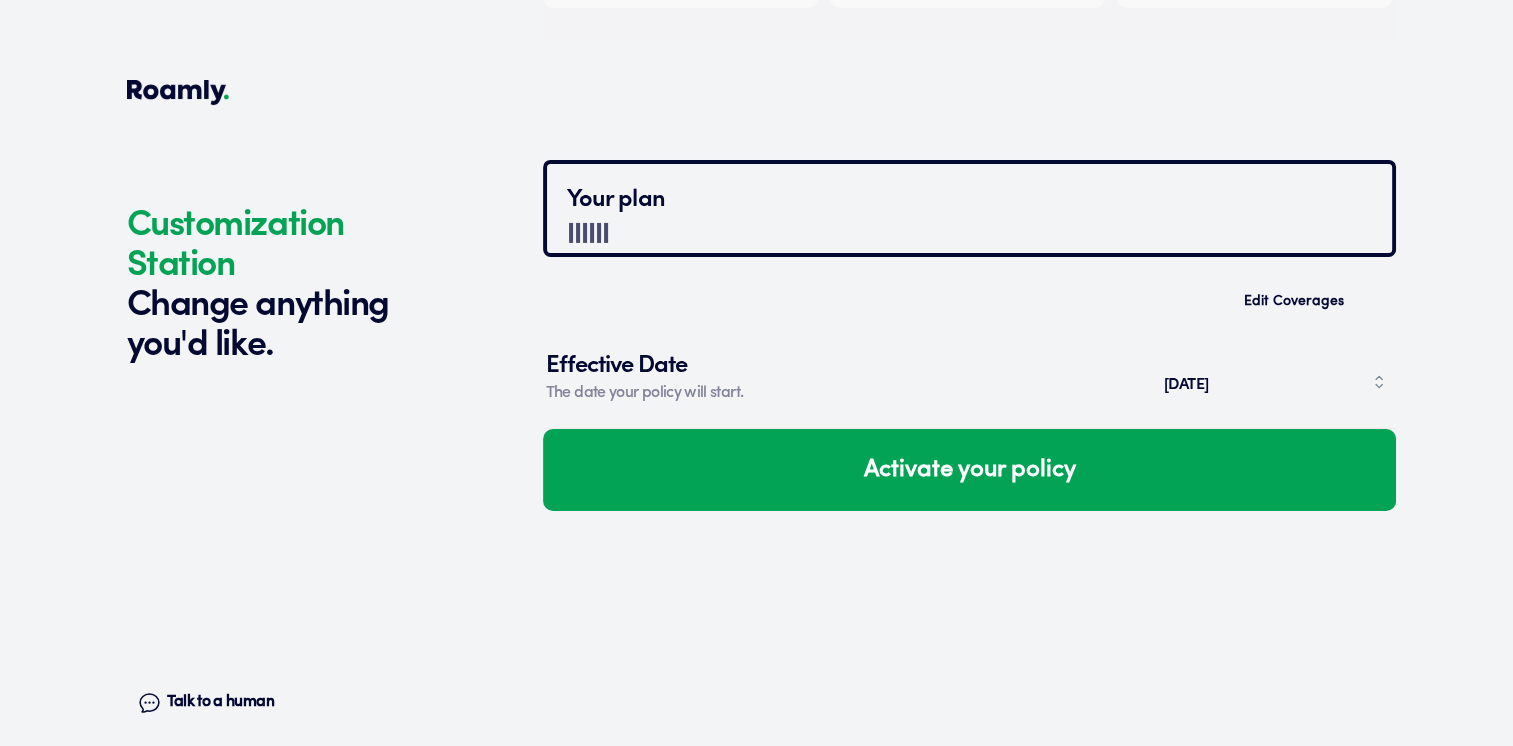 scroll, scrollTop: 6803, scrollLeft: 0, axis: vertical 